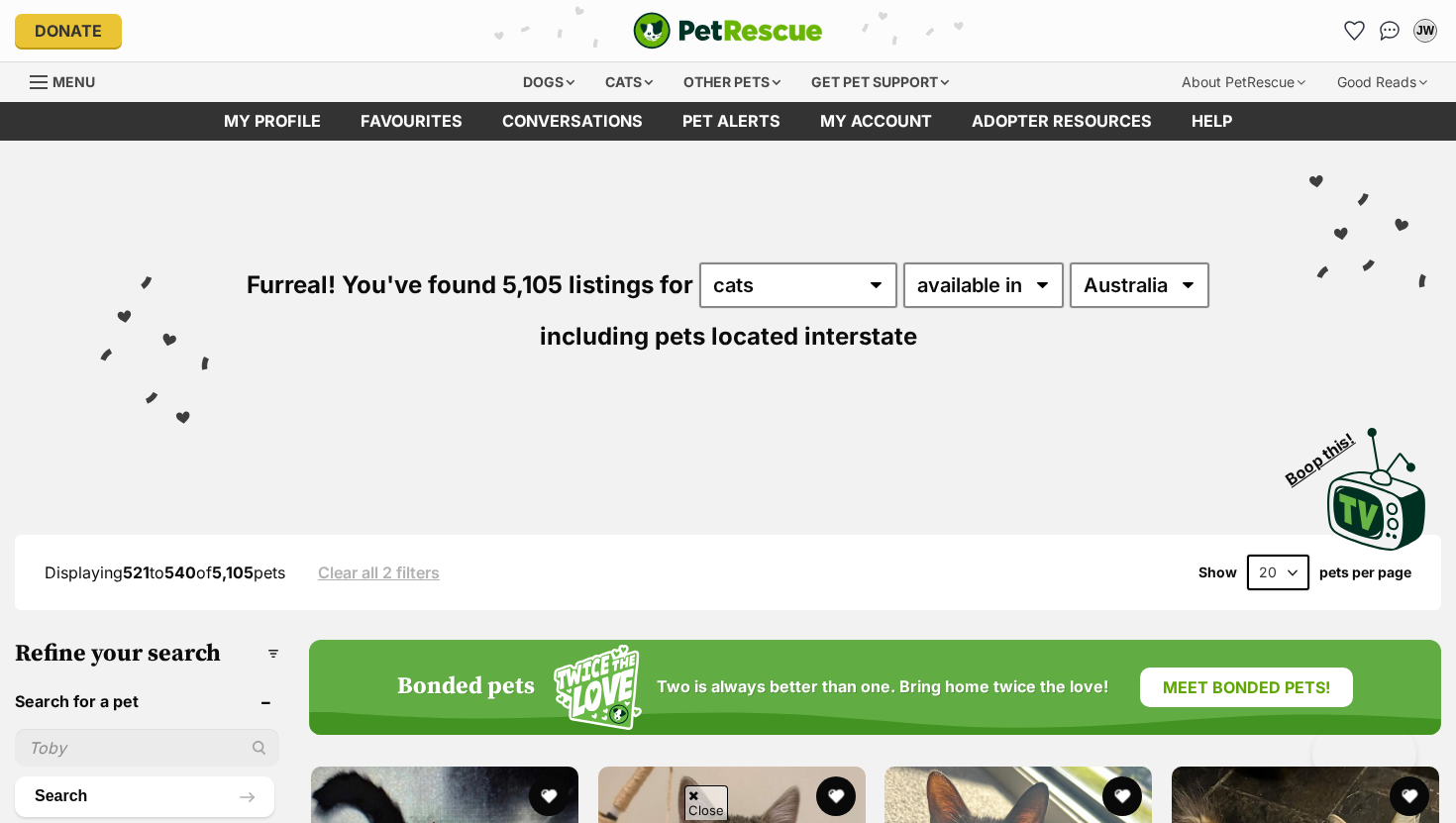 scroll, scrollTop: 2986, scrollLeft: 0, axis: vertical 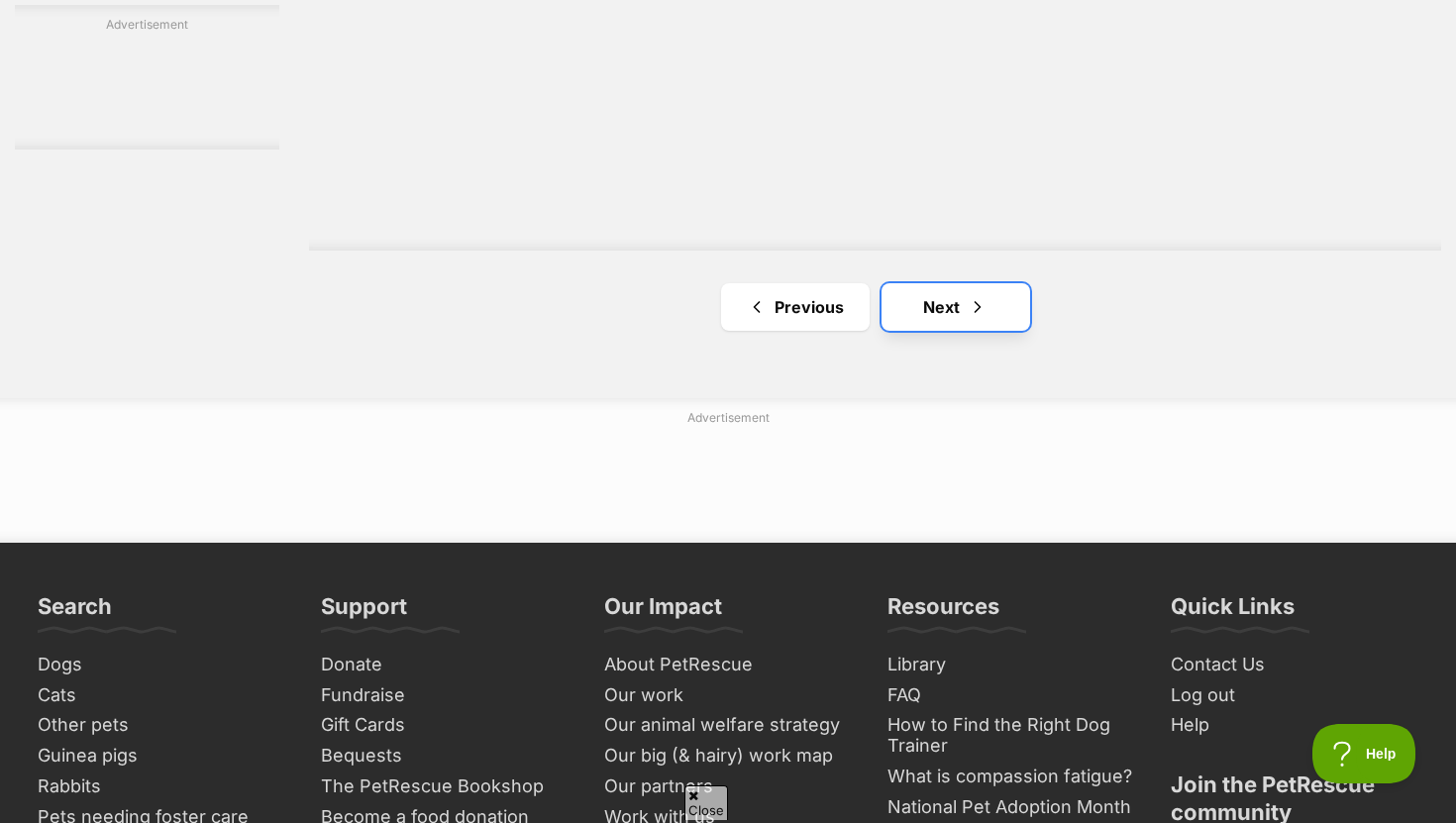 click on "Next" at bounding box center [956, 307] 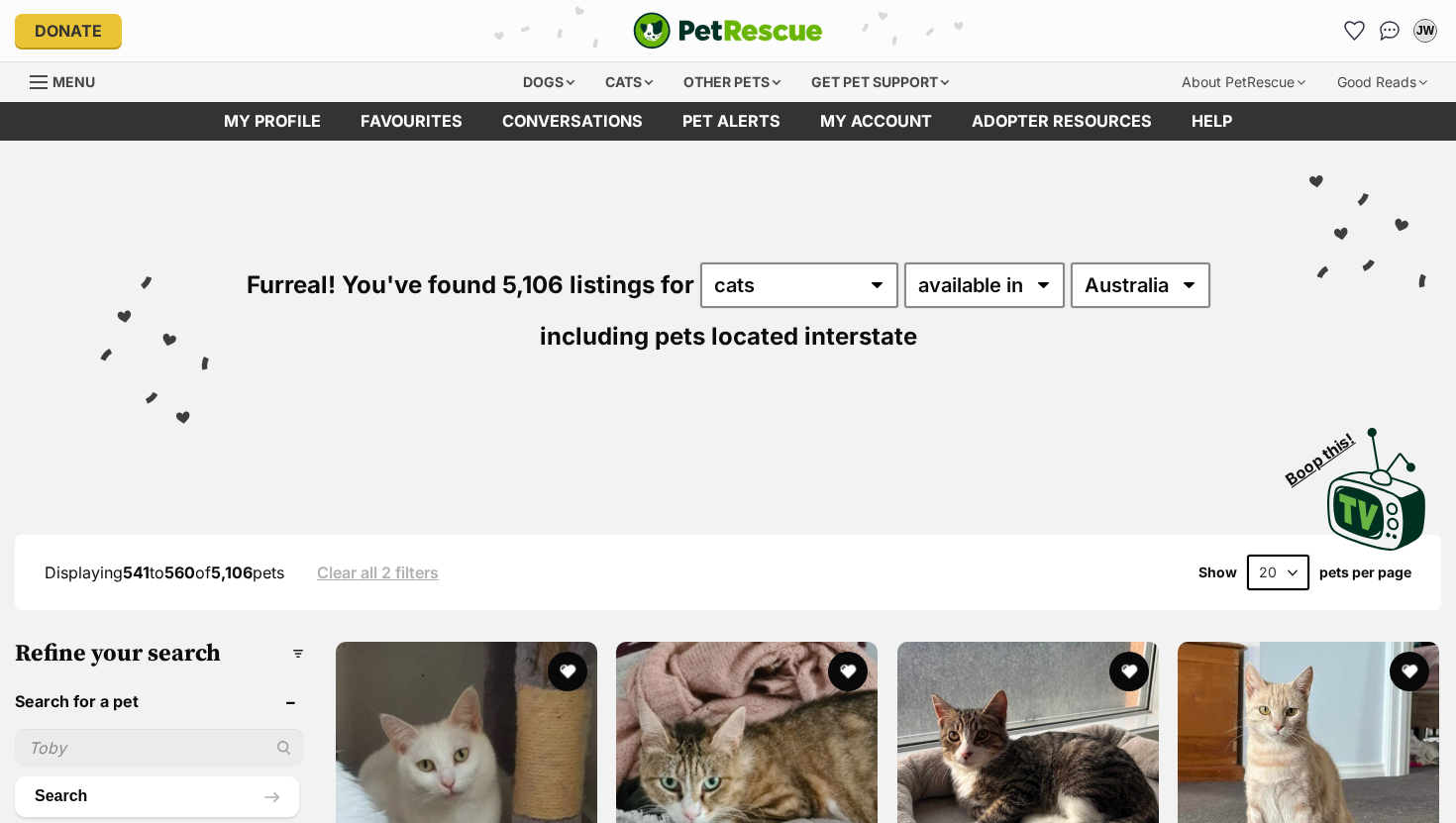 scroll, scrollTop: 82, scrollLeft: 0, axis: vertical 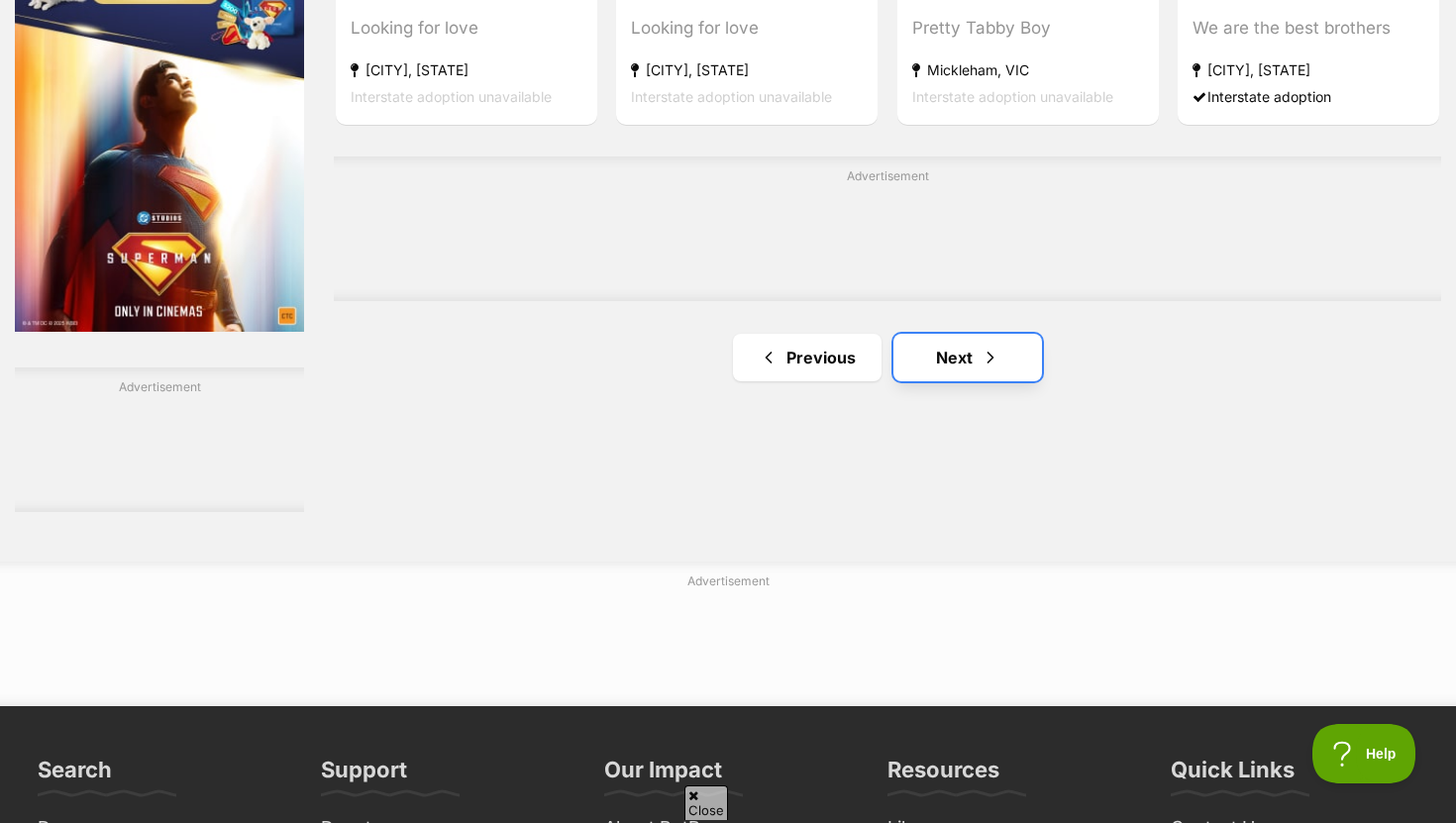 click on "Next" at bounding box center (968, 358) 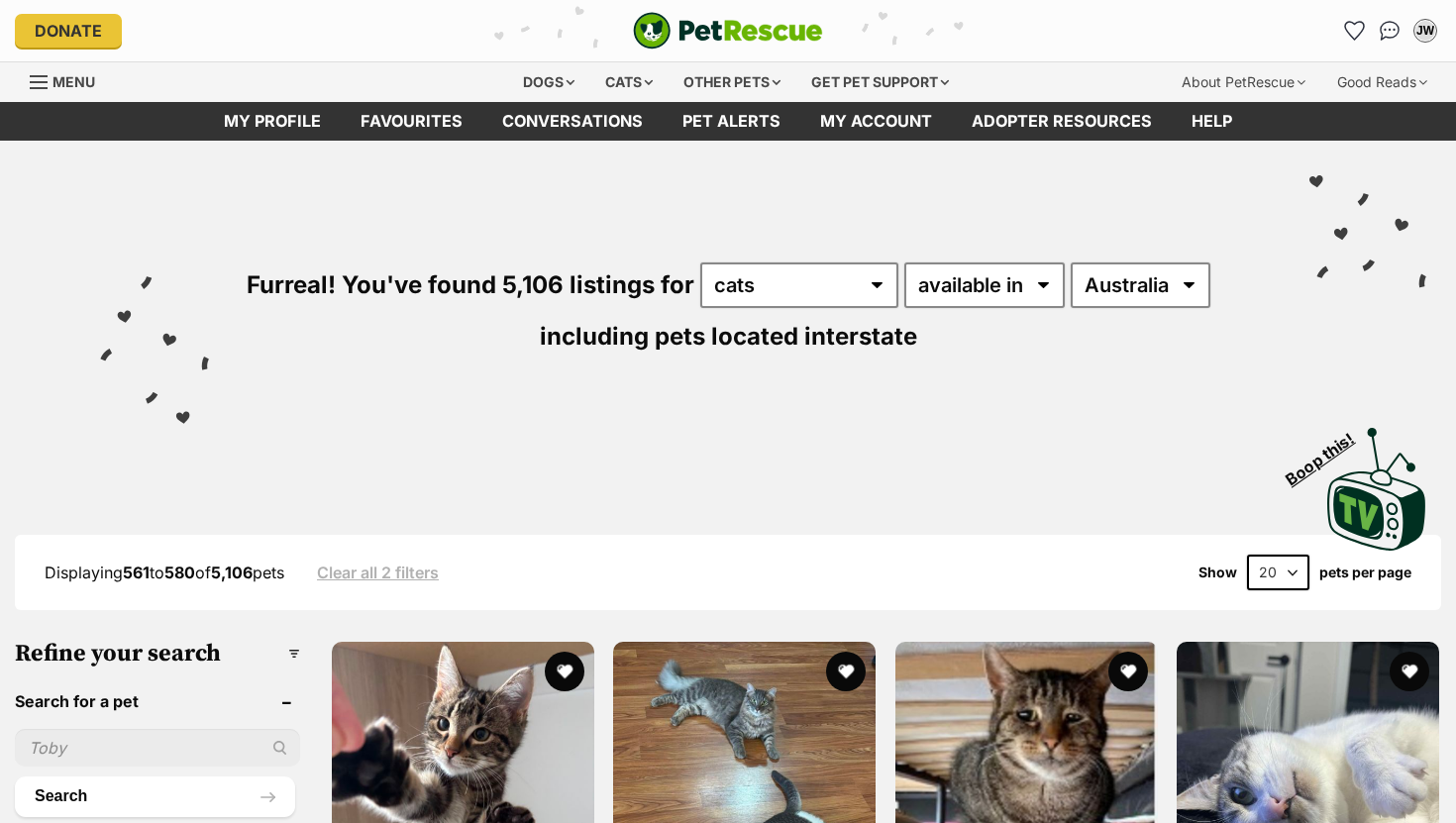 scroll, scrollTop: 0, scrollLeft: 0, axis: both 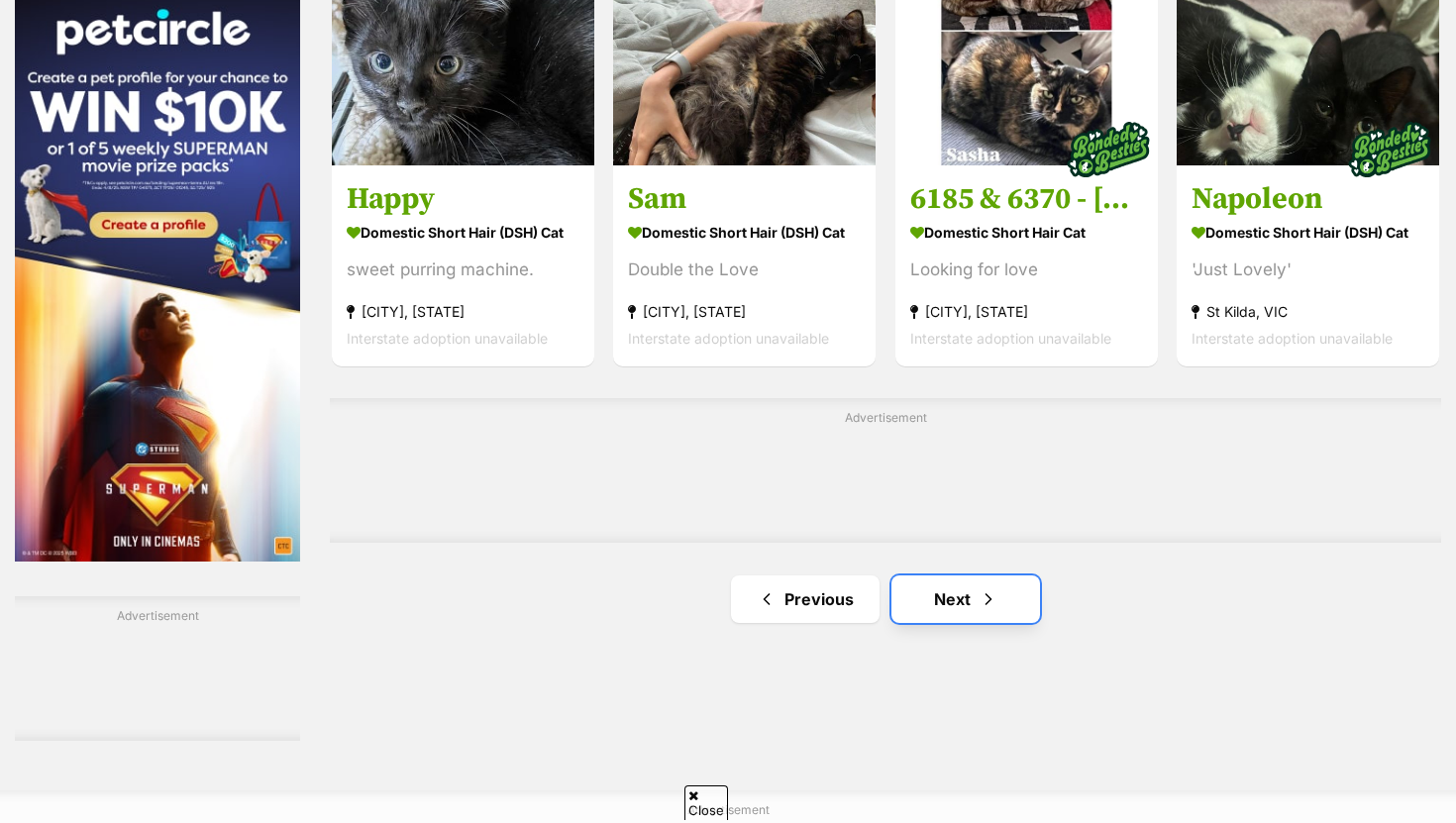 click on "Next" at bounding box center (966, 599) 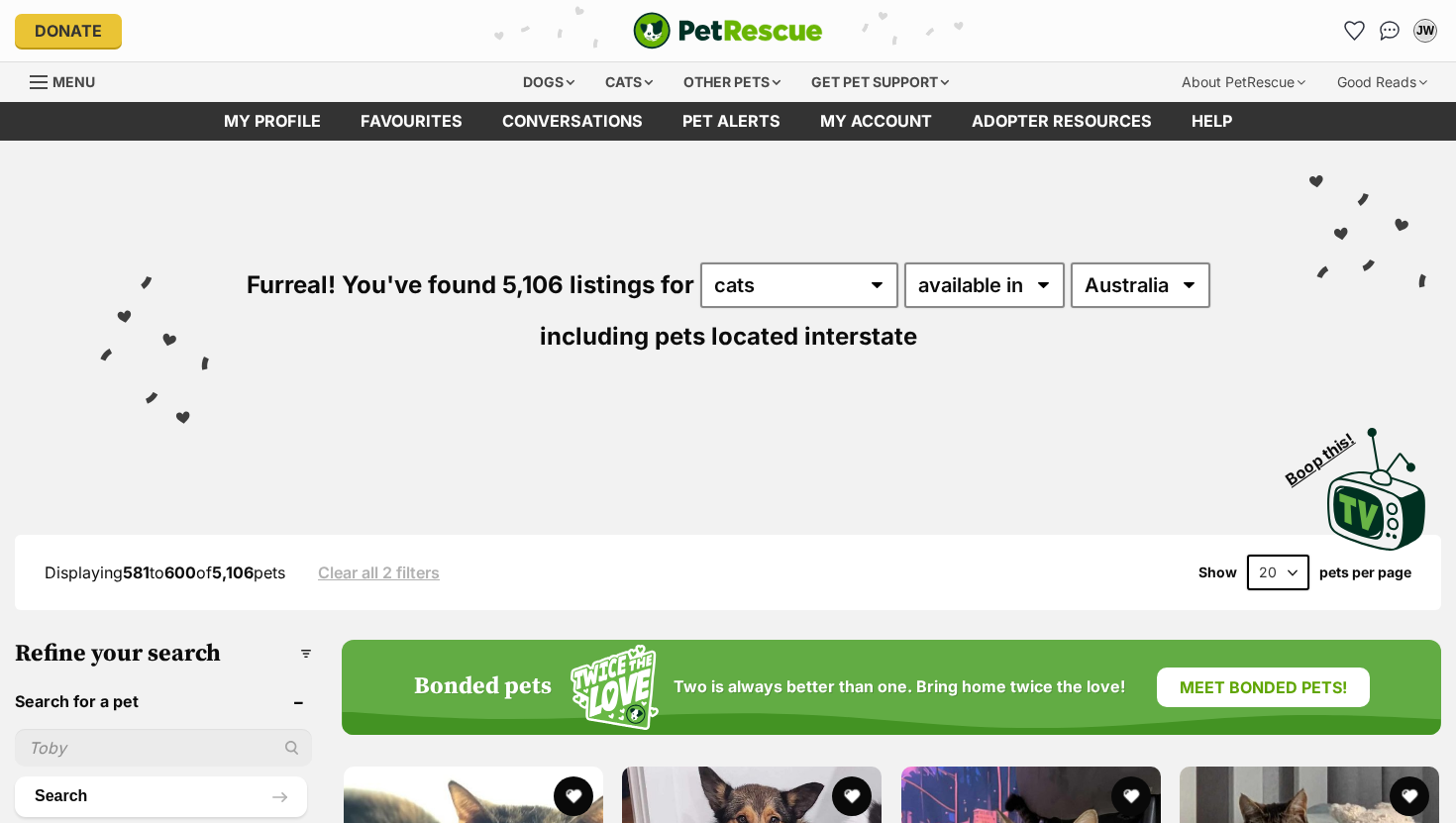 scroll, scrollTop: 0, scrollLeft: 0, axis: both 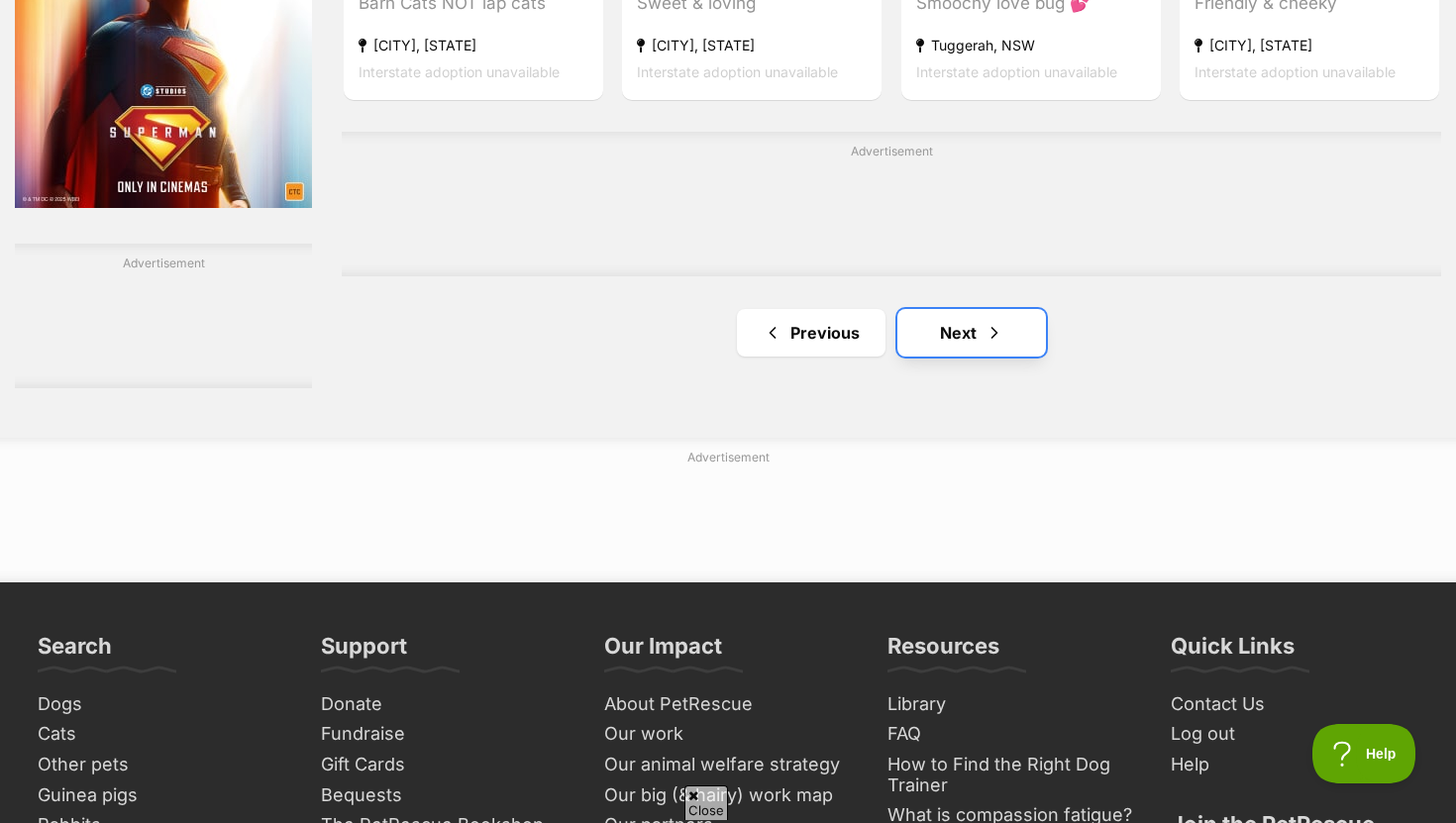 click on "Next" at bounding box center (972, 333) 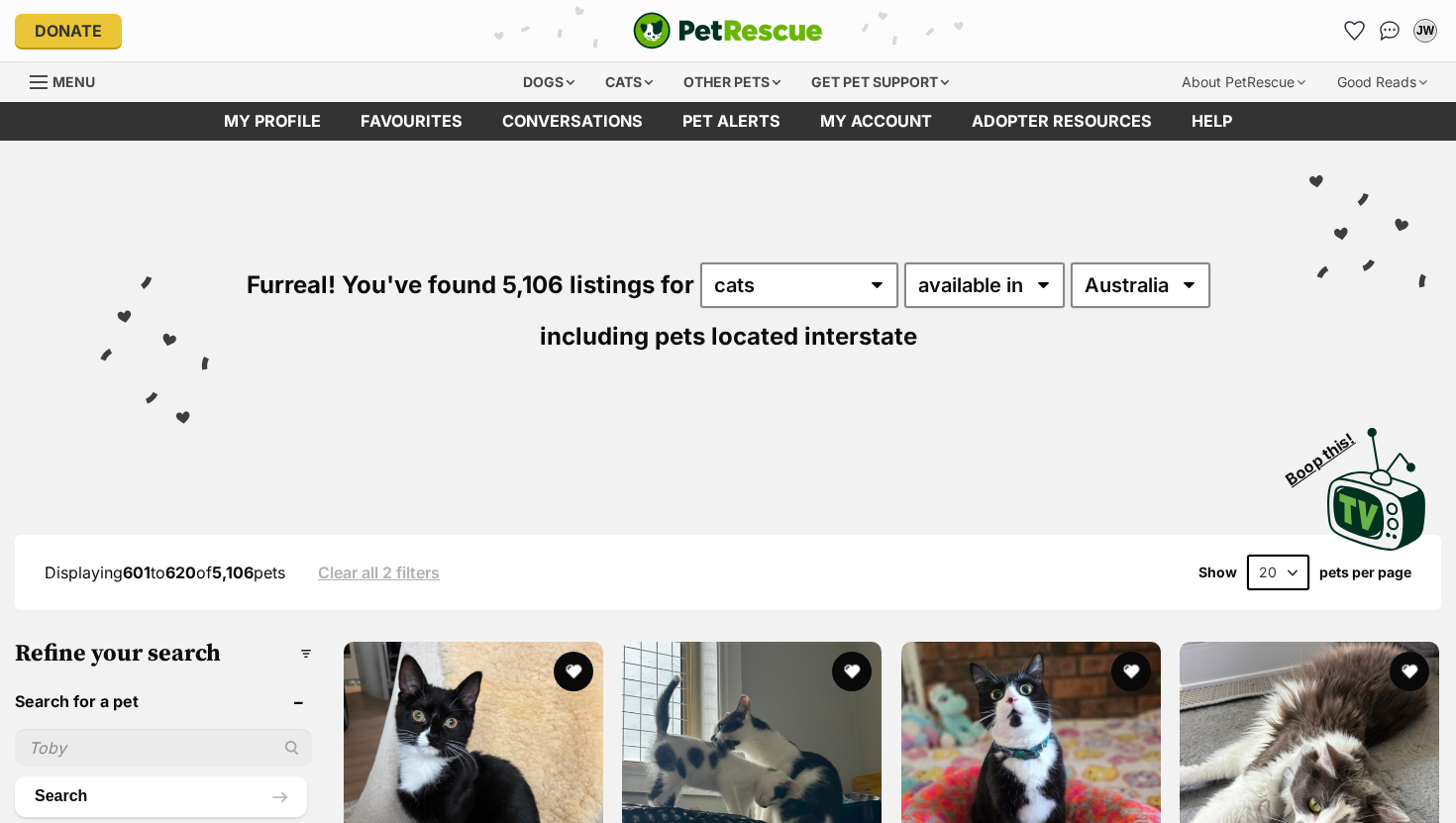 scroll, scrollTop: 0, scrollLeft: 0, axis: both 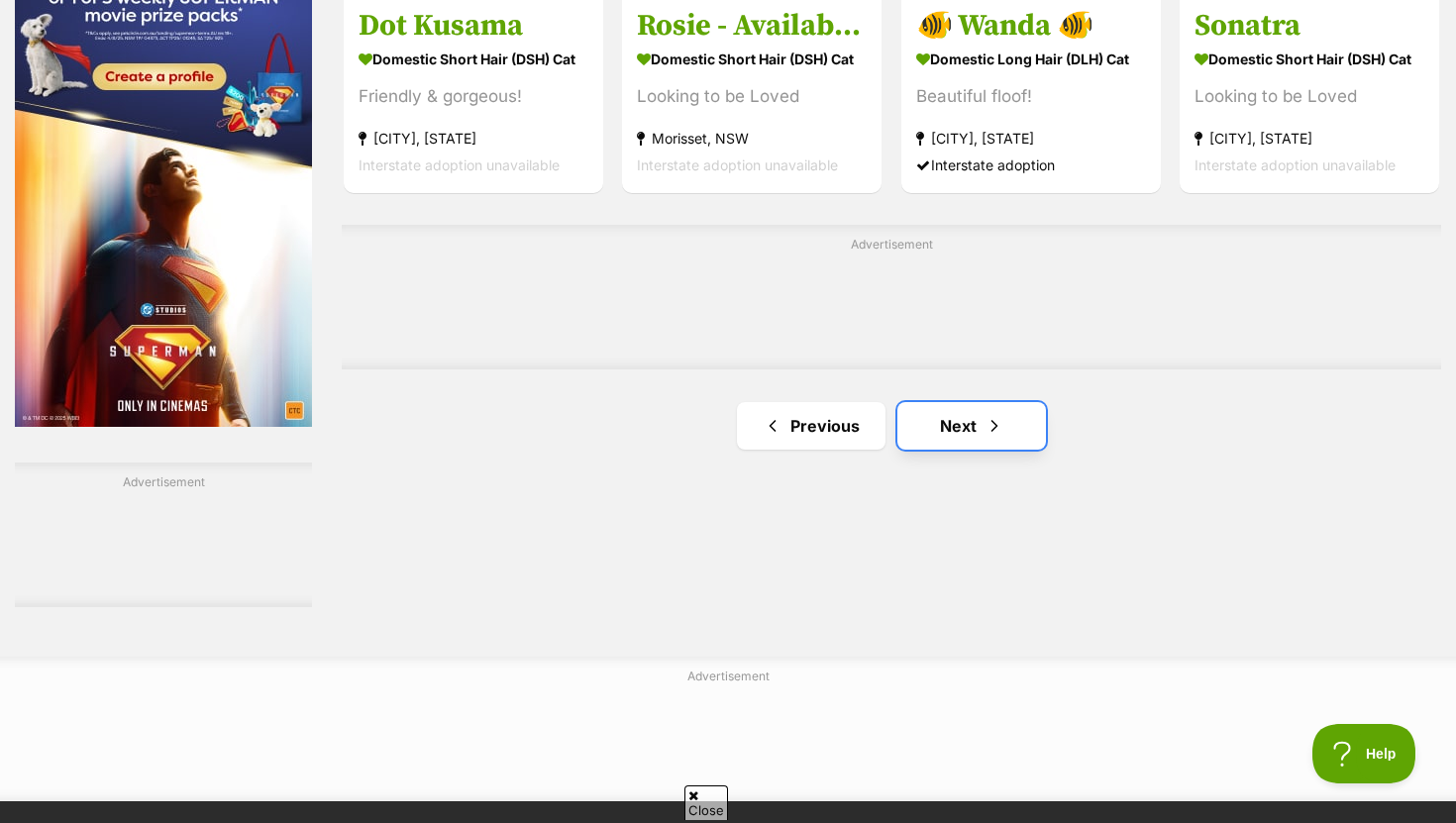 click on "Next" at bounding box center (972, 426) 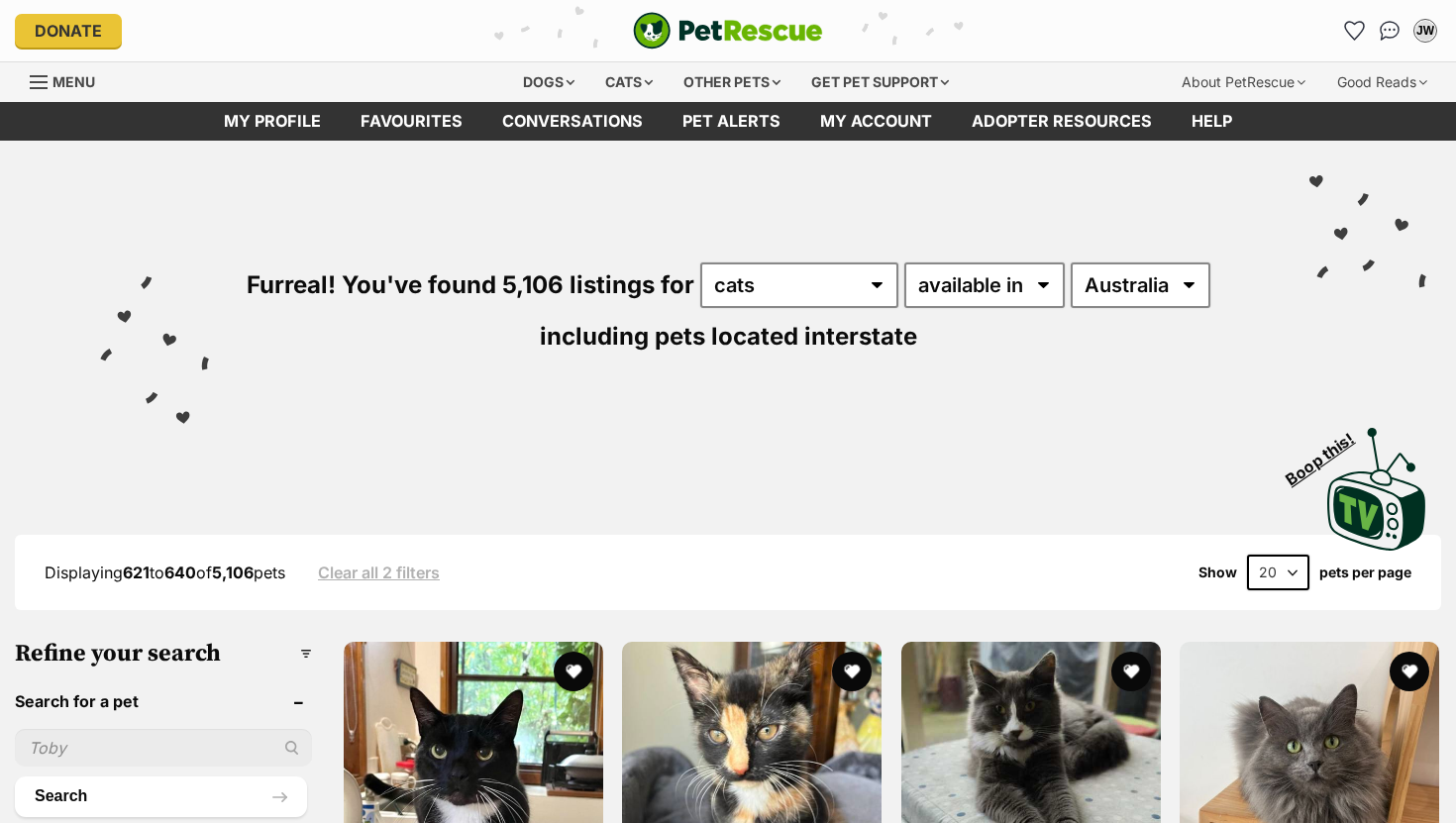 scroll, scrollTop: 0, scrollLeft: 0, axis: both 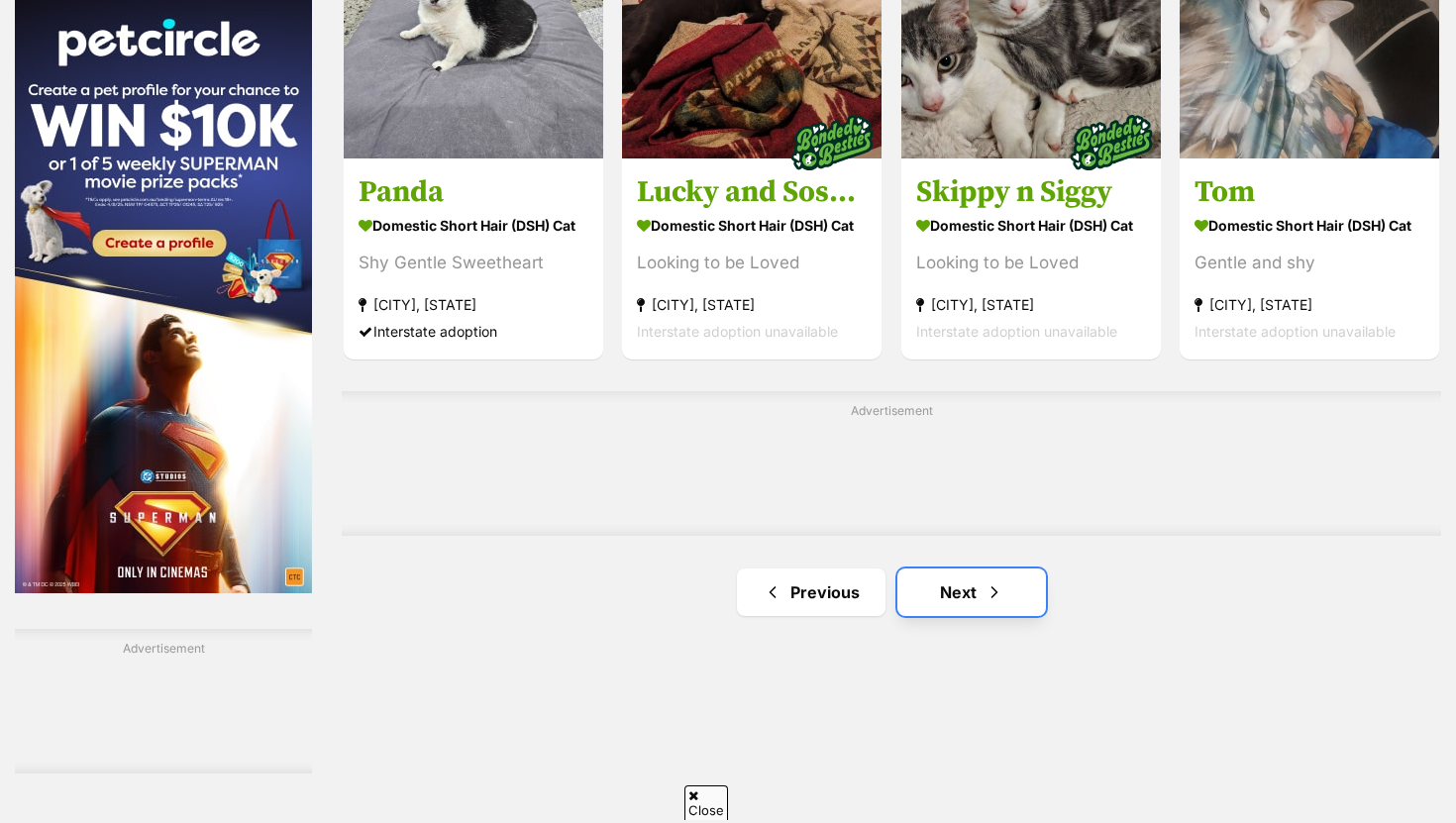 click on "Next" at bounding box center [972, 592] 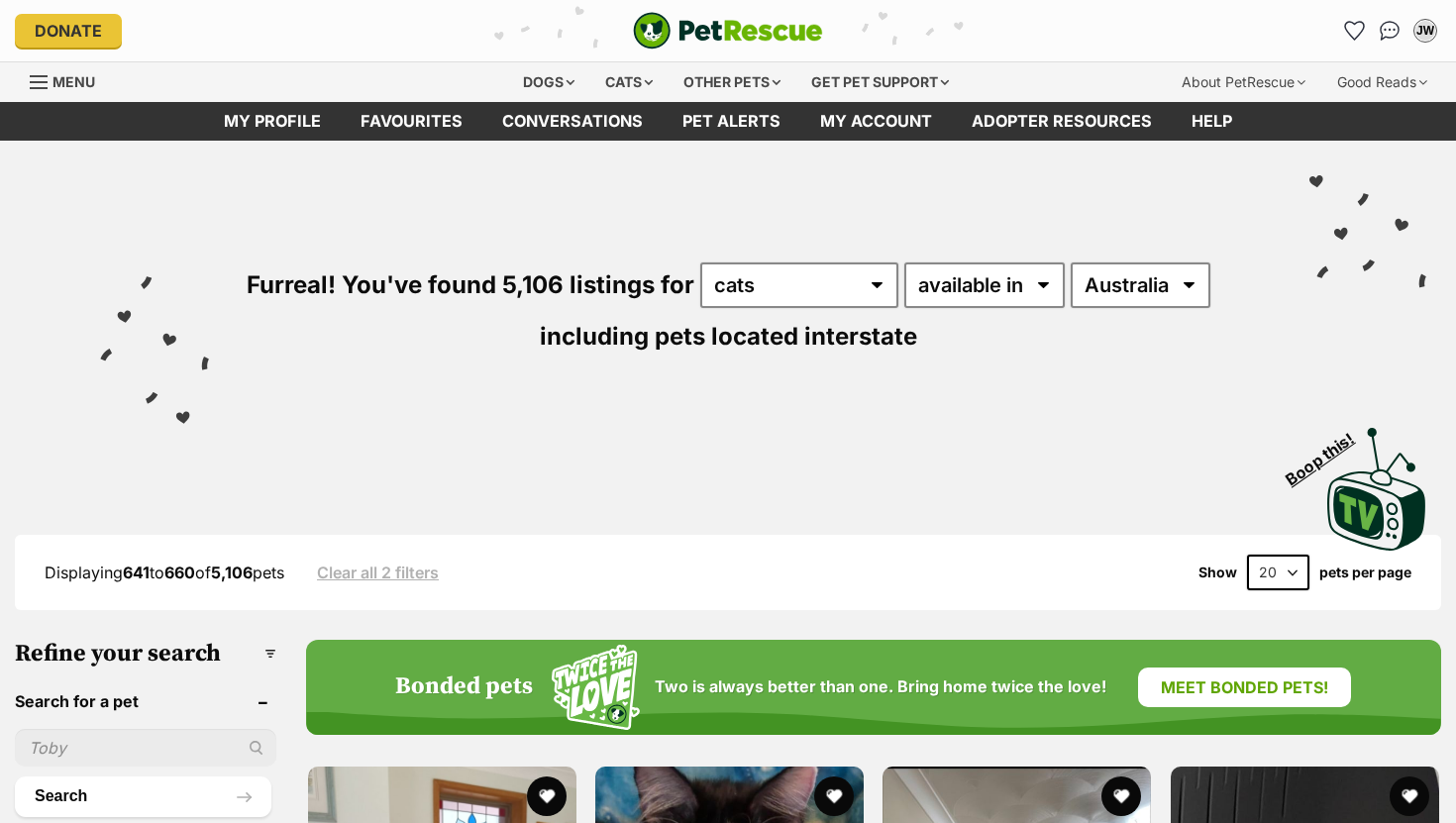 scroll, scrollTop: 0, scrollLeft: 0, axis: both 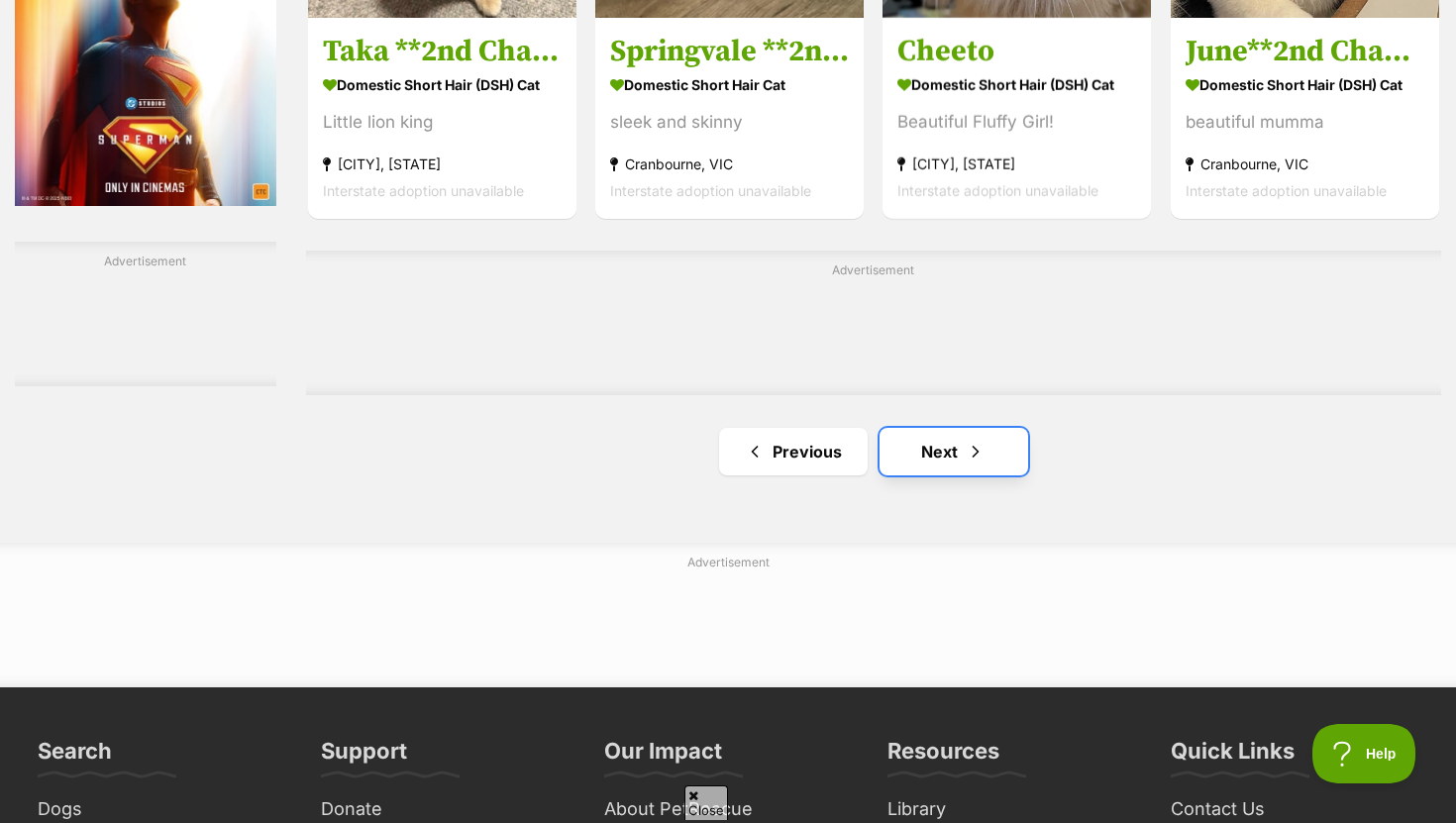 click at bounding box center [976, 452] 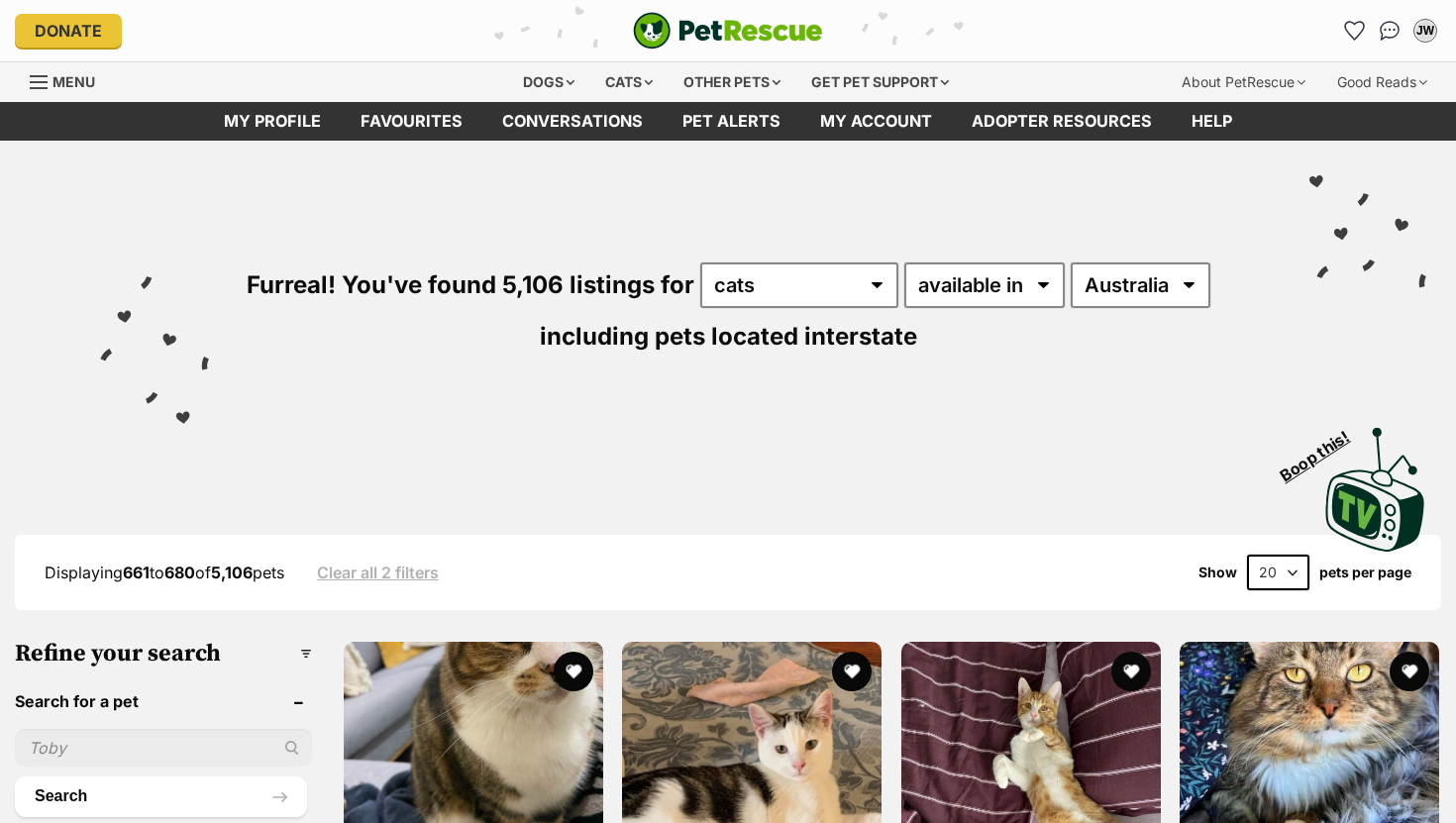 scroll, scrollTop: 0, scrollLeft: 0, axis: both 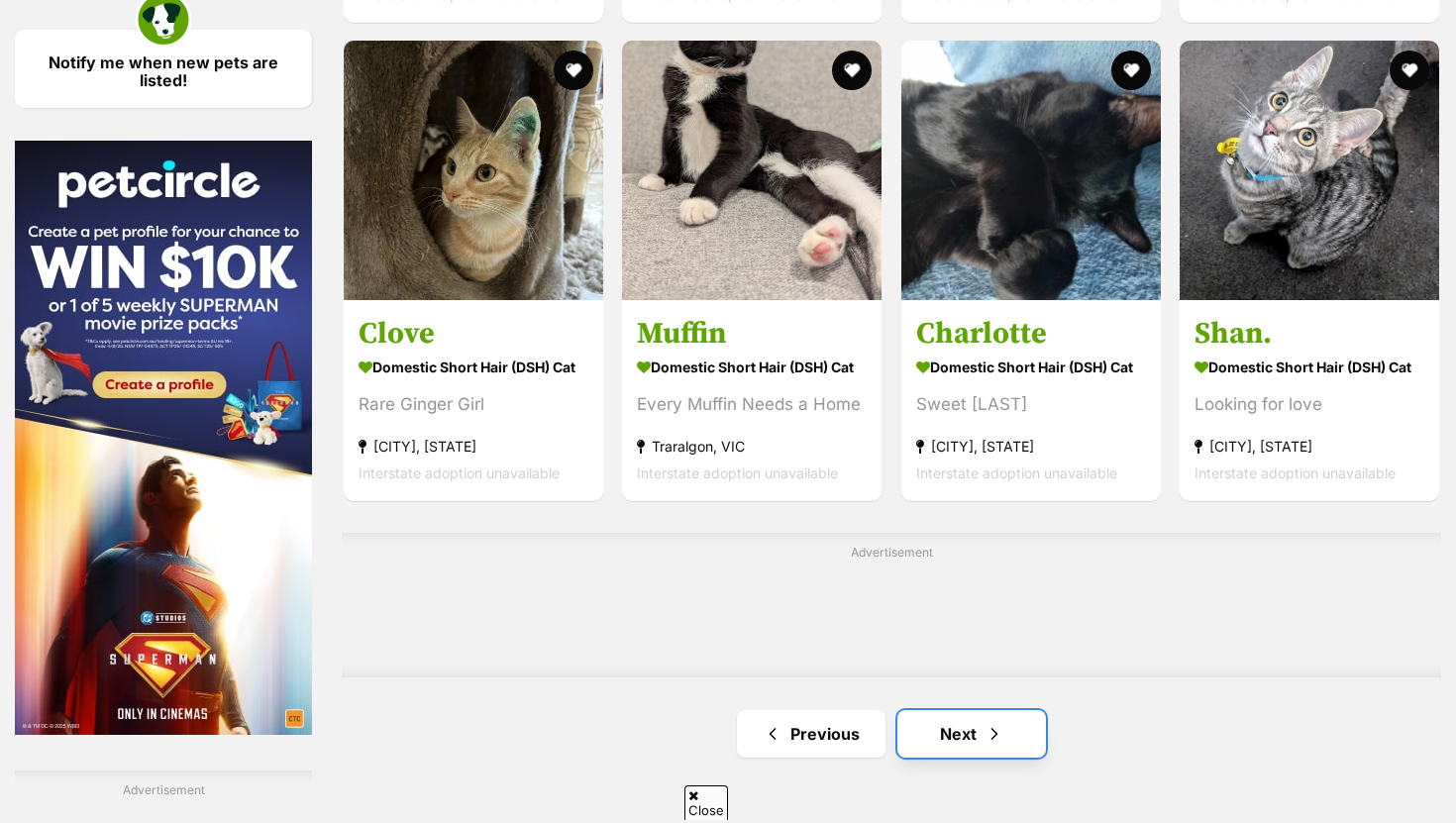 click on "Next" at bounding box center [972, 734] 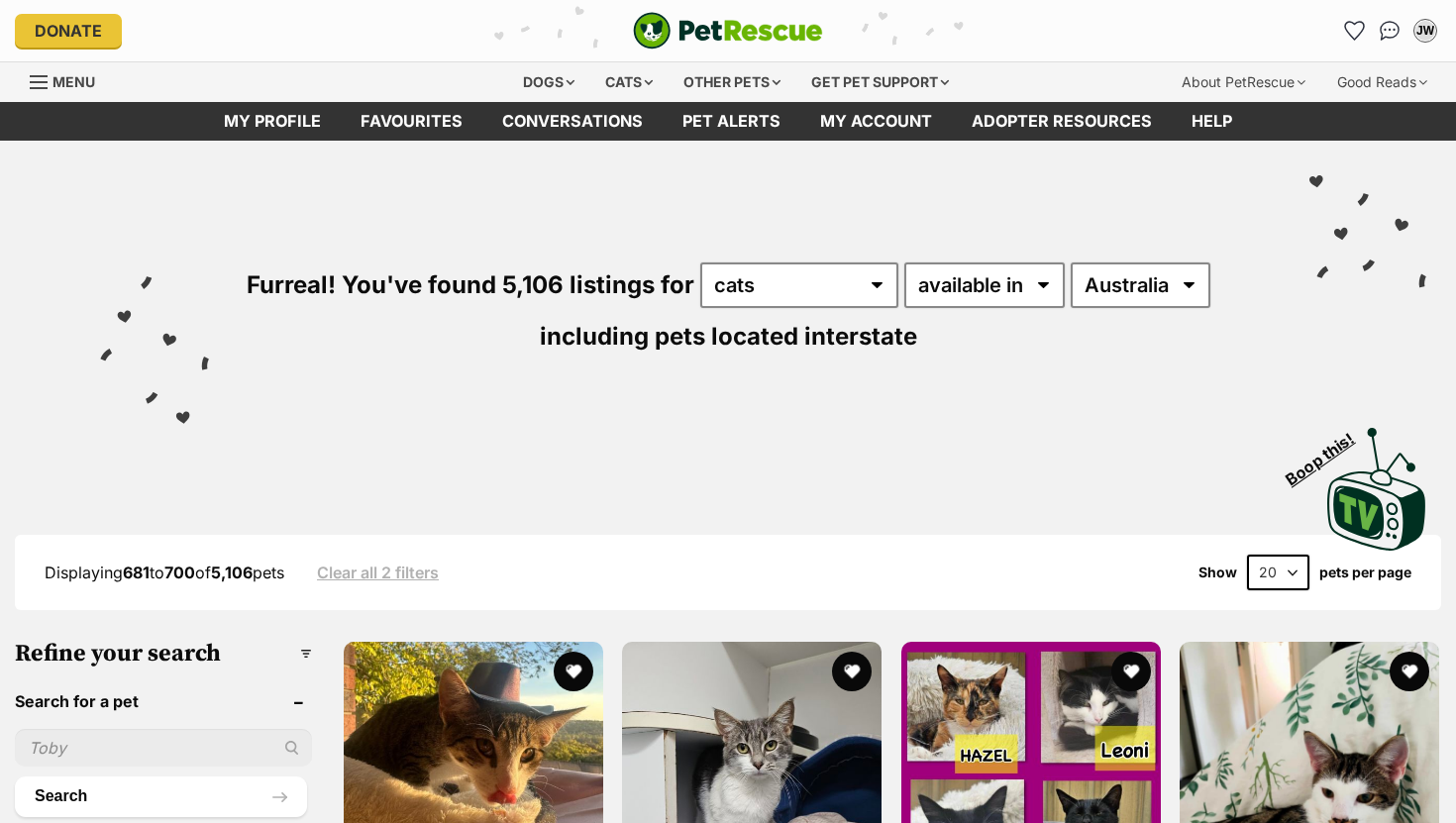 scroll, scrollTop: 178, scrollLeft: 0, axis: vertical 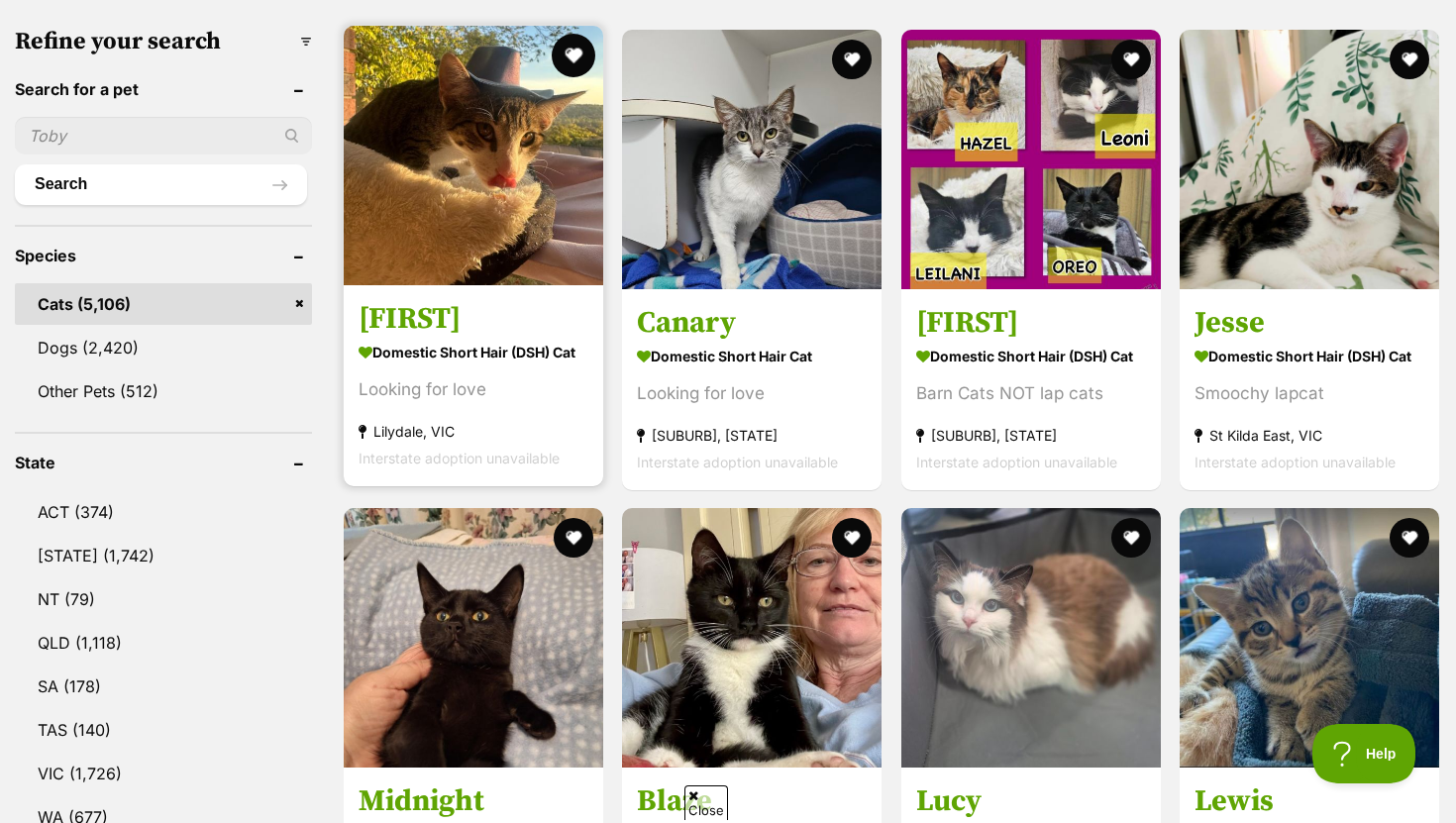 click at bounding box center [573, 55] 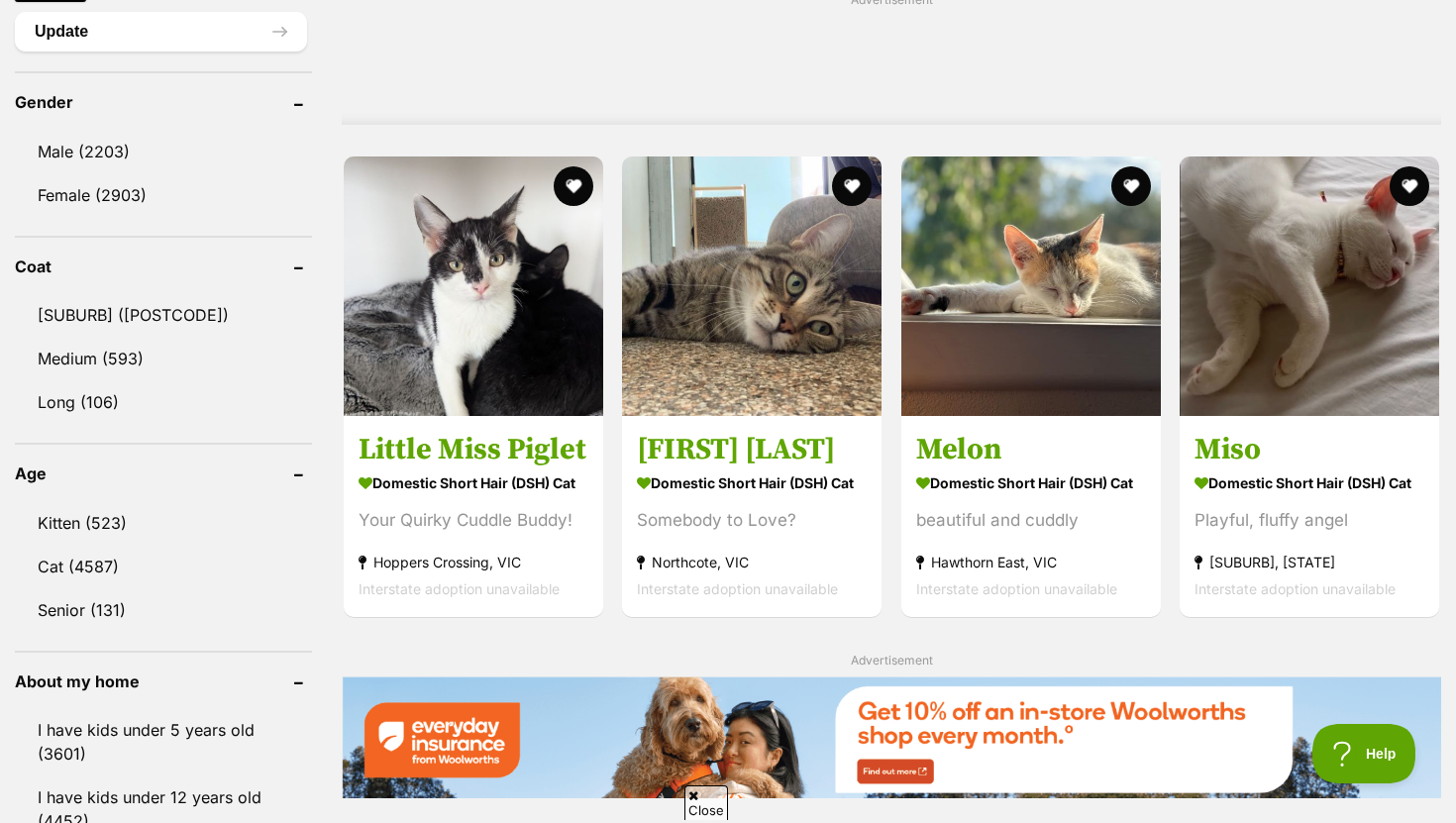 scroll, scrollTop: 1635, scrollLeft: 0, axis: vertical 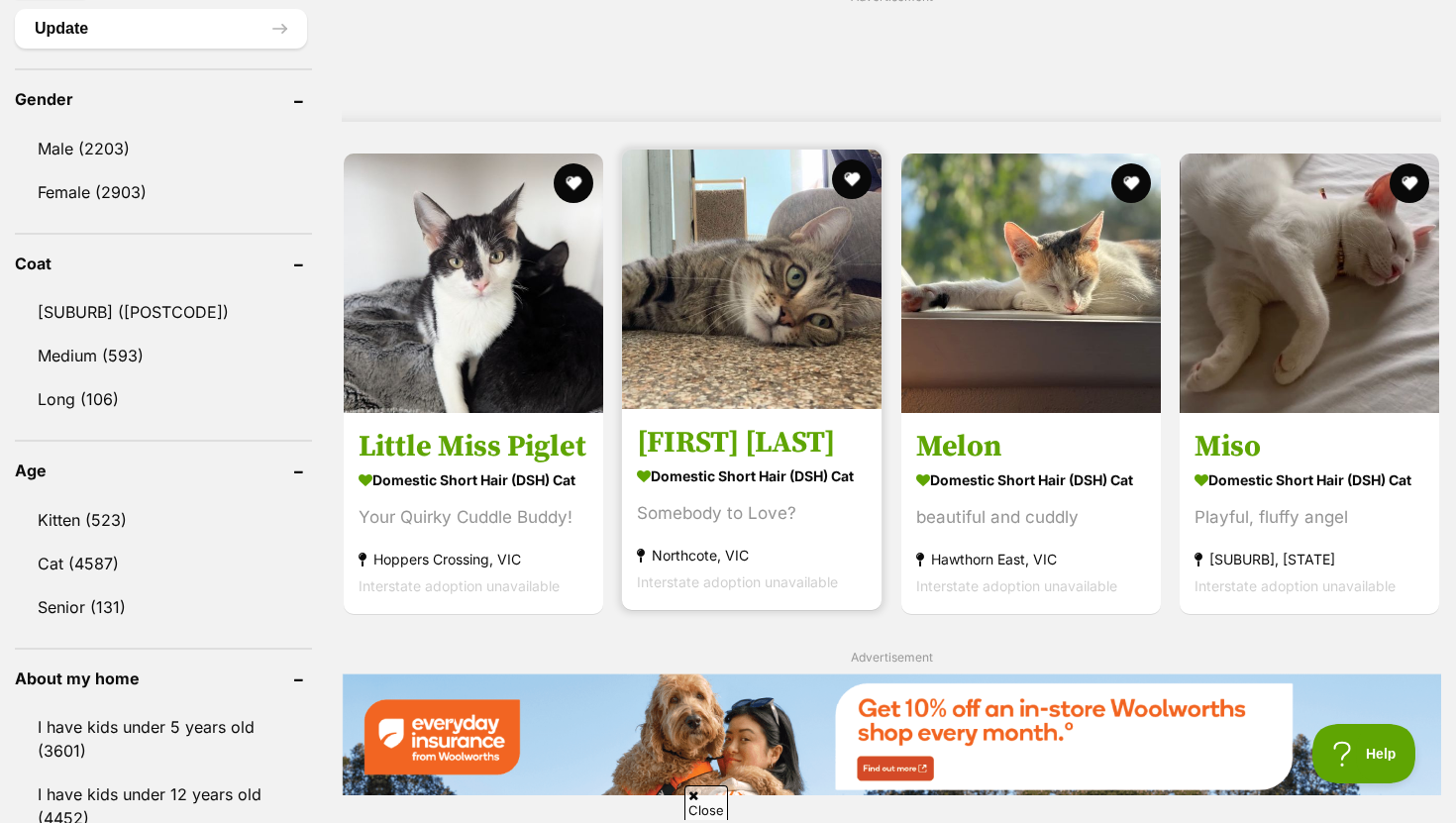click at bounding box center [752, 279] 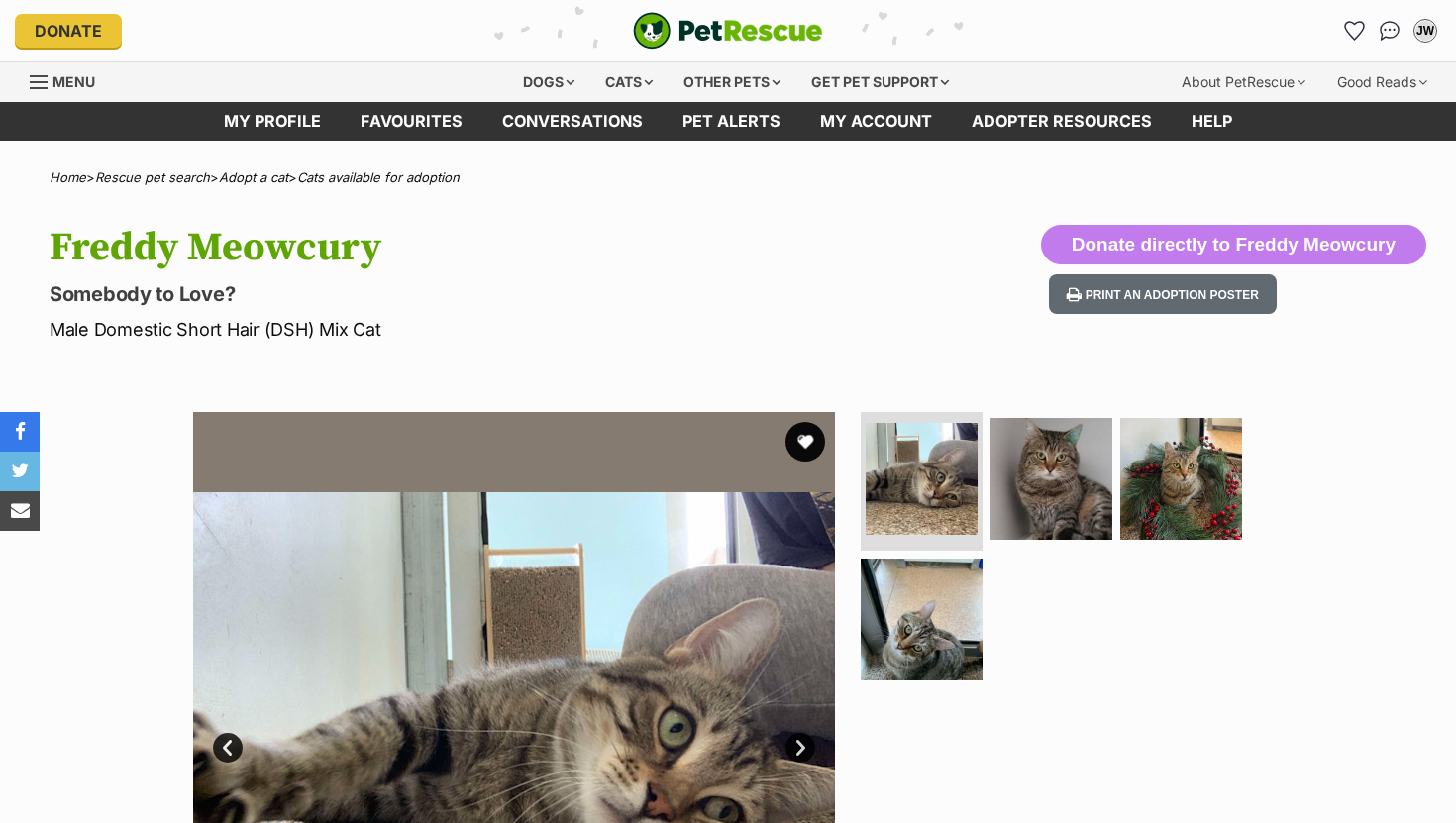 scroll, scrollTop: 0, scrollLeft: 0, axis: both 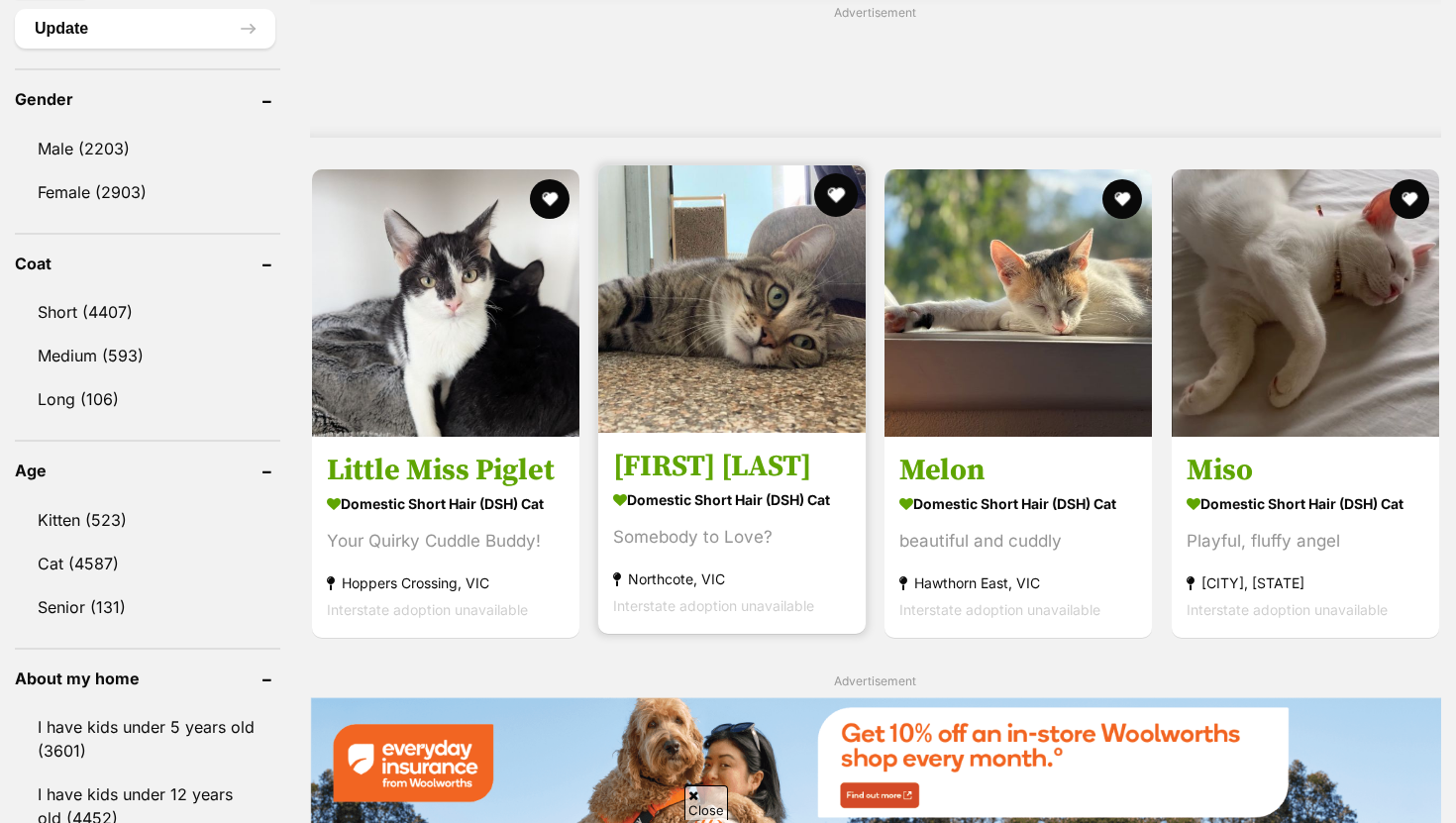 click at bounding box center [836, 195] 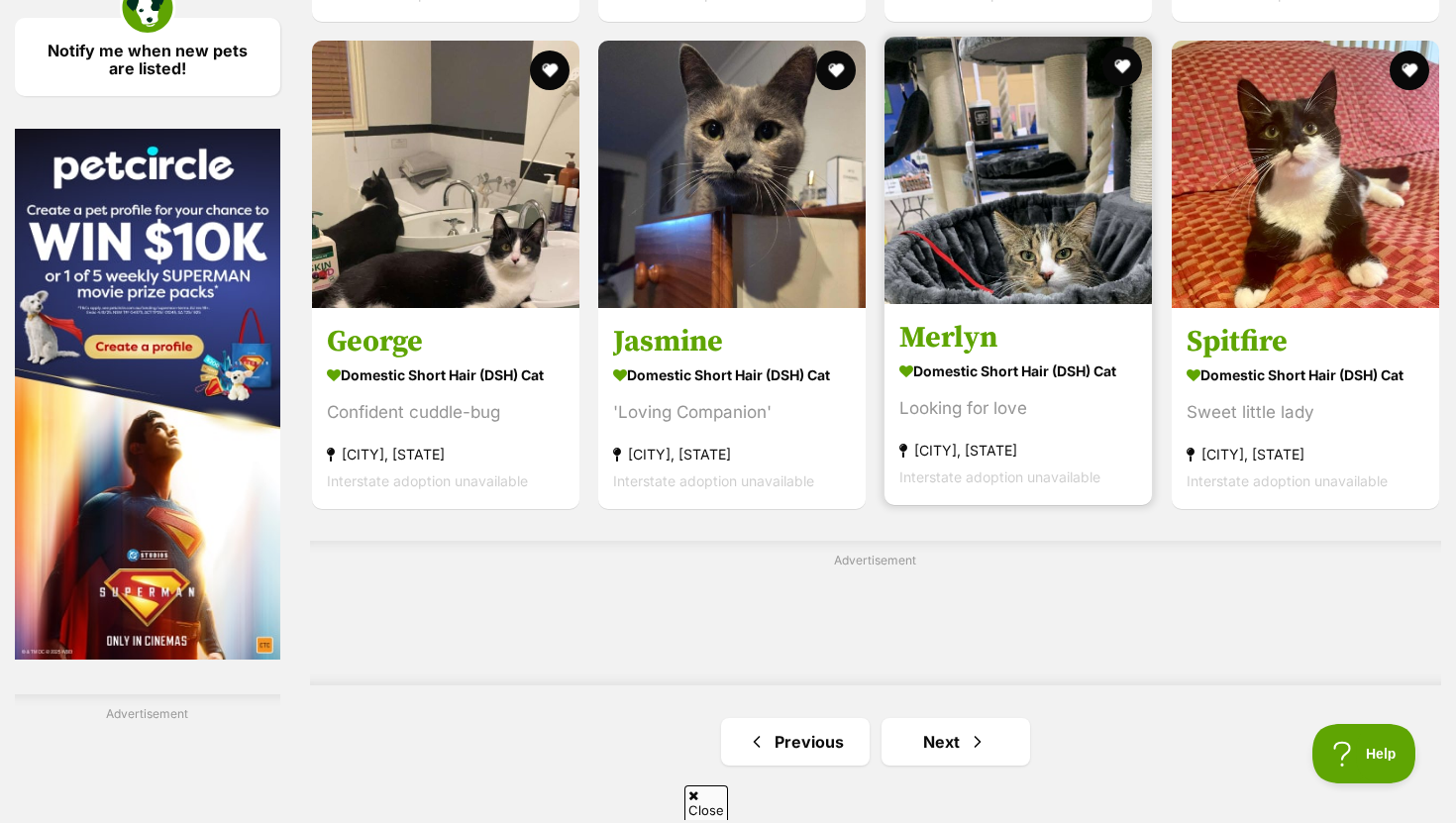 scroll, scrollTop: 3141, scrollLeft: 0, axis: vertical 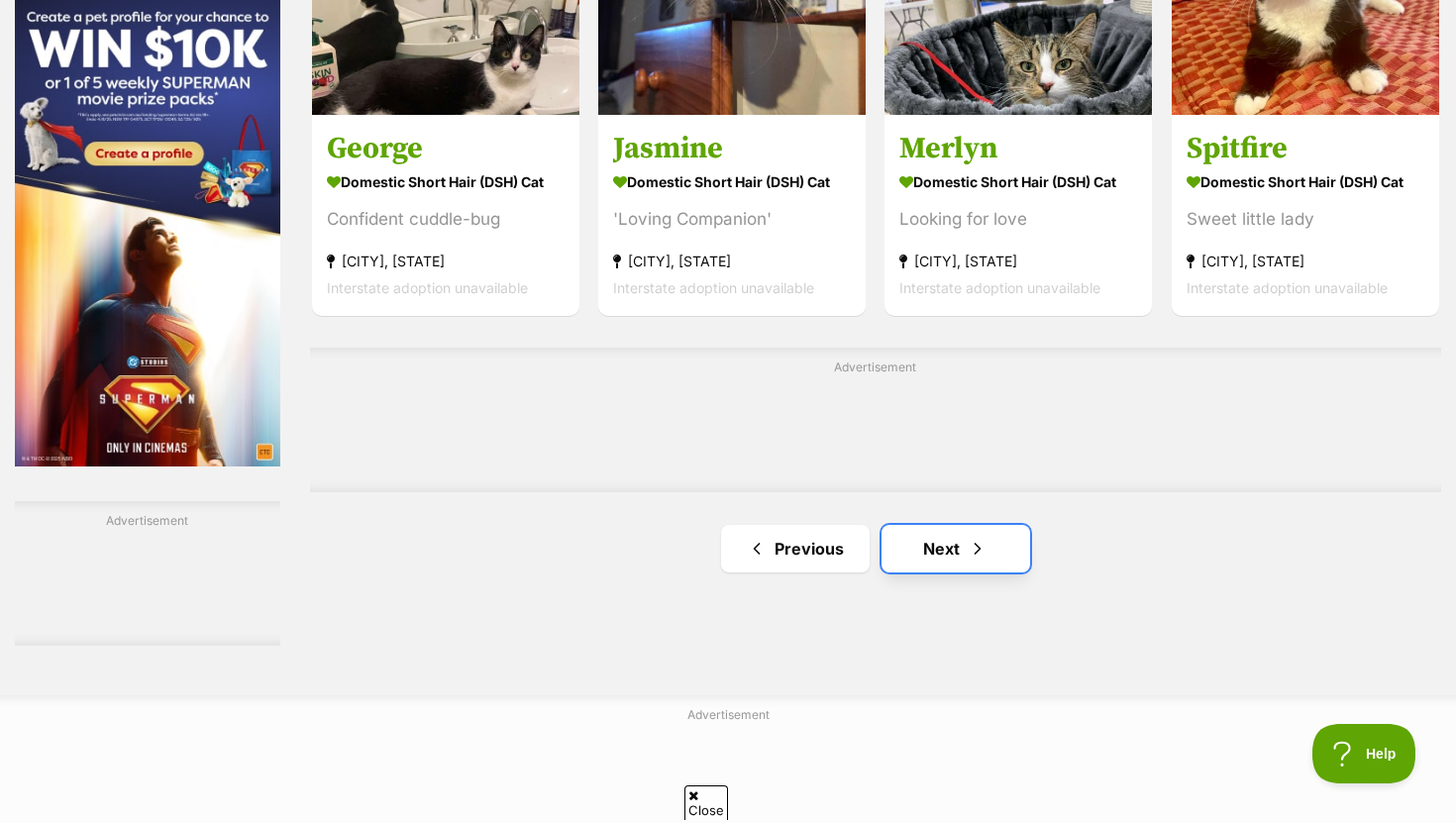 click on "Next" at bounding box center (956, 549) 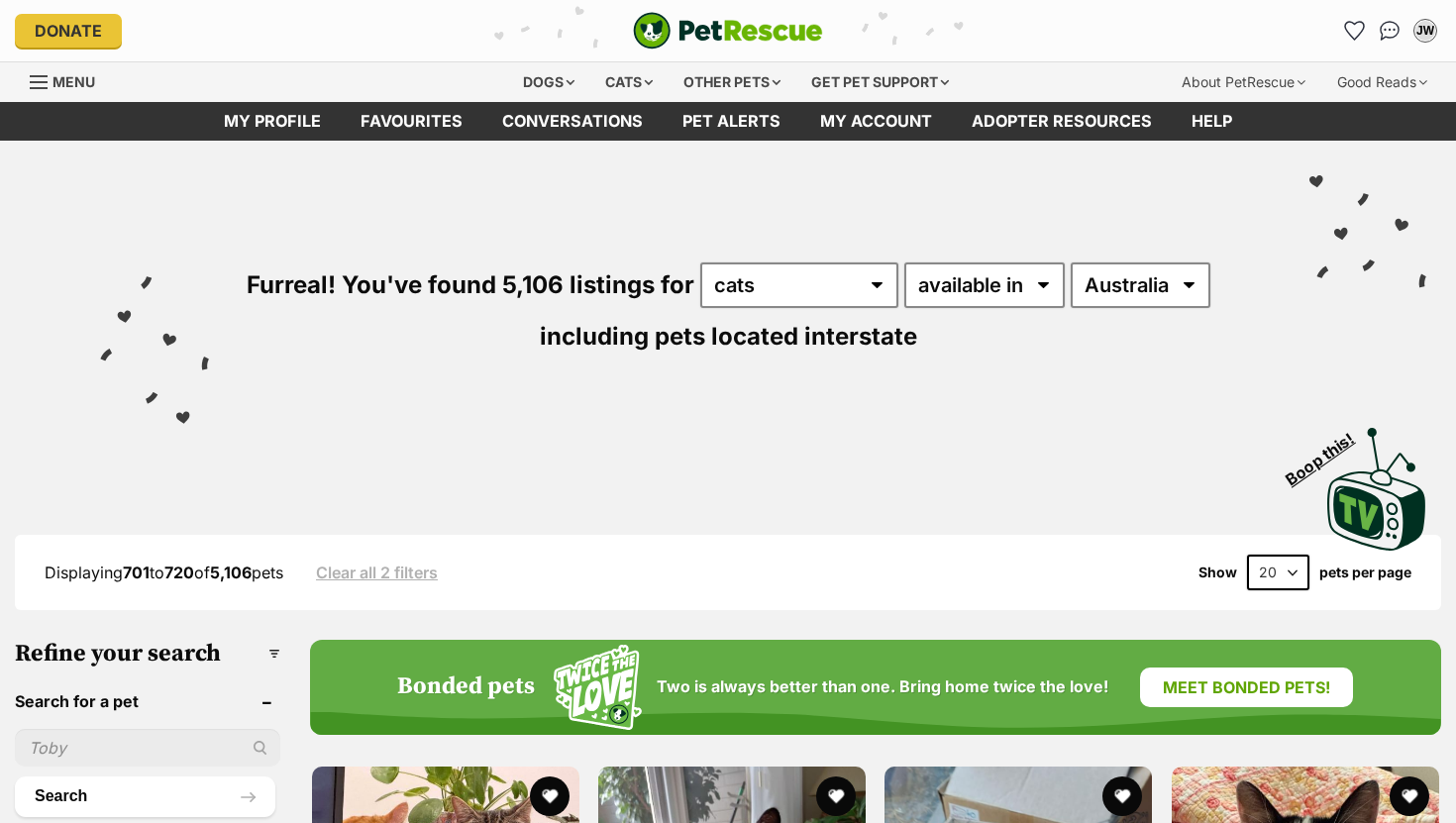 scroll, scrollTop: 0, scrollLeft: 0, axis: both 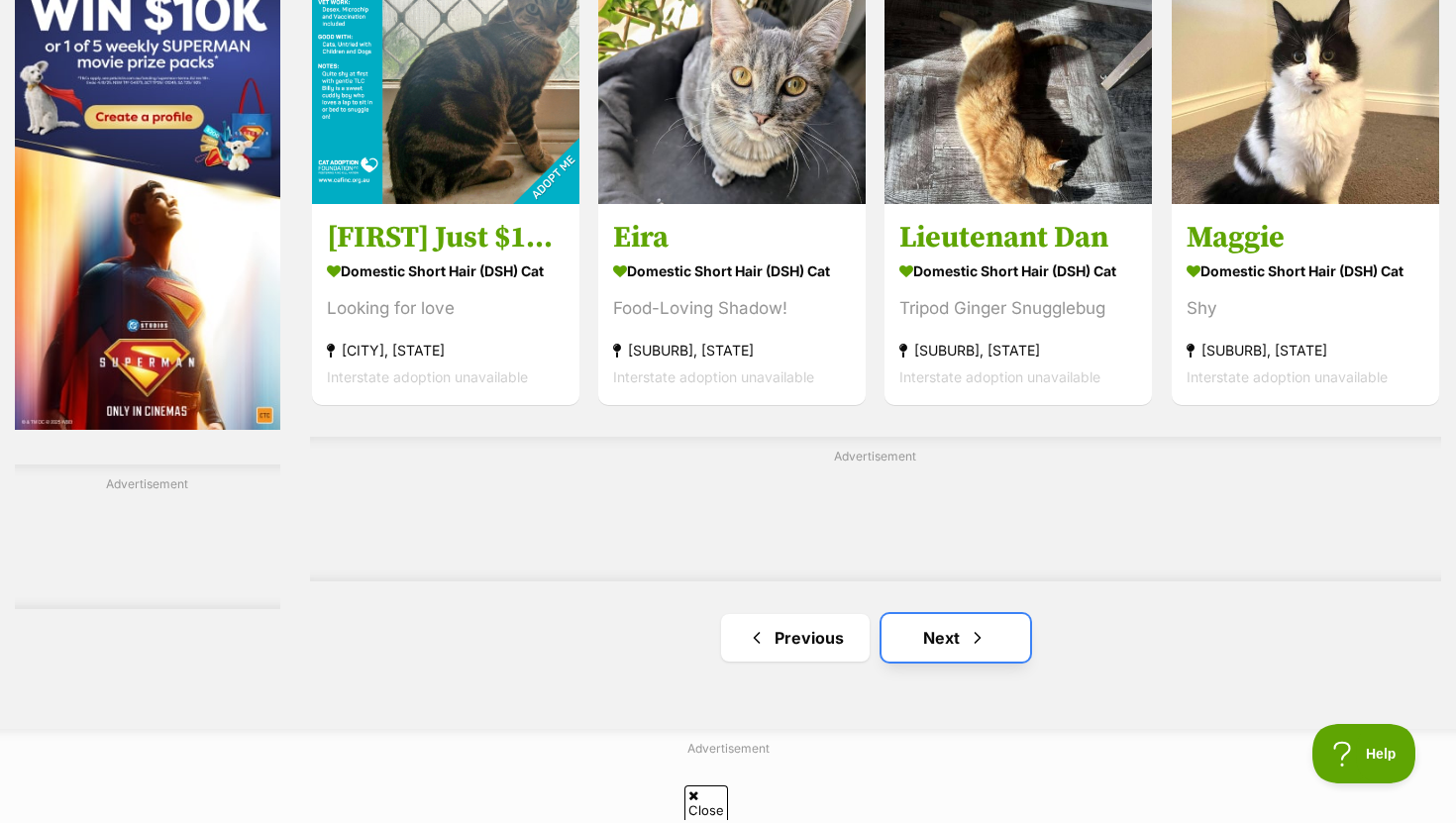 click on "Next" at bounding box center [956, 638] 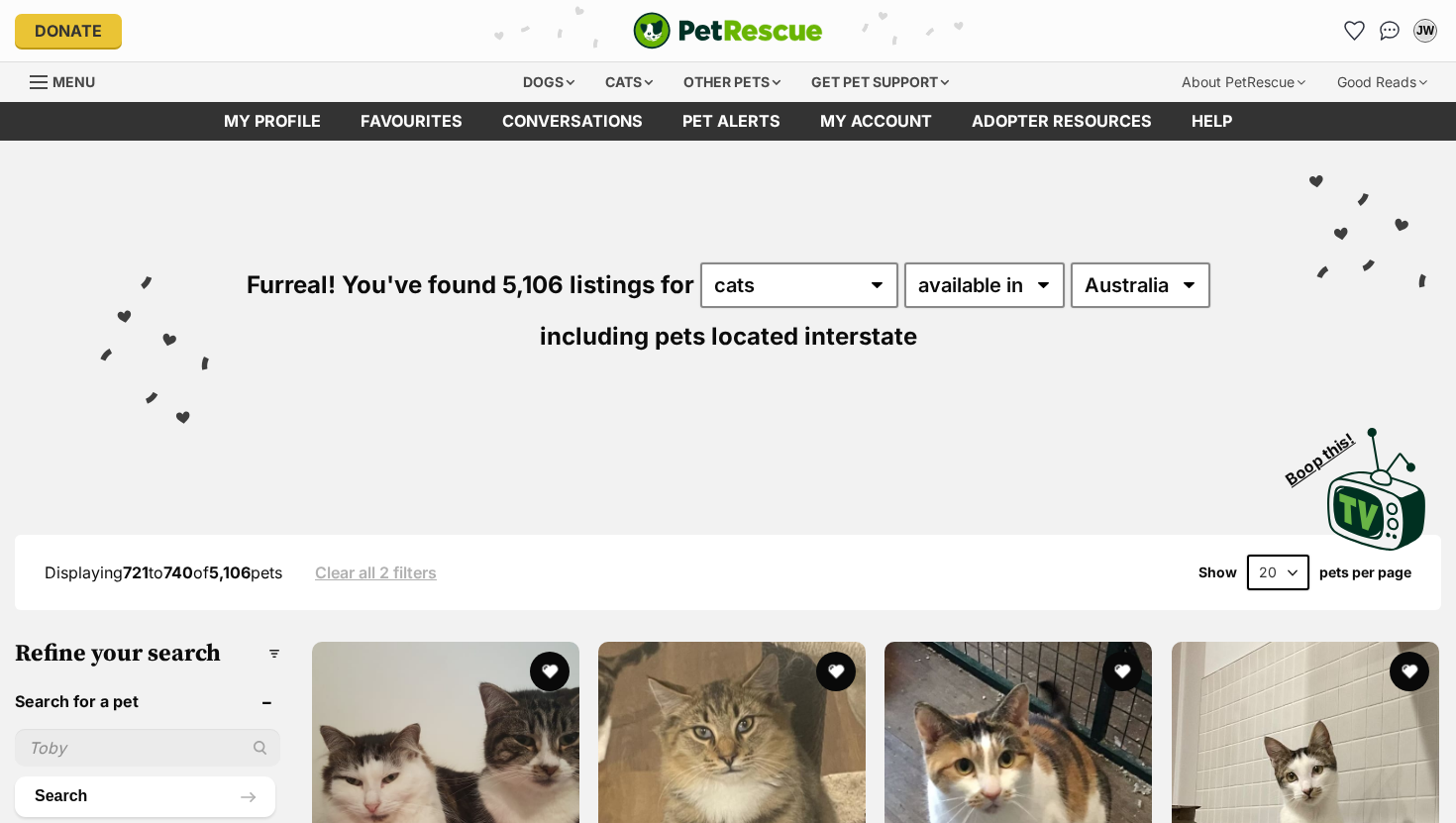 scroll, scrollTop: 0, scrollLeft: 0, axis: both 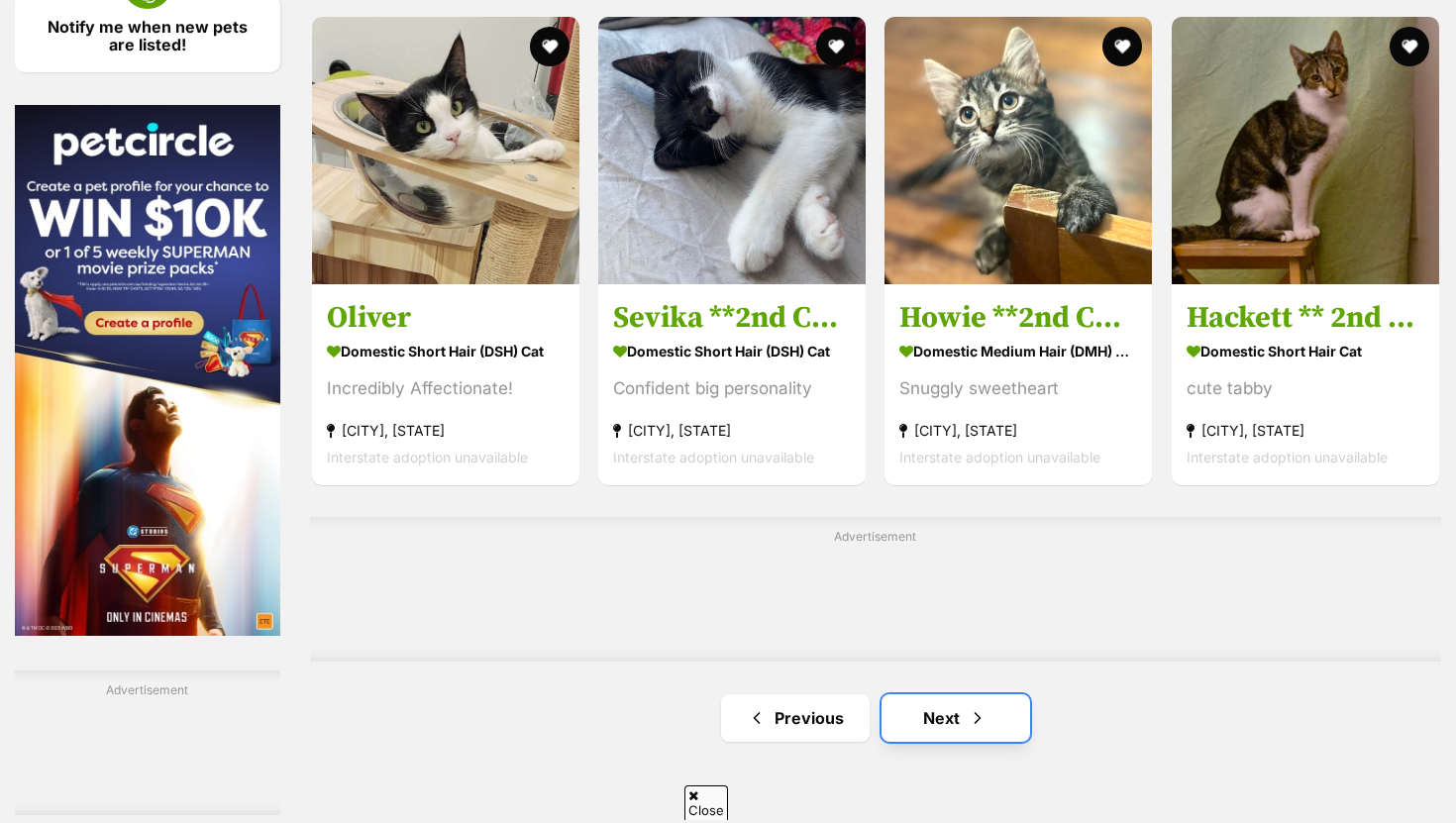click on "Next" at bounding box center [956, 718] 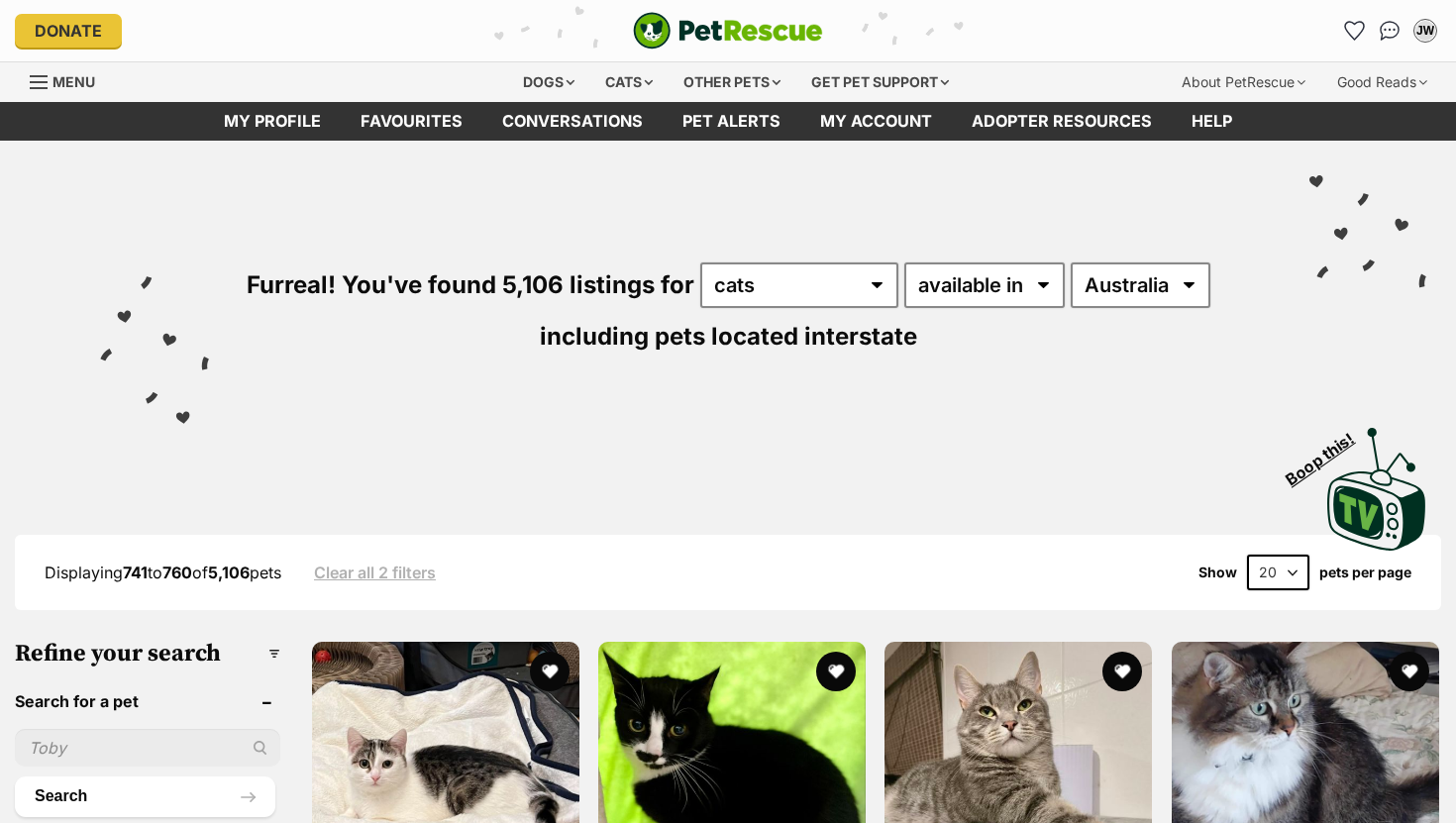scroll, scrollTop: 0, scrollLeft: 0, axis: both 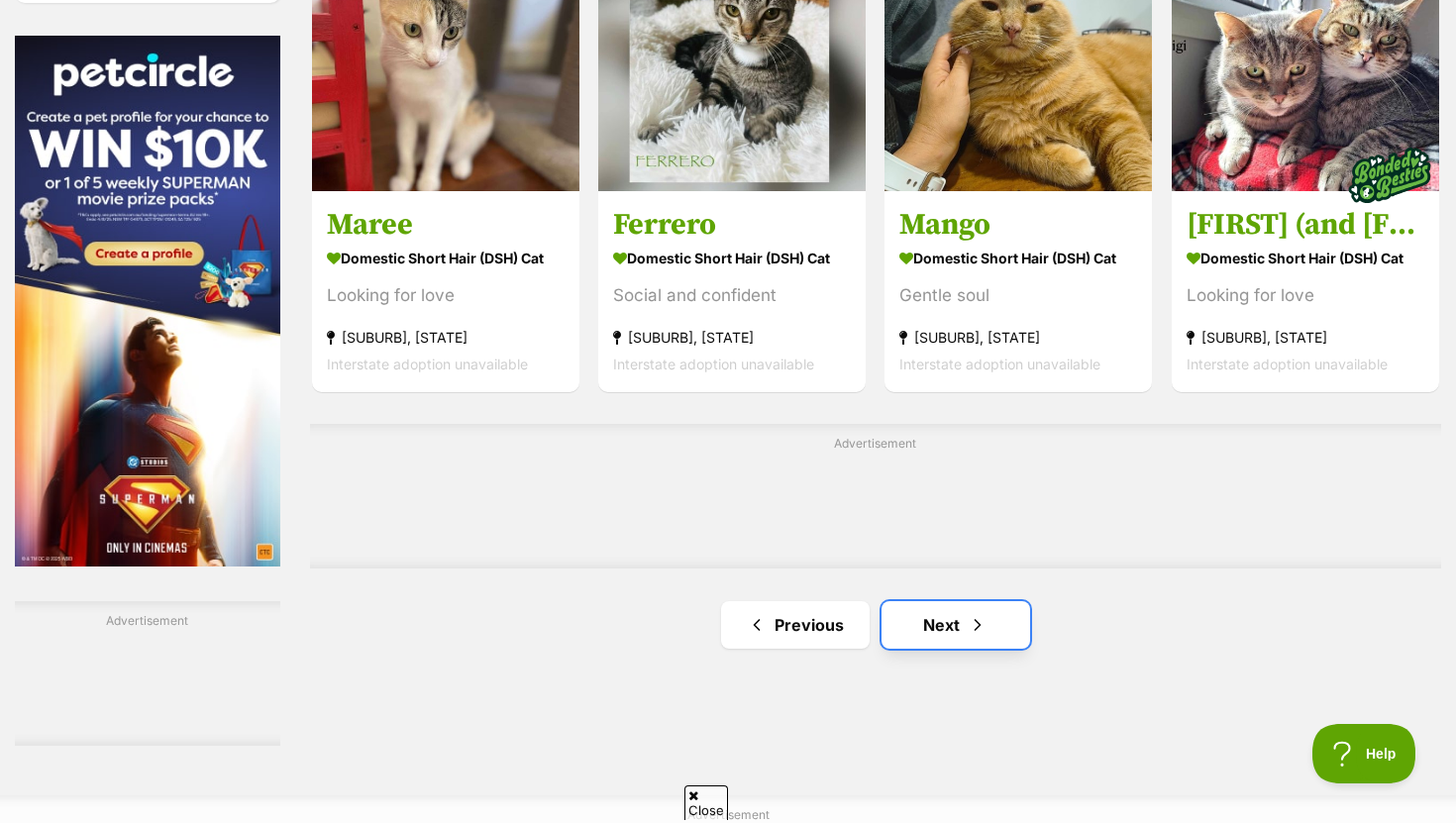 click on "Next" at bounding box center [956, 625] 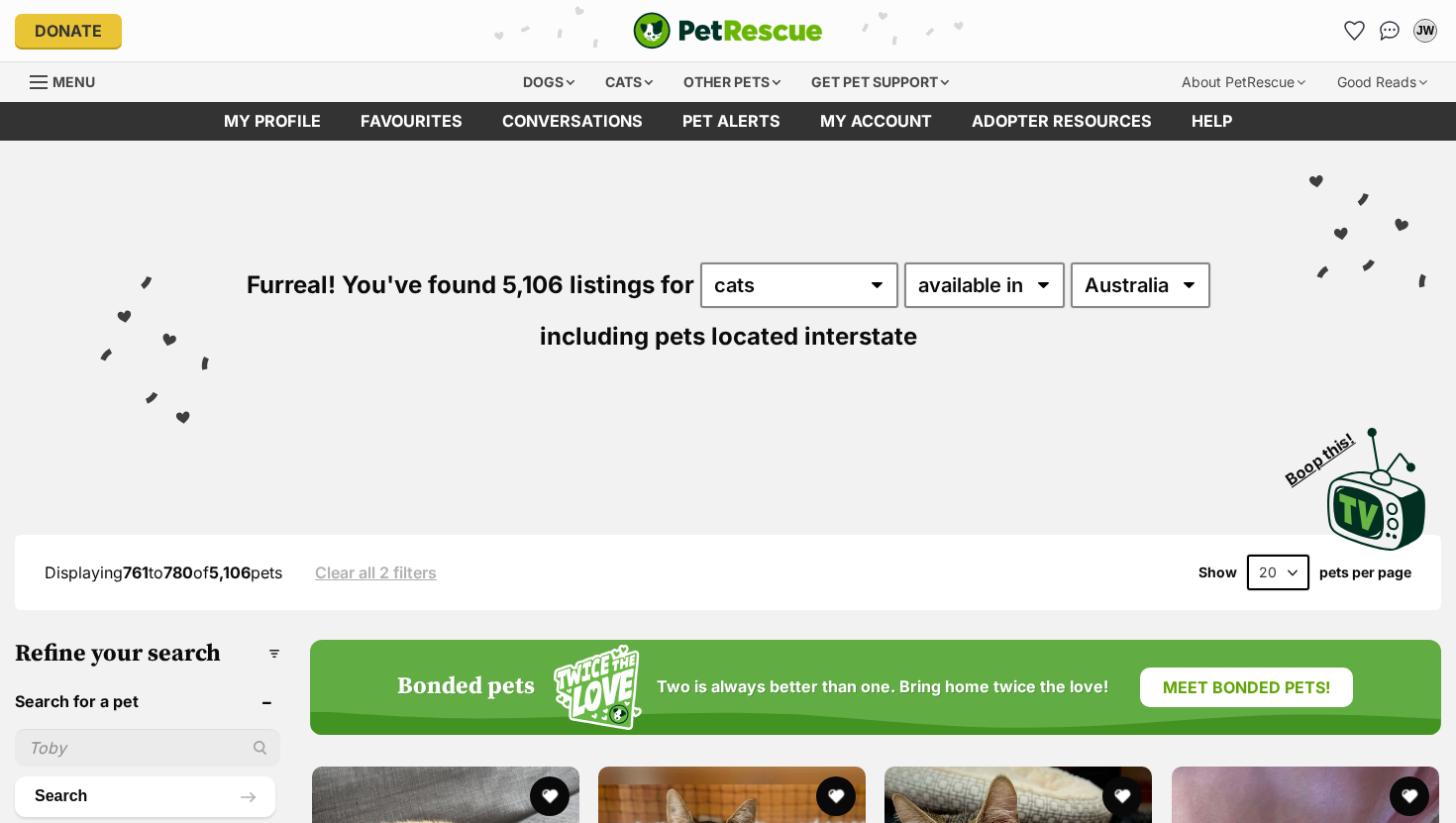 scroll, scrollTop: 0, scrollLeft: 0, axis: both 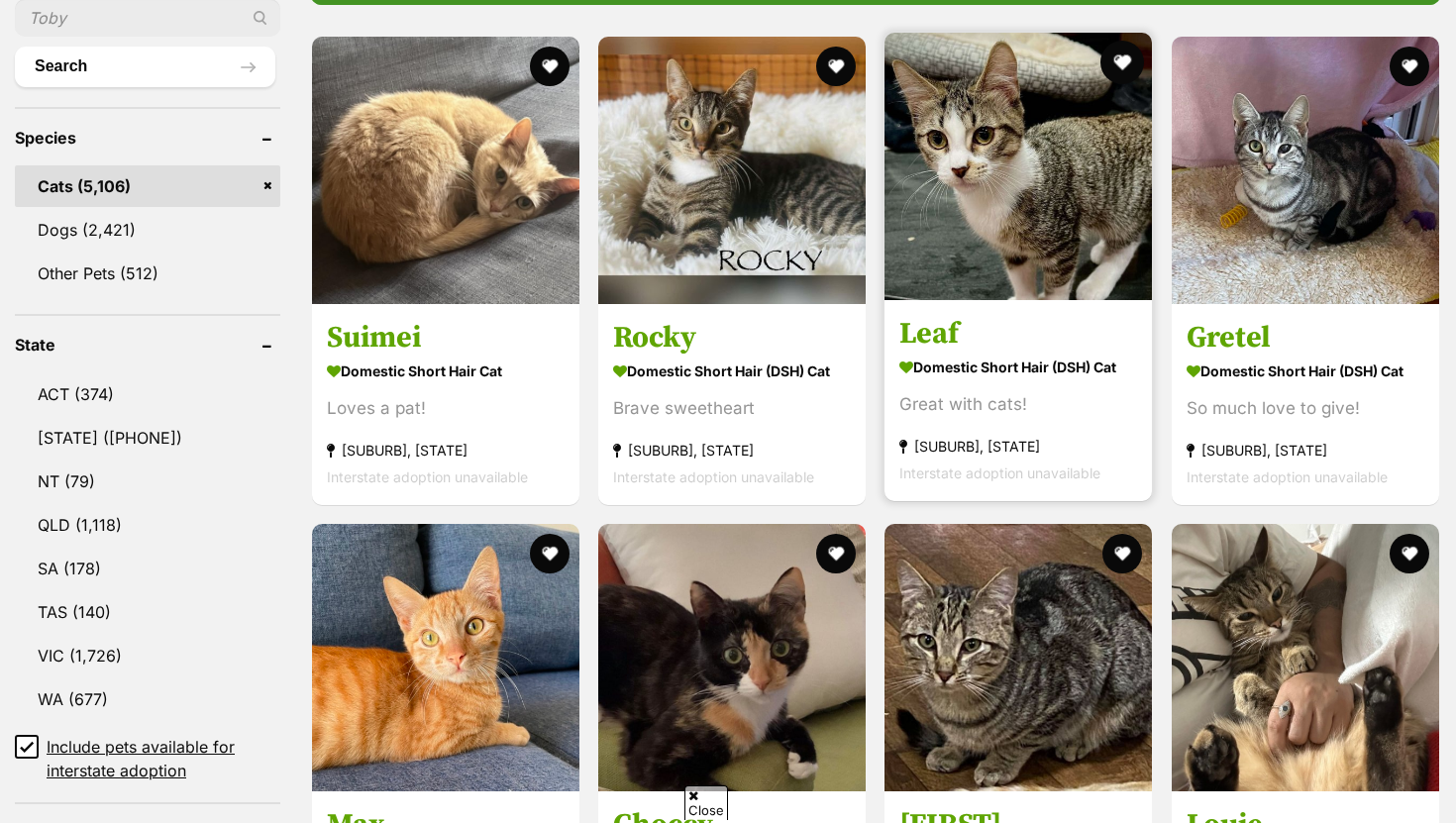 click at bounding box center (1123, 62) 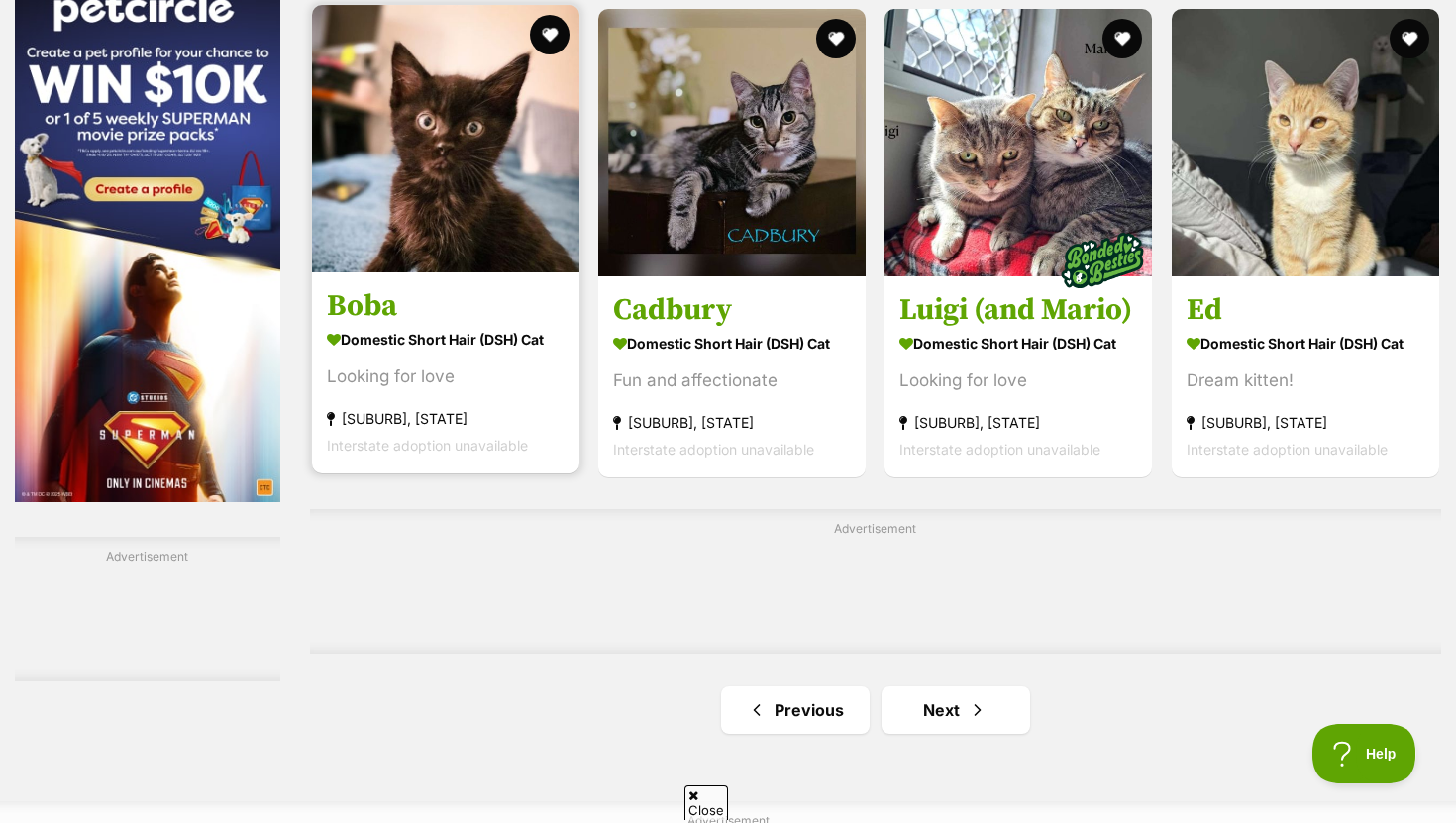 scroll, scrollTop: 3188, scrollLeft: 0, axis: vertical 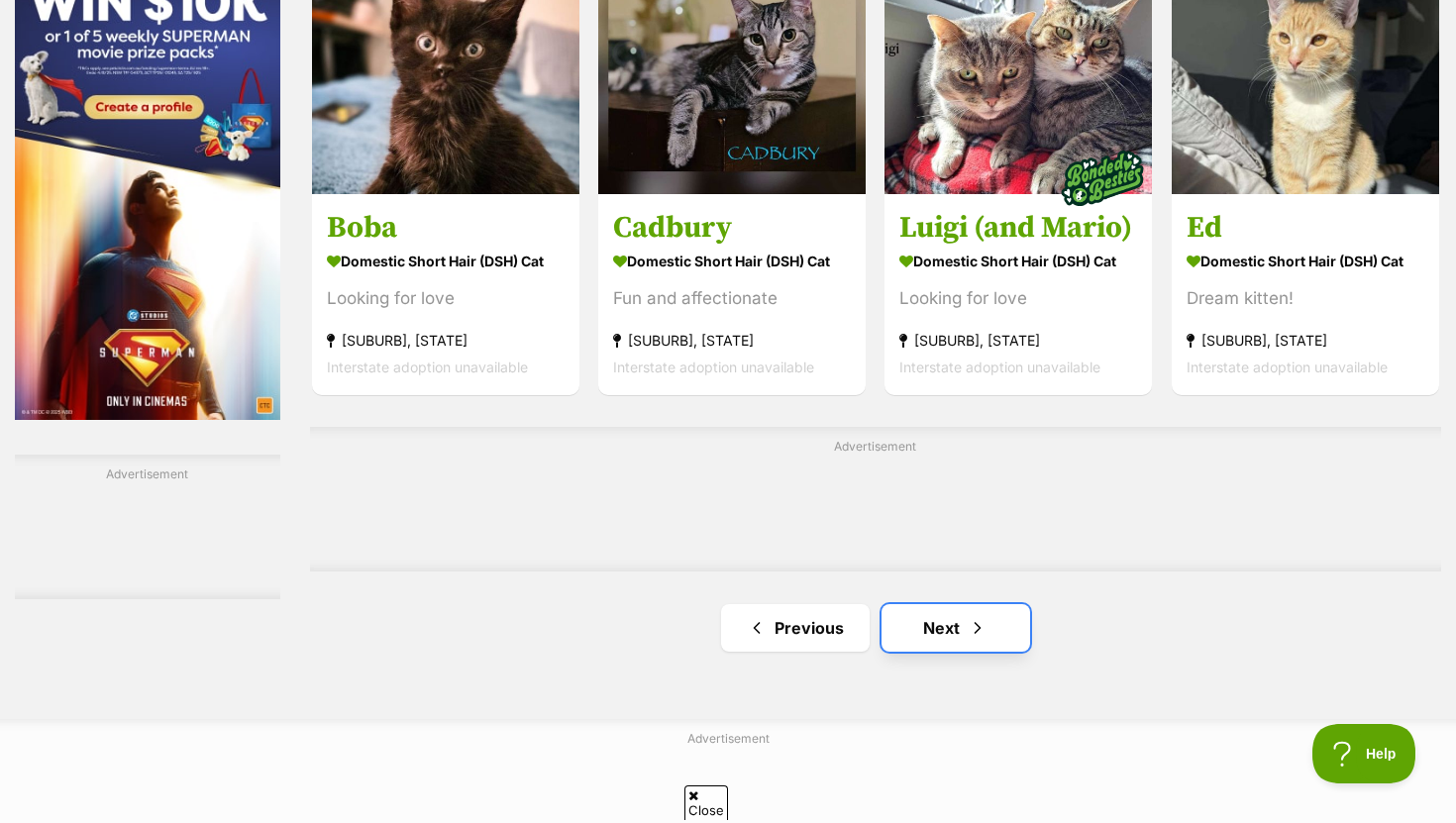 click on "Next" at bounding box center (956, 628) 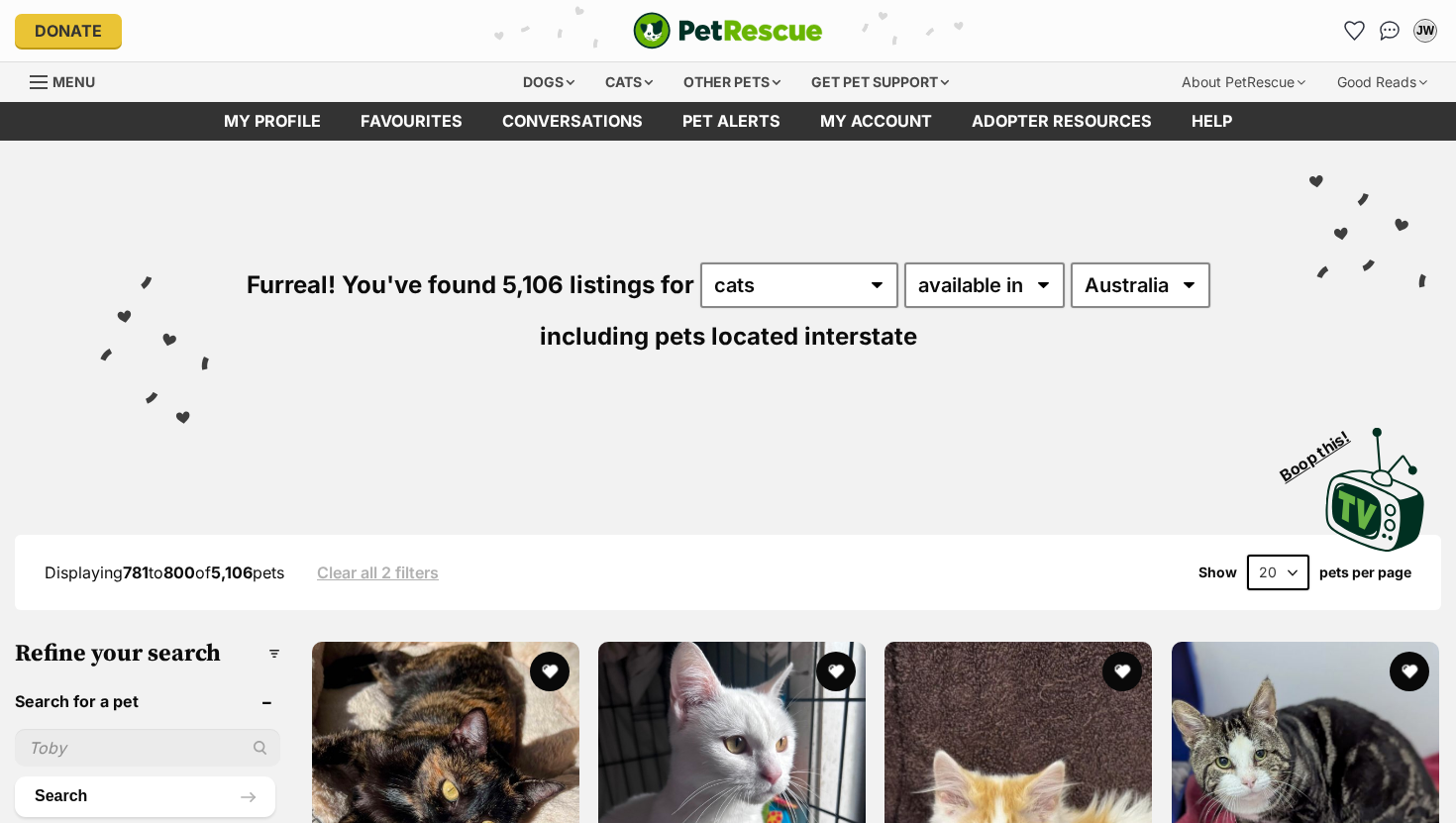 scroll, scrollTop: 0, scrollLeft: 0, axis: both 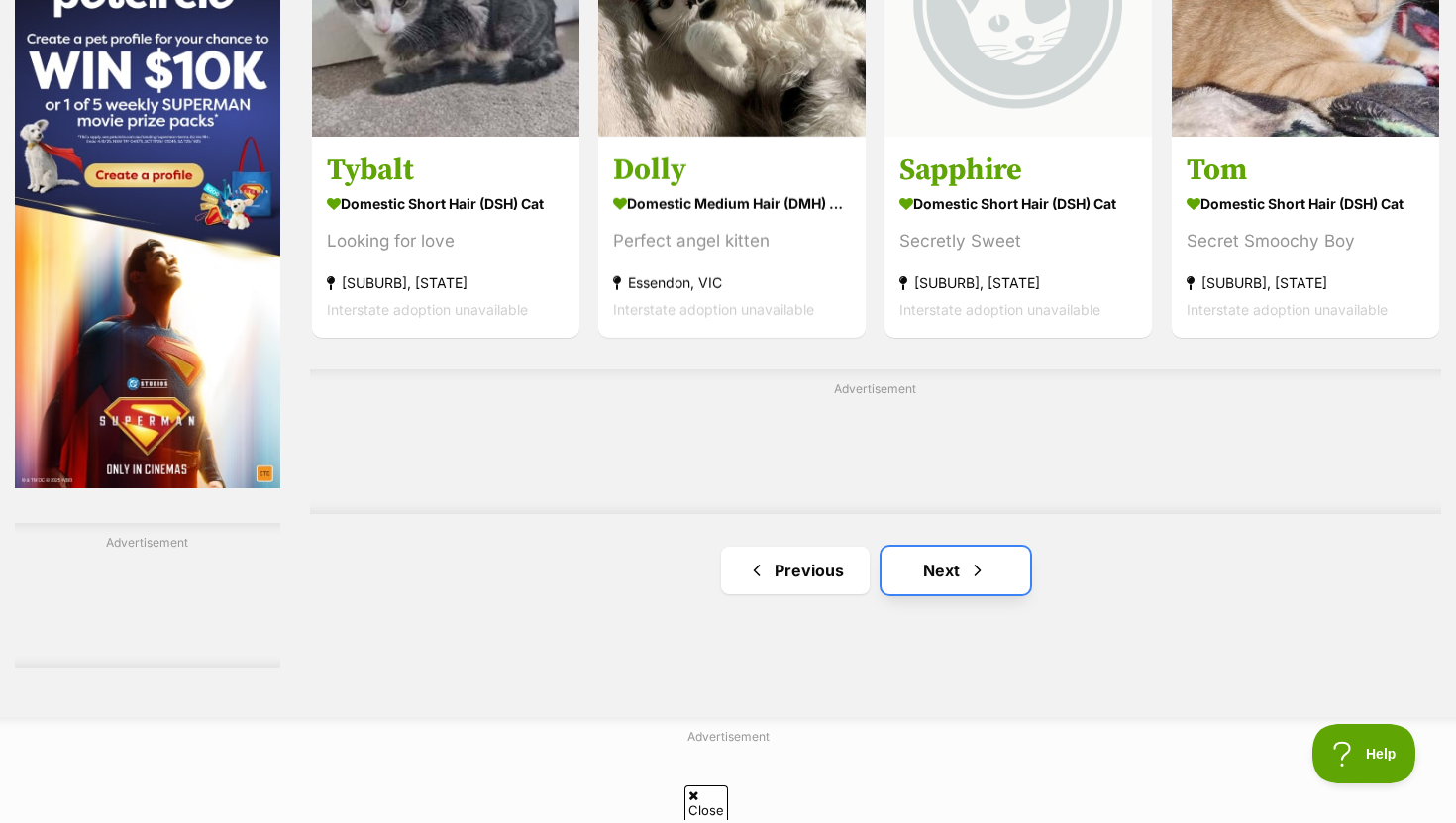 click at bounding box center (978, 570) 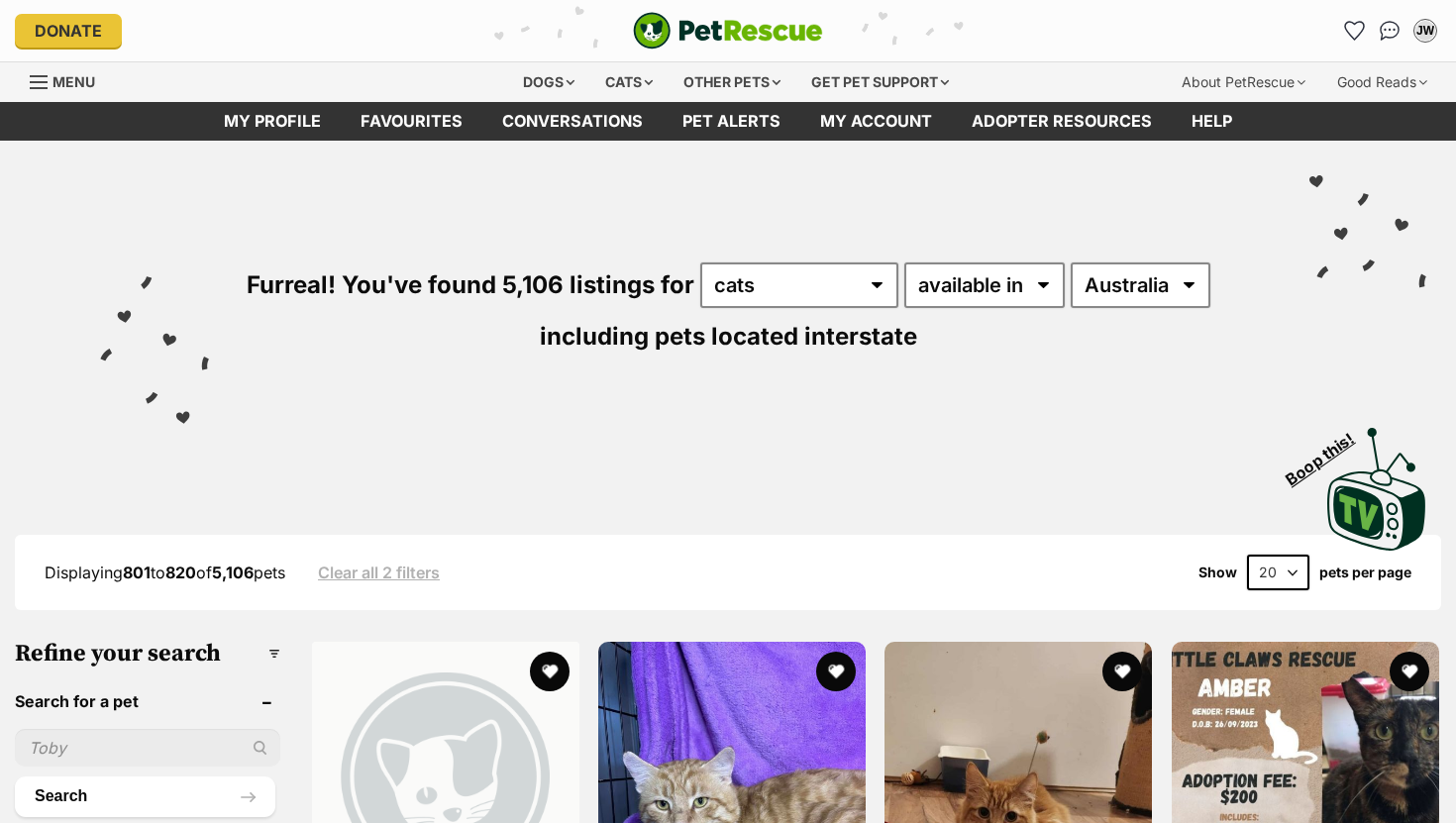 scroll, scrollTop: 0, scrollLeft: 0, axis: both 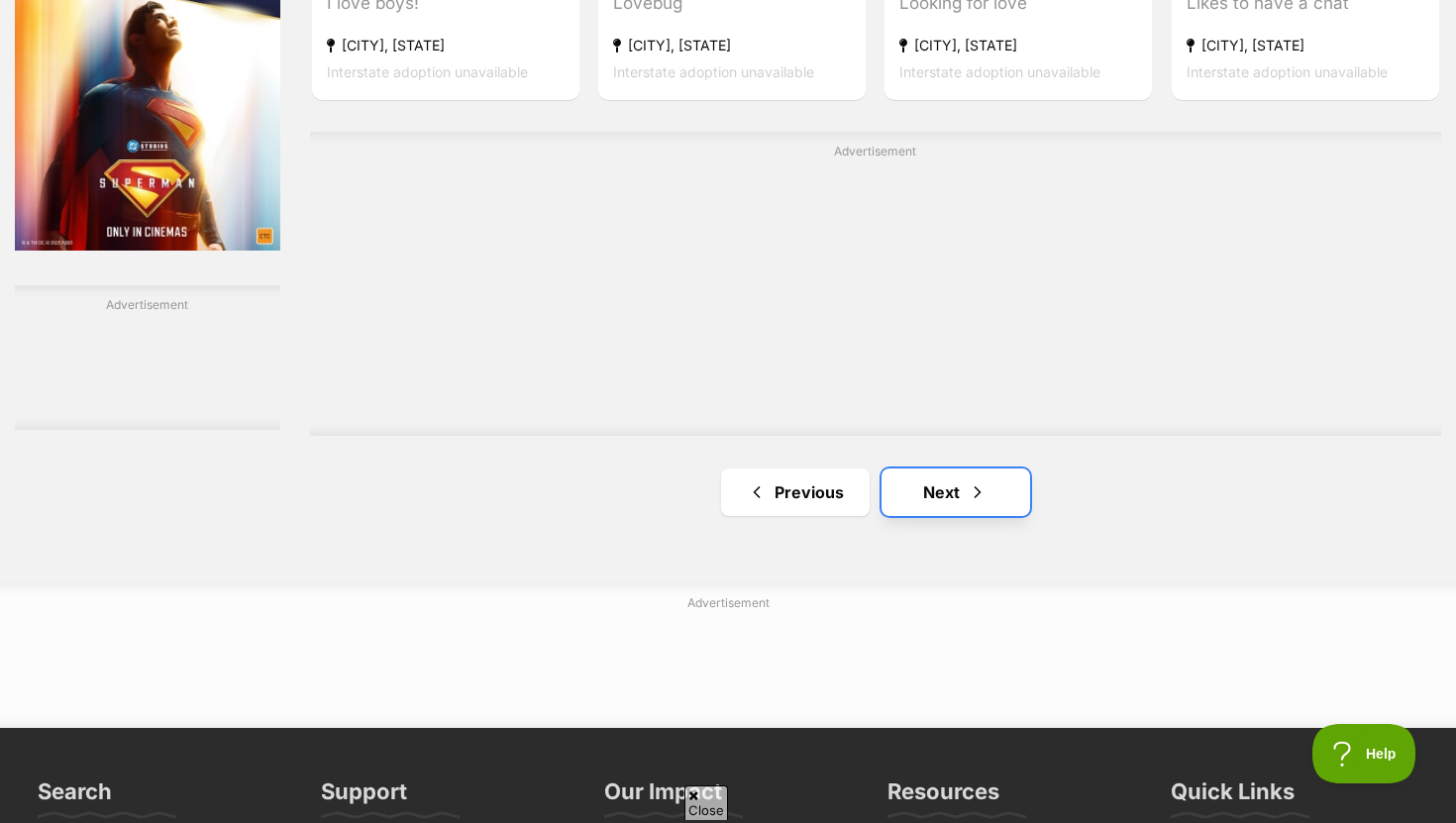click on "Next" at bounding box center [956, 492] 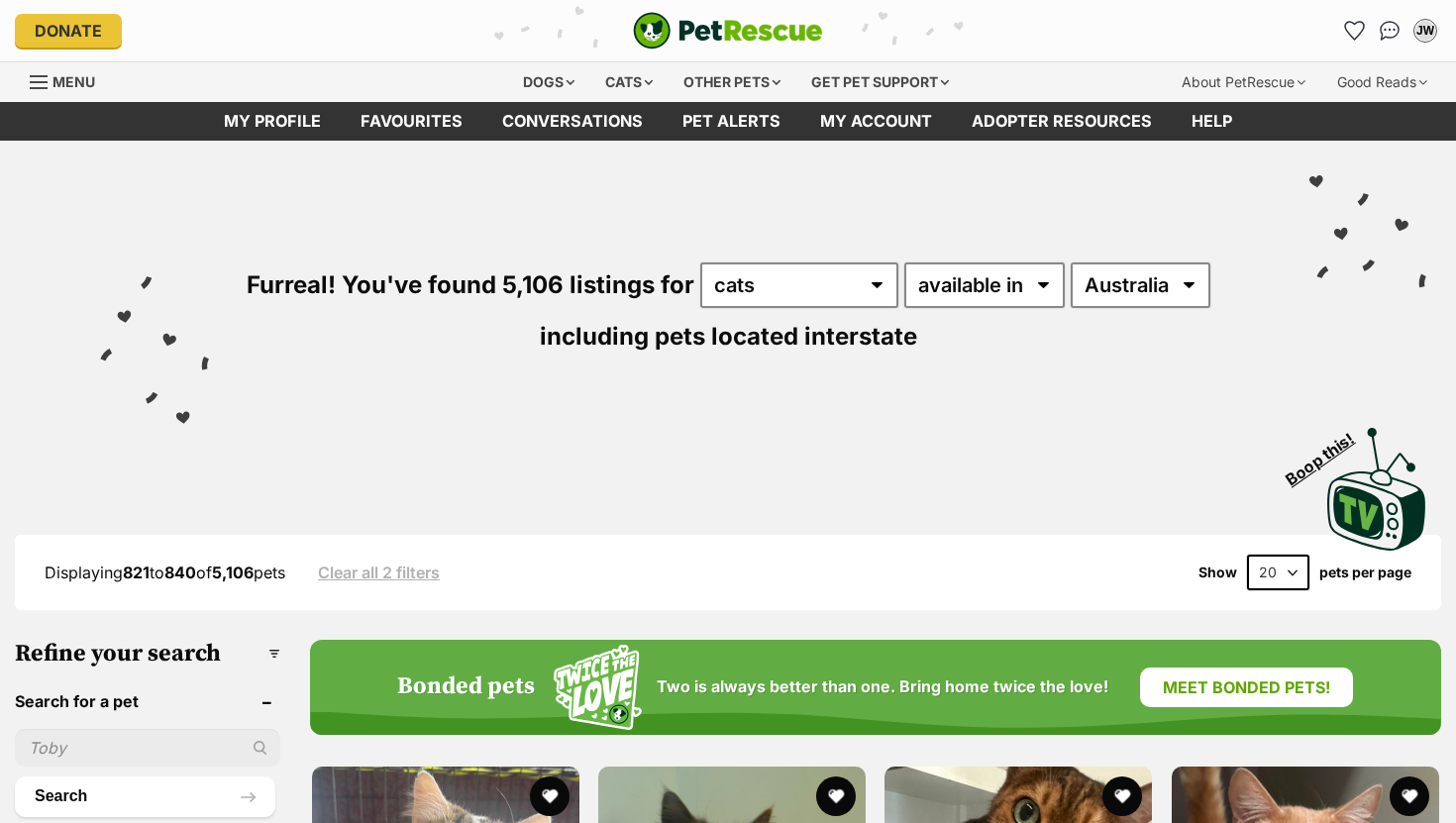 scroll, scrollTop: 0, scrollLeft: 0, axis: both 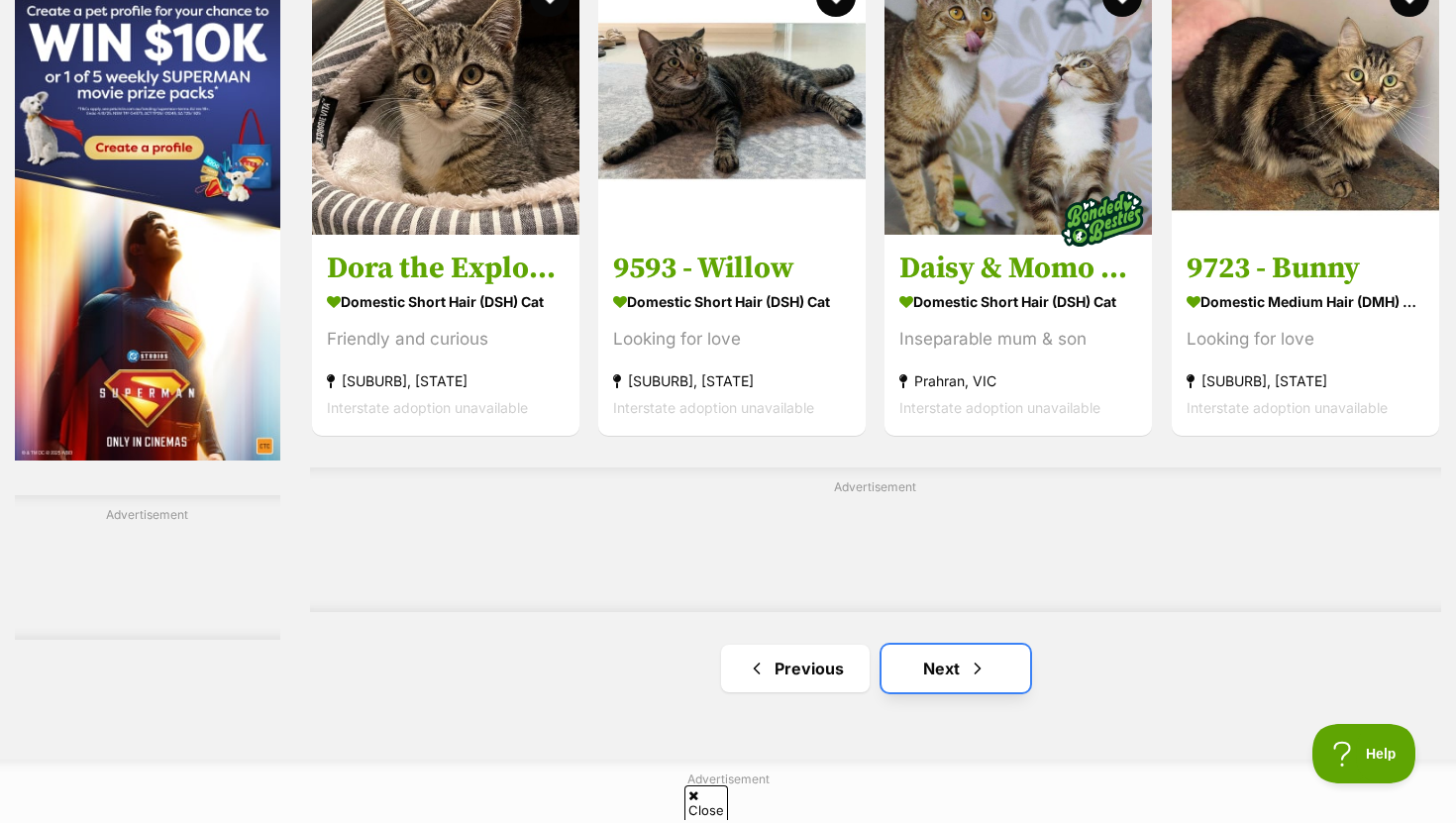click on "Next" at bounding box center [956, 669] 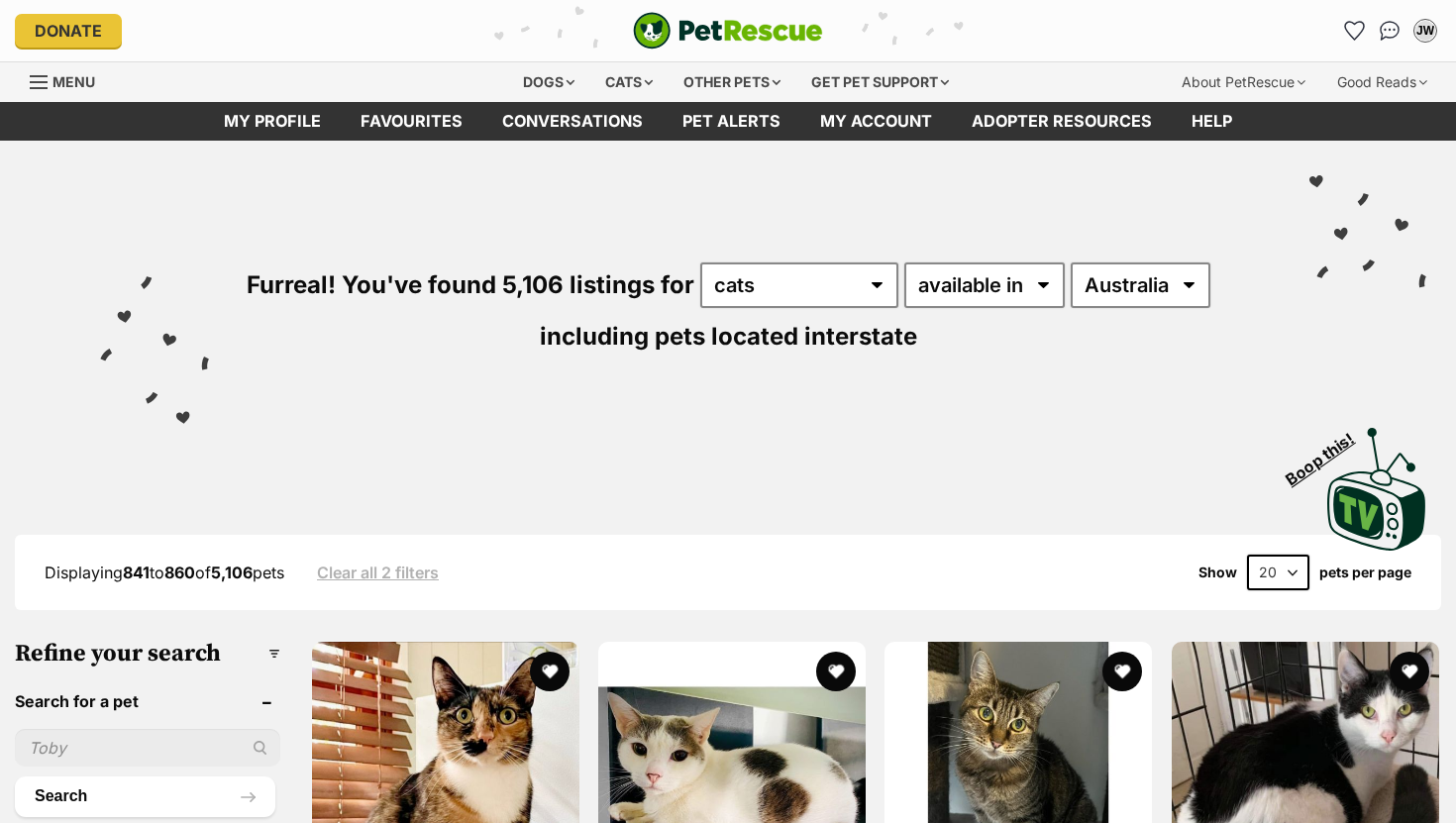 scroll, scrollTop: 0, scrollLeft: 0, axis: both 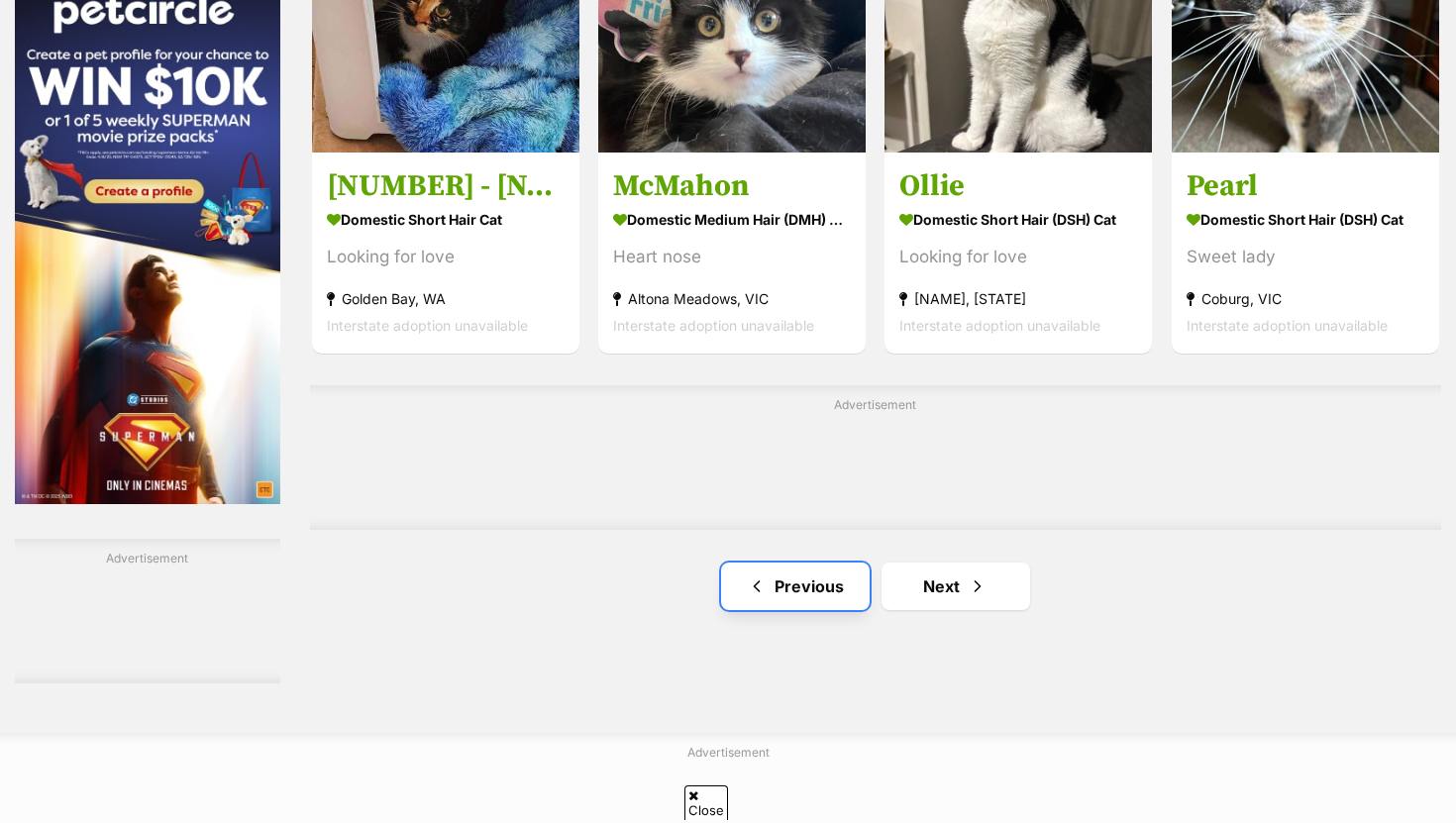 click on "Previous" at bounding box center (795, 586) 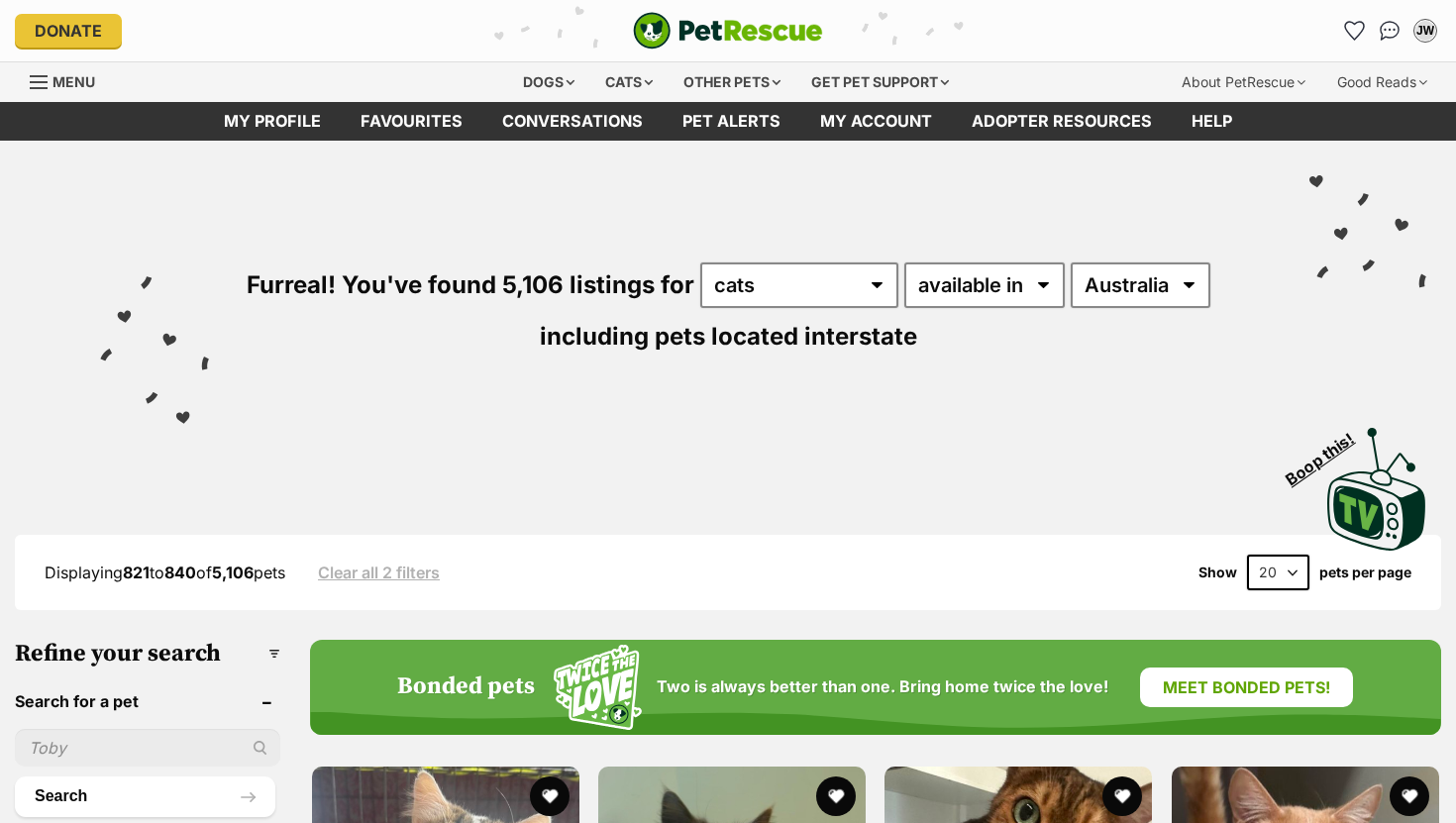 scroll, scrollTop: 0, scrollLeft: 0, axis: both 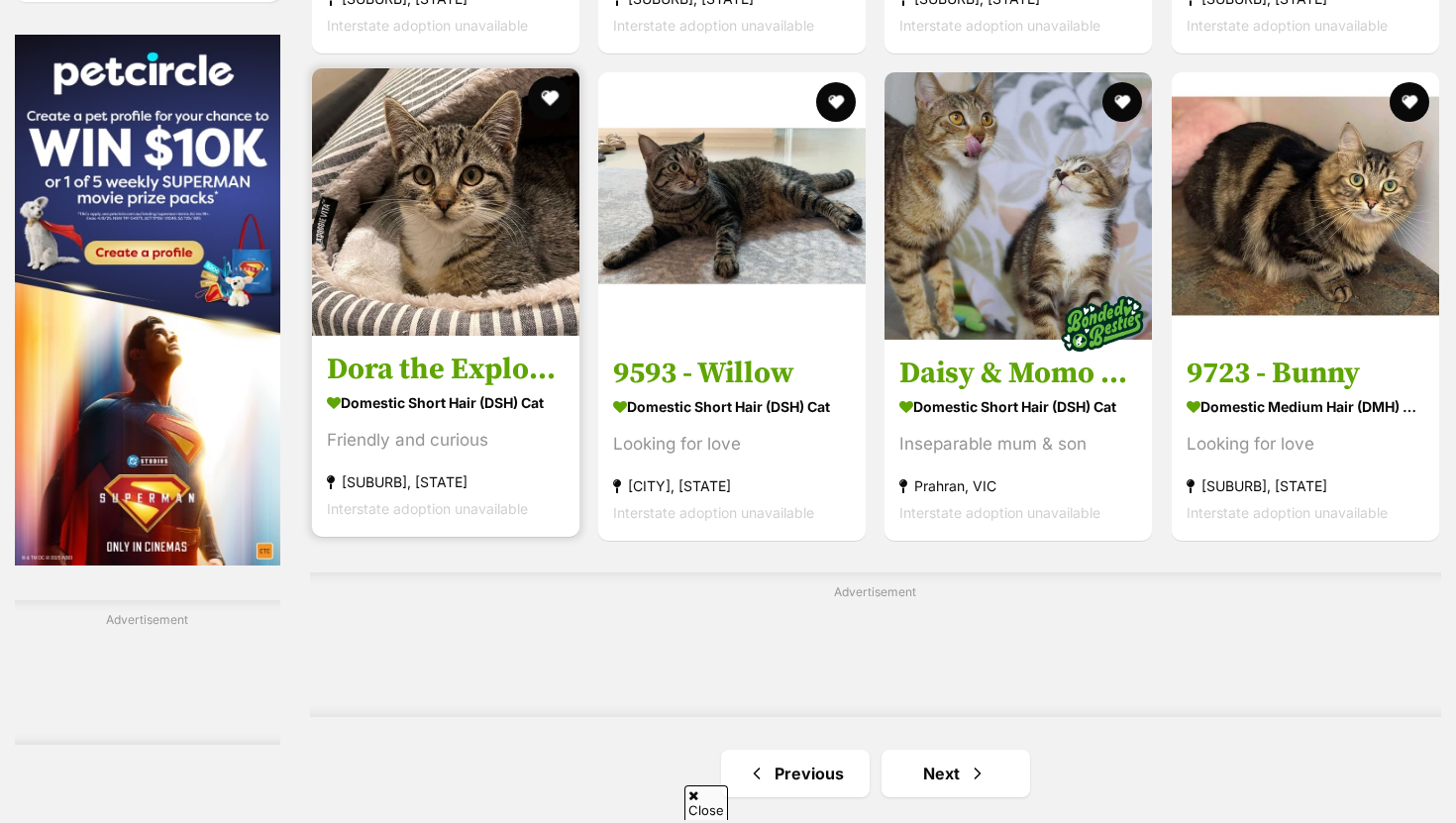 click at bounding box center (550, 98) 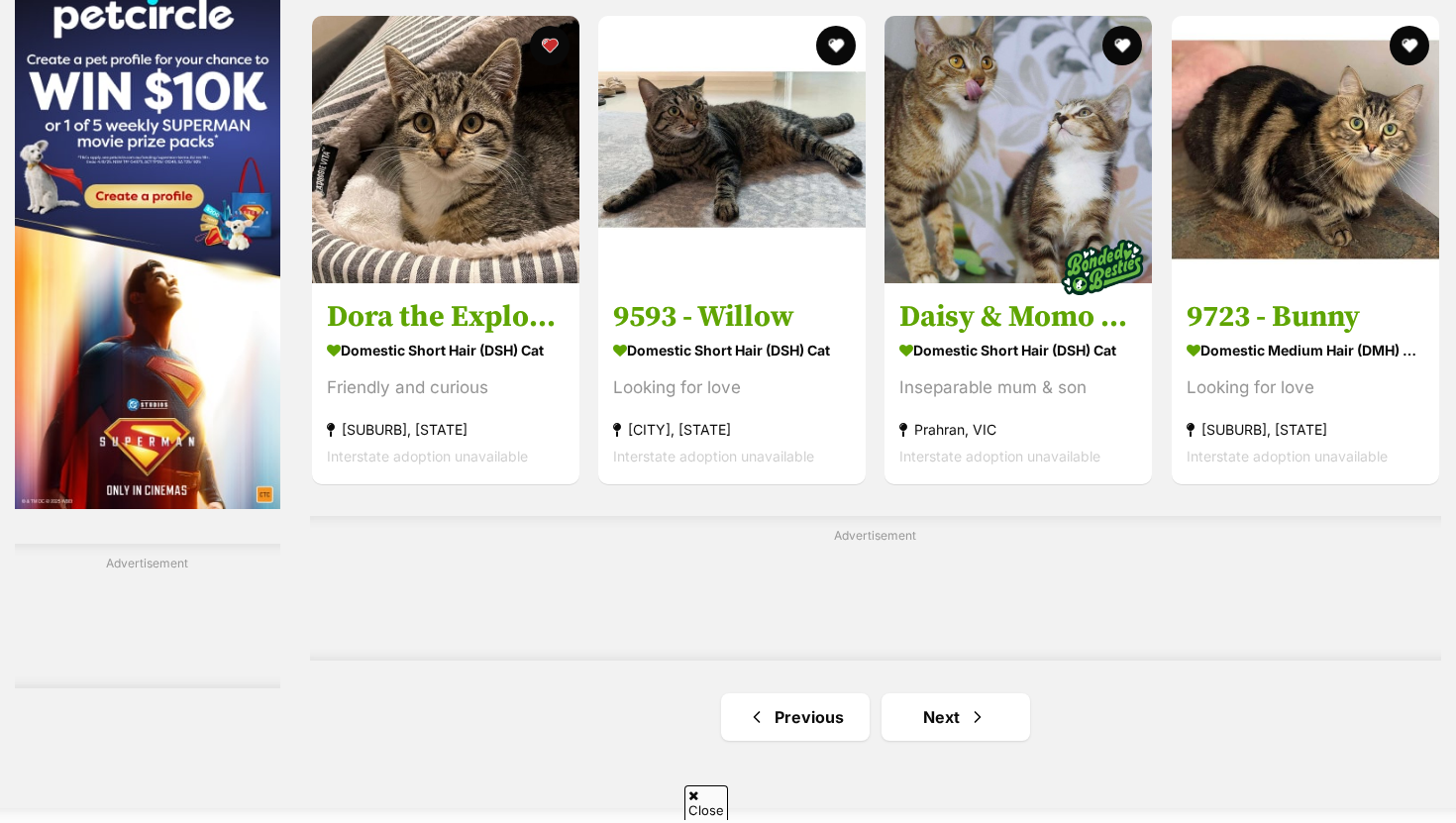 scroll, scrollTop: 3205, scrollLeft: 0, axis: vertical 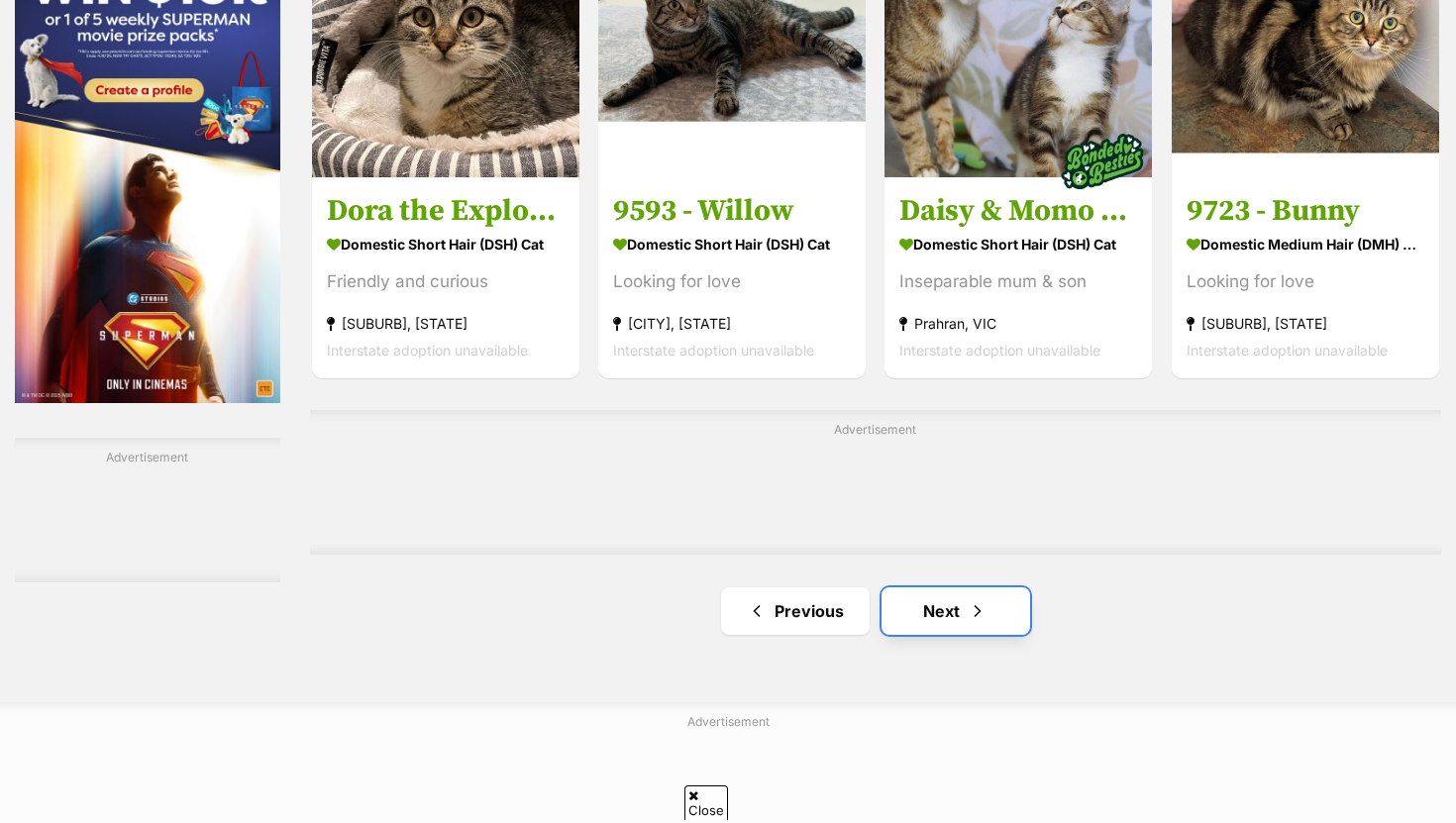 click on "Next" at bounding box center (956, 611) 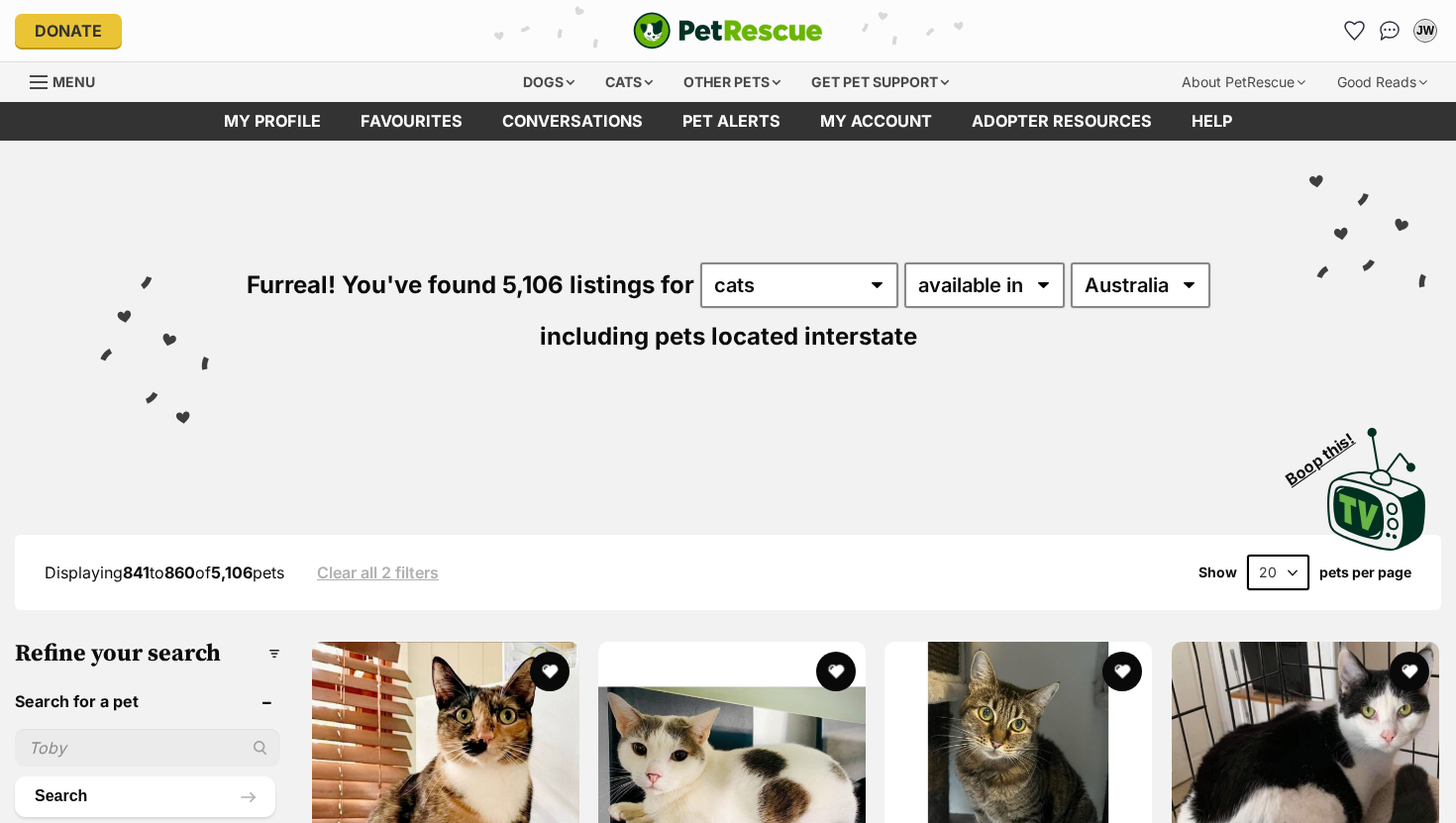scroll, scrollTop: 214, scrollLeft: 0, axis: vertical 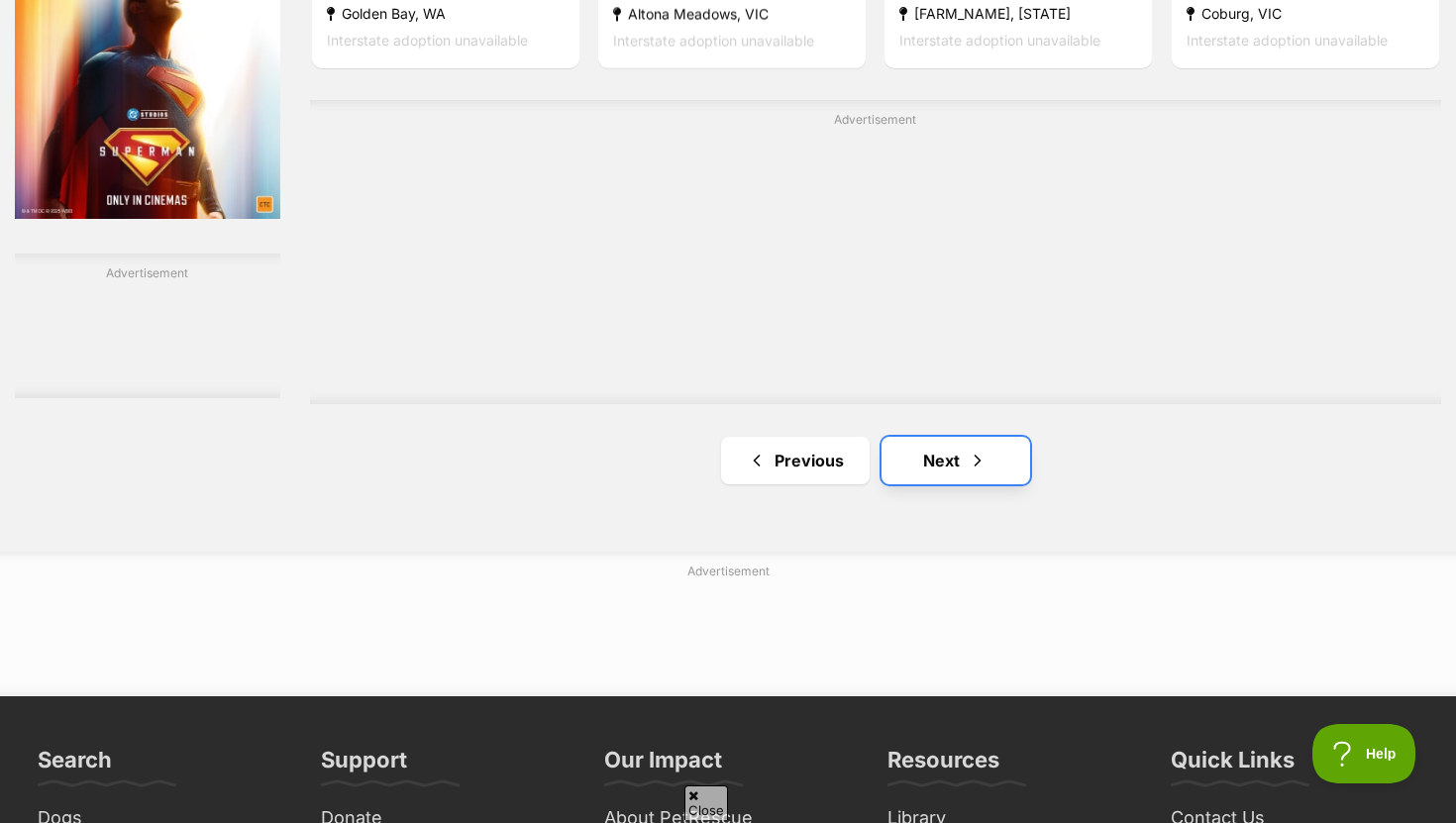 click on "Next" at bounding box center [956, 461] 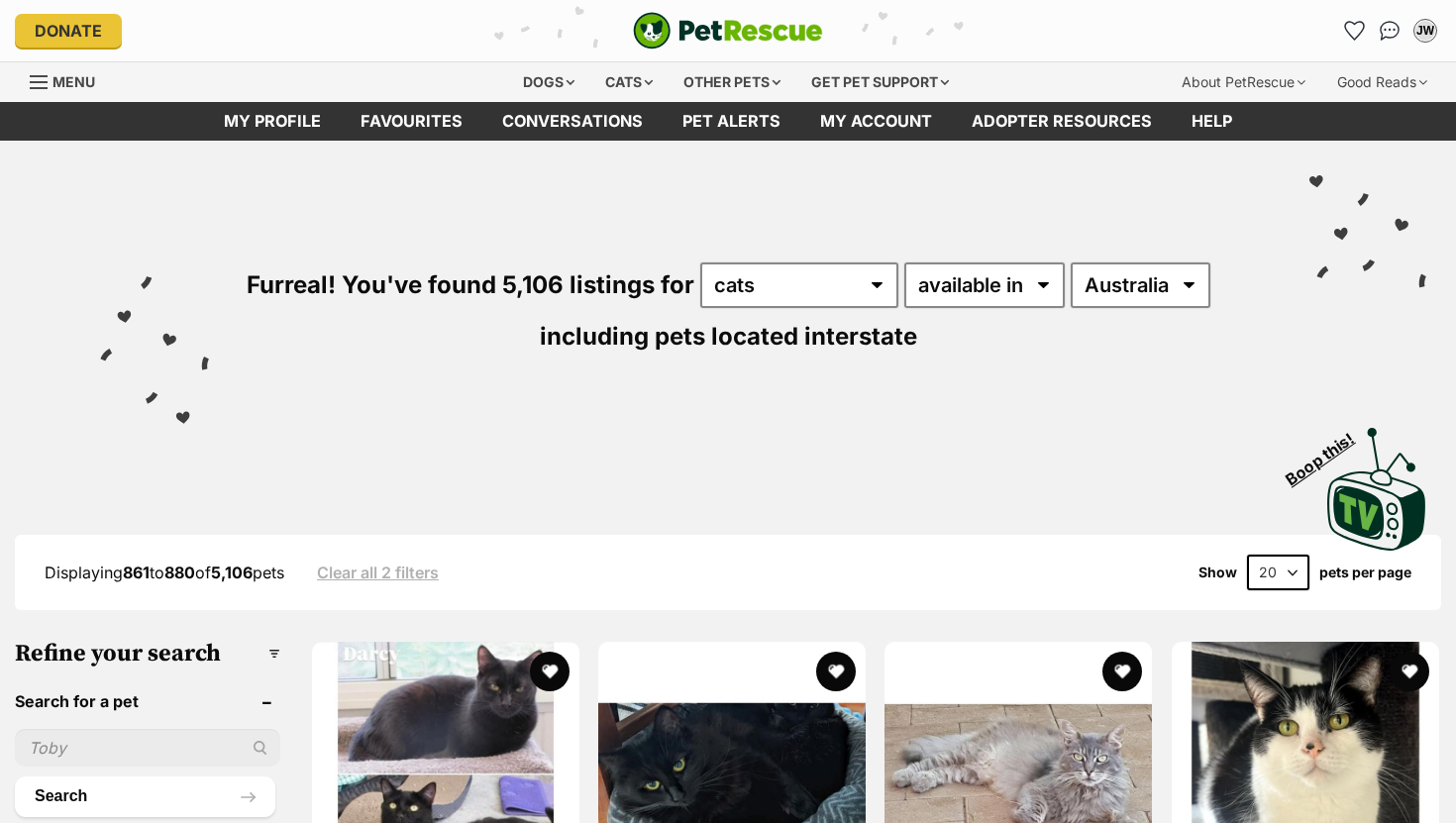 scroll, scrollTop: 0, scrollLeft: 0, axis: both 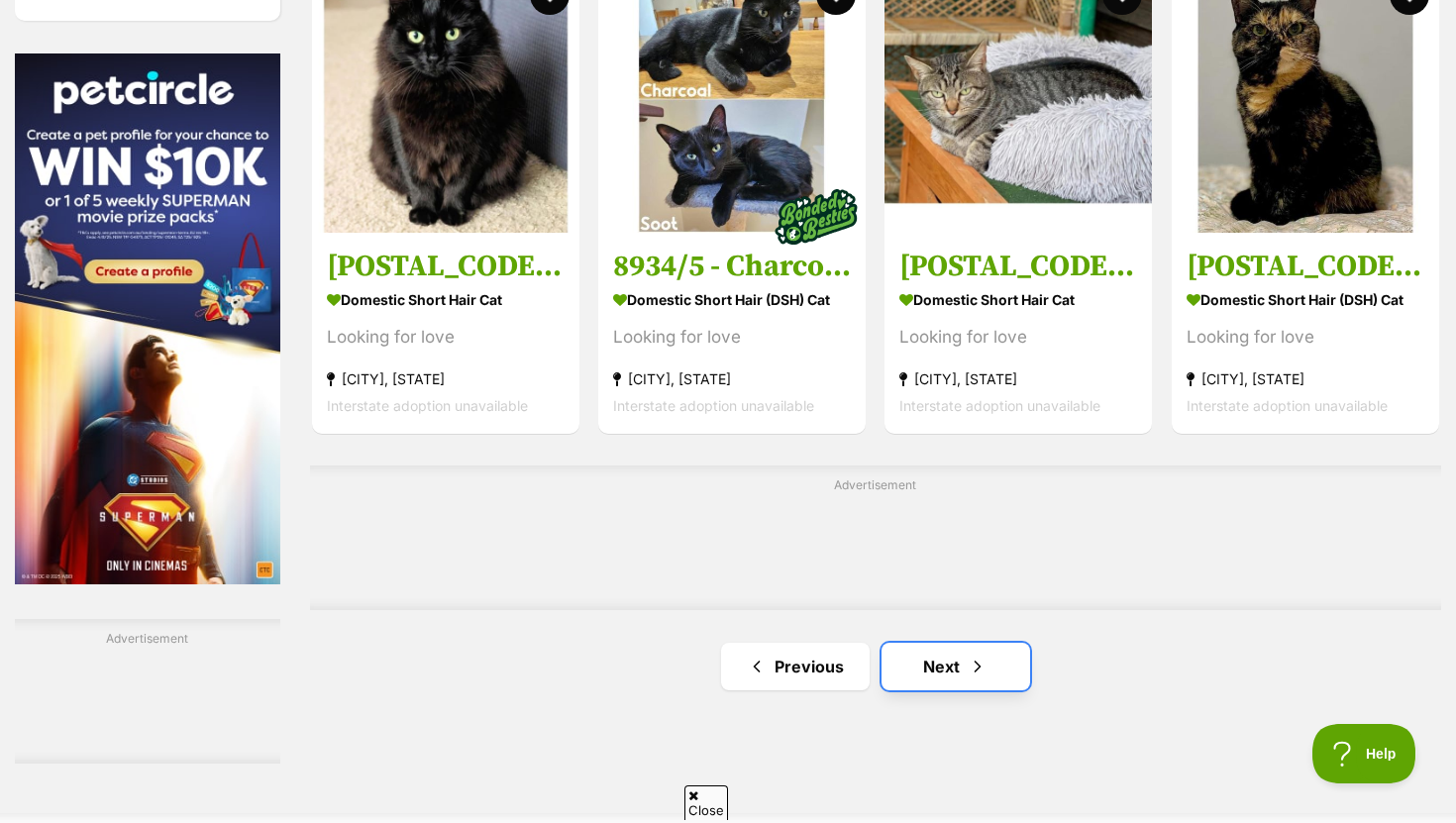 click on "Next" at bounding box center (956, 667) 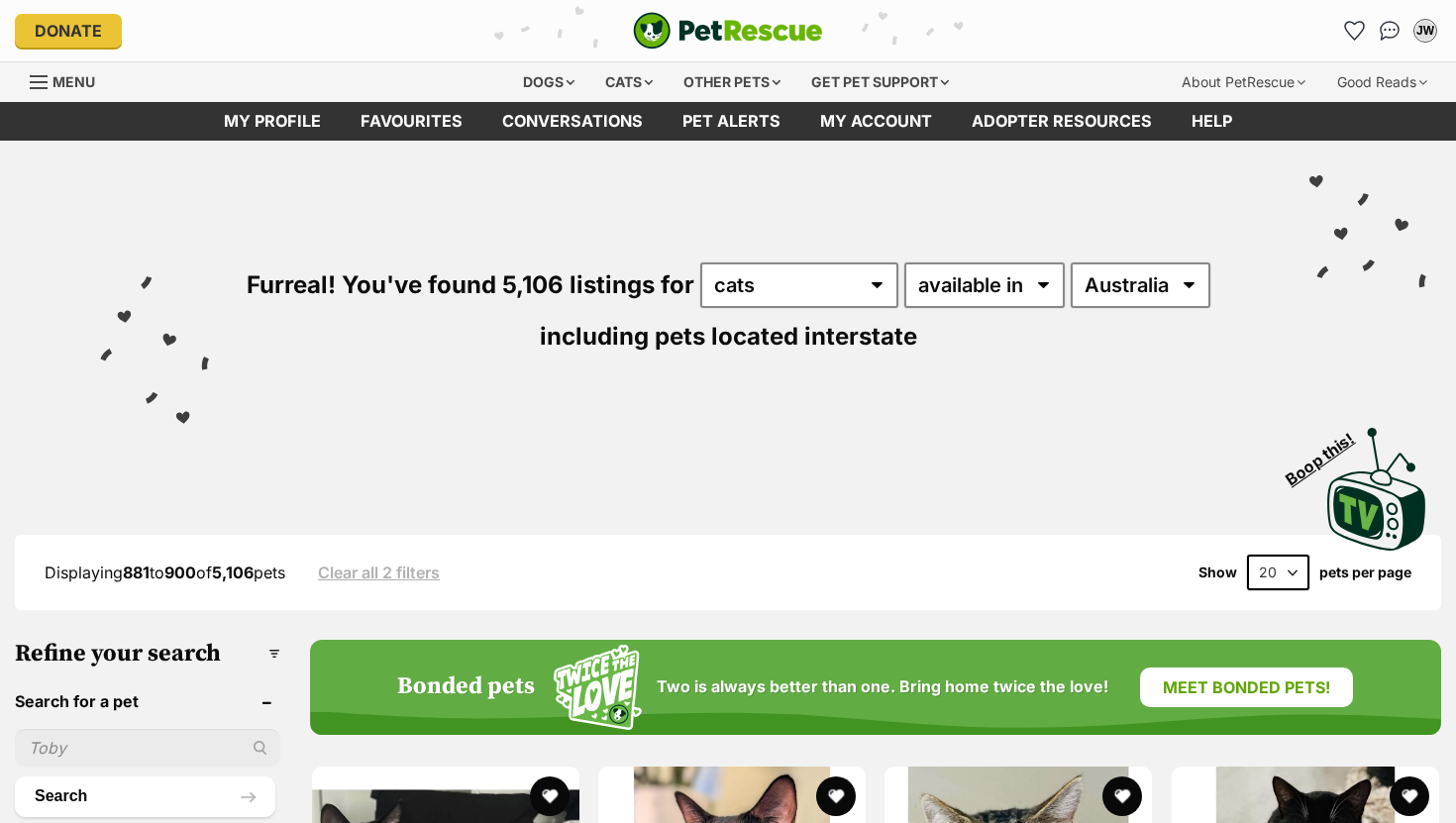 scroll, scrollTop: 0, scrollLeft: 0, axis: both 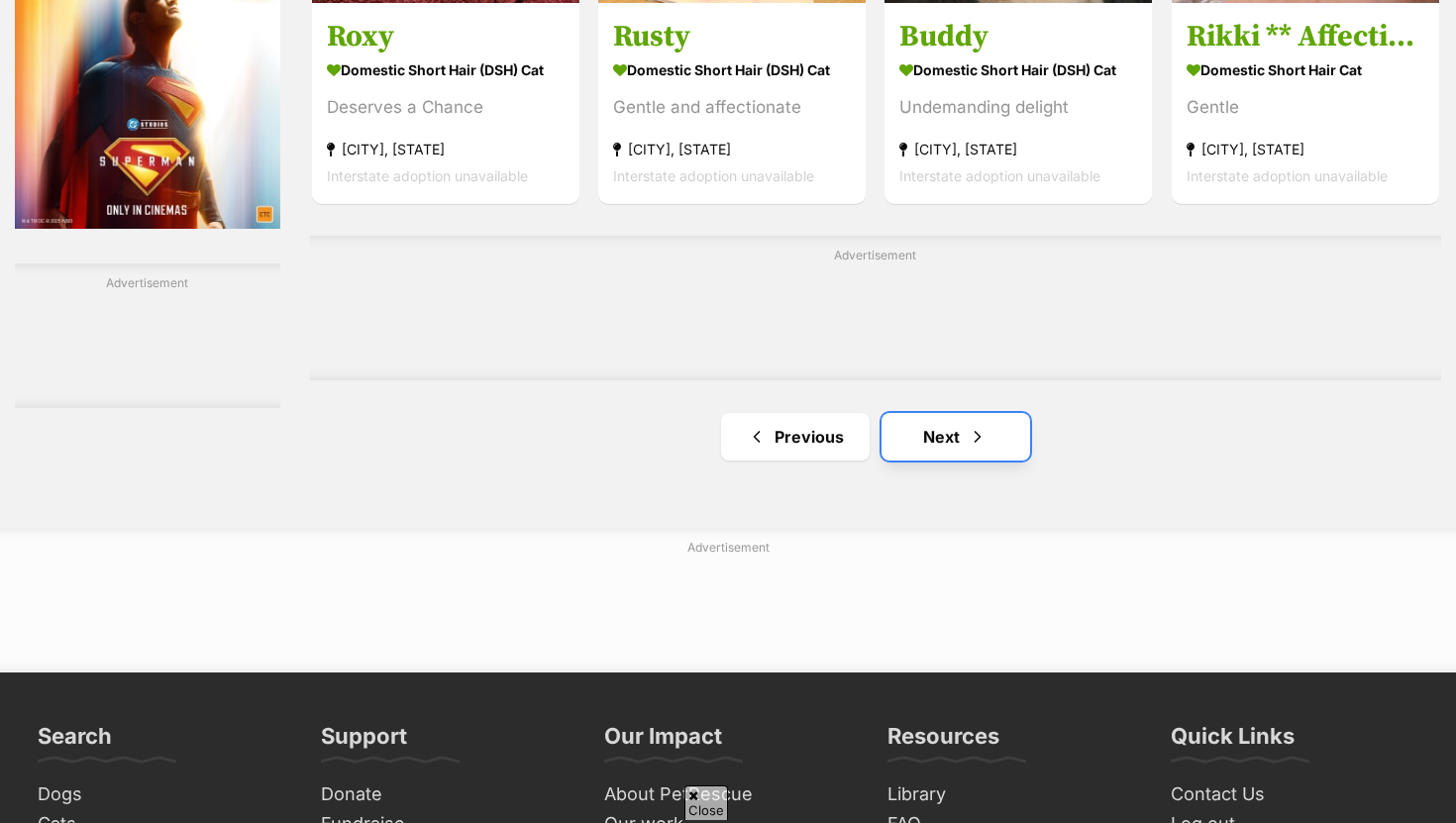 click at bounding box center [978, 437] 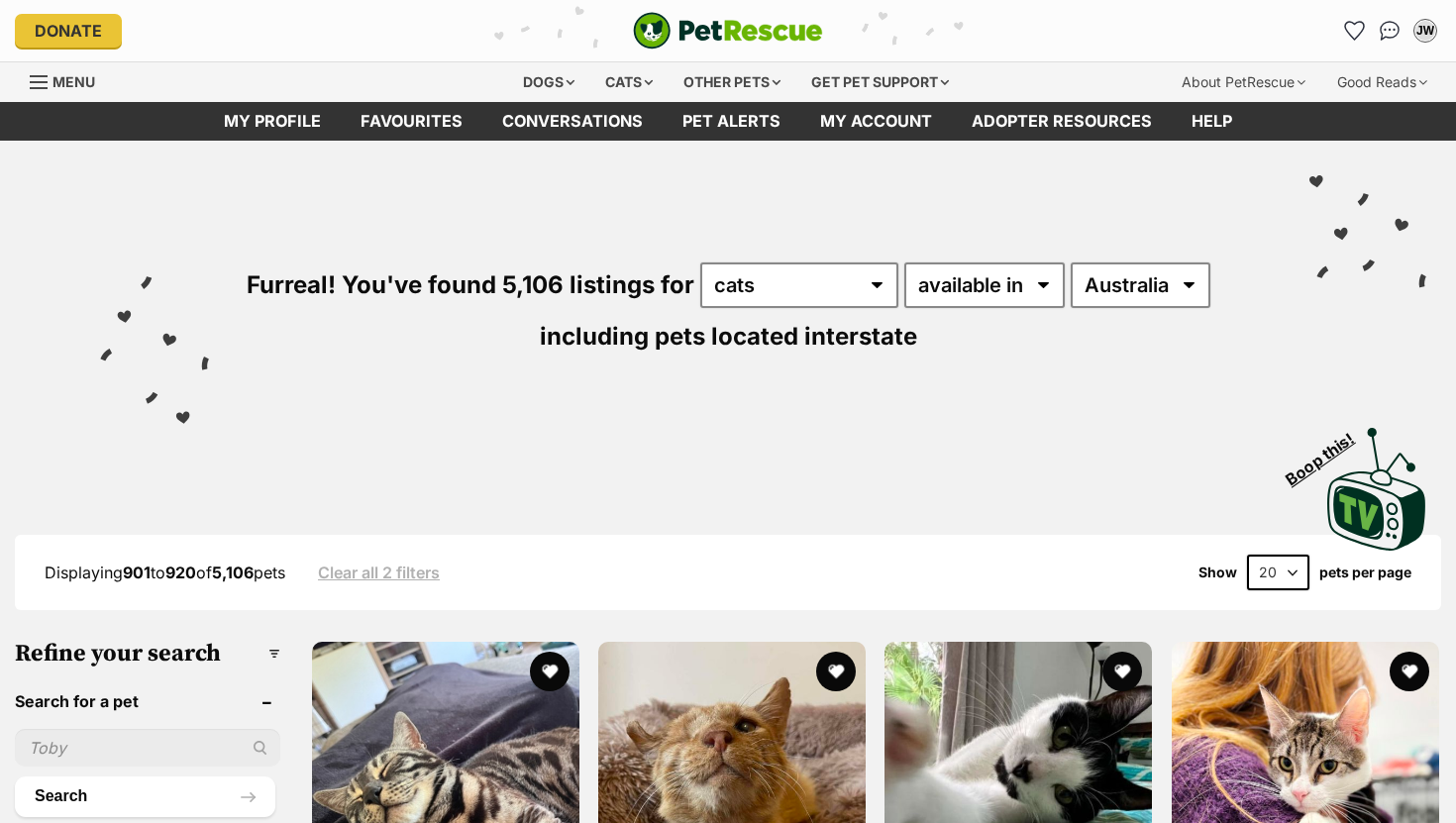 scroll, scrollTop: 0, scrollLeft: 0, axis: both 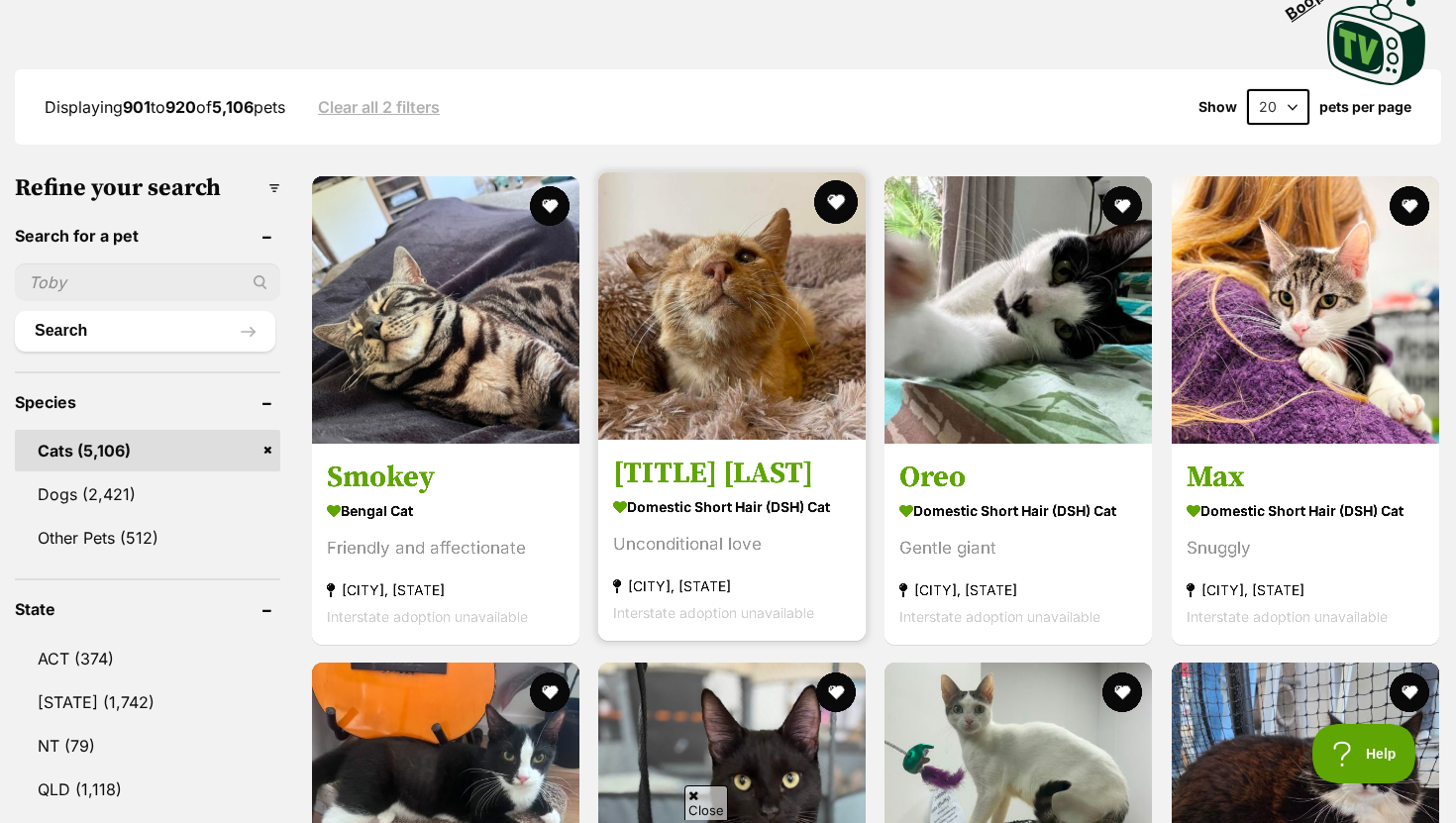 click at bounding box center (836, 202) 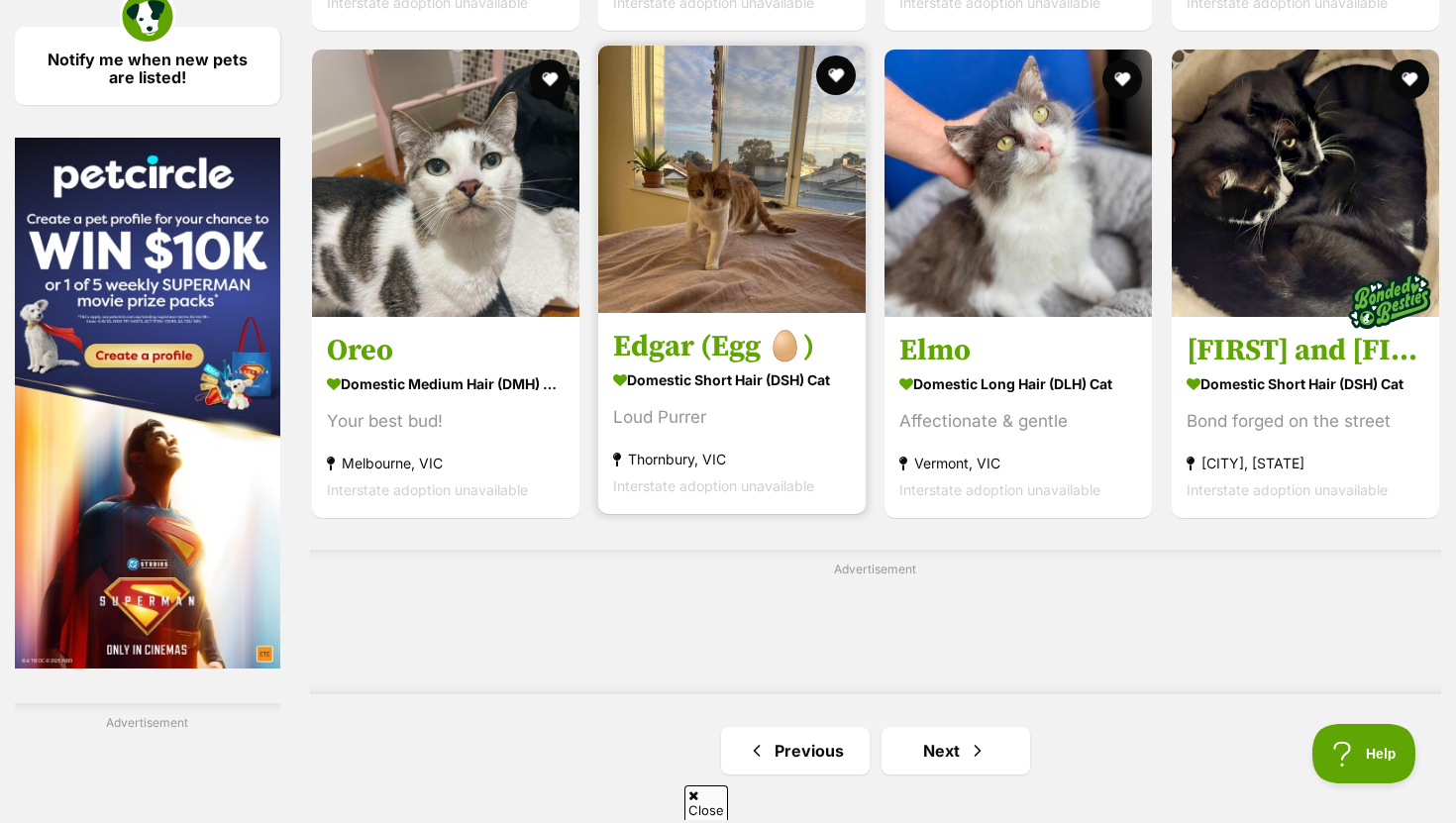 scroll, scrollTop: 2922, scrollLeft: 0, axis: vertical 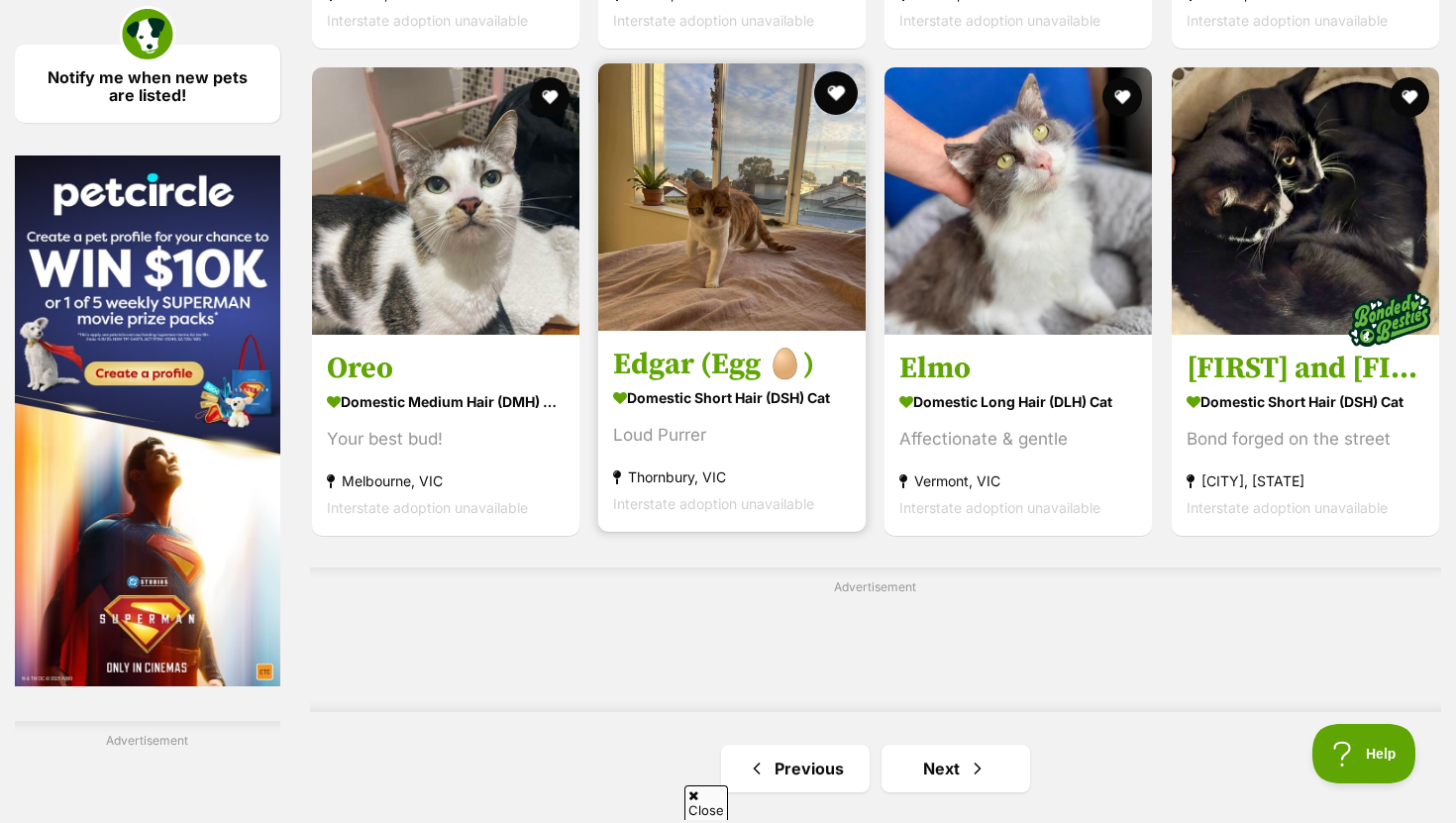 click at bounding box center (836, 93) 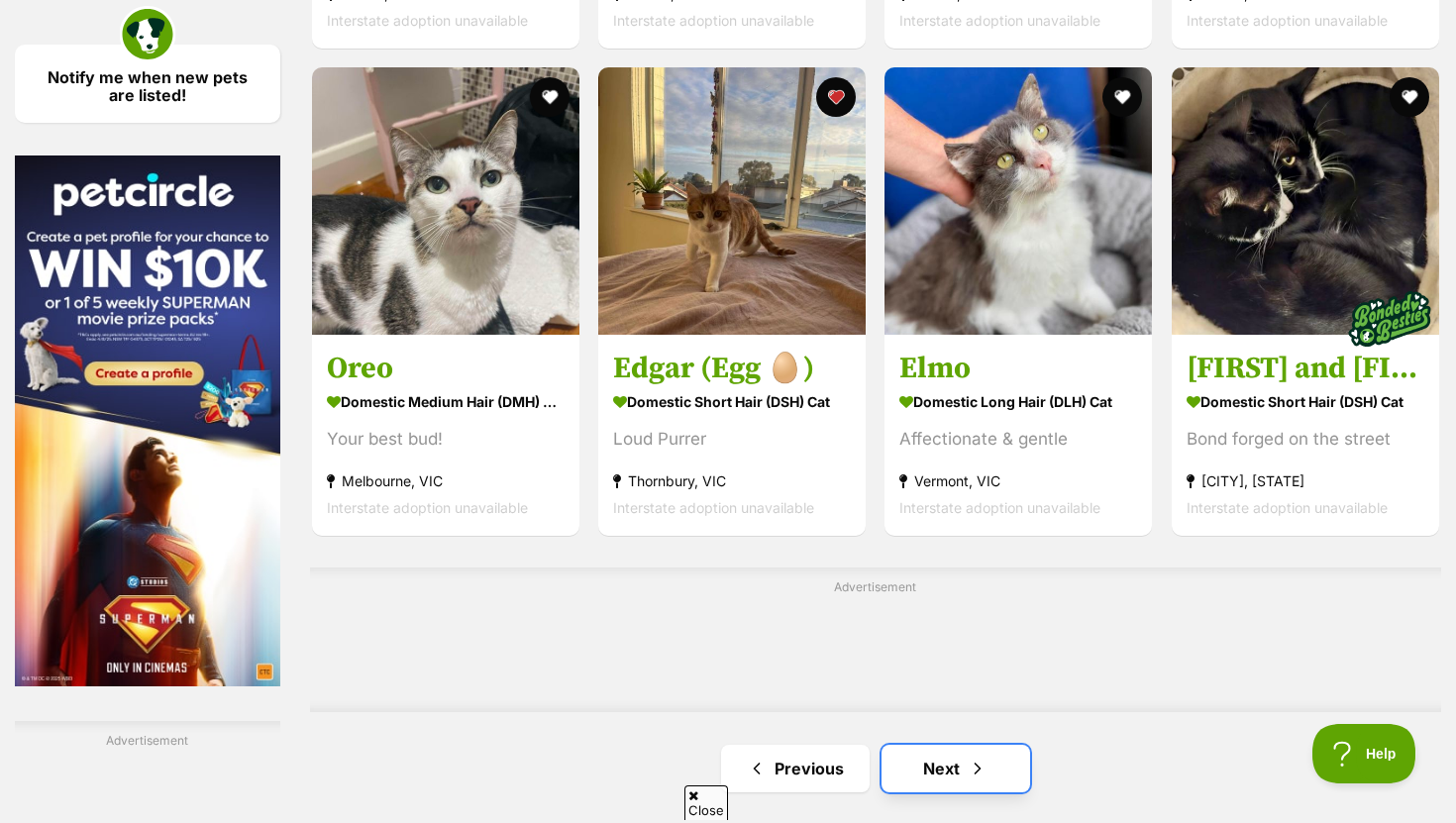 click on "Next" at bounding box center (956, 769) 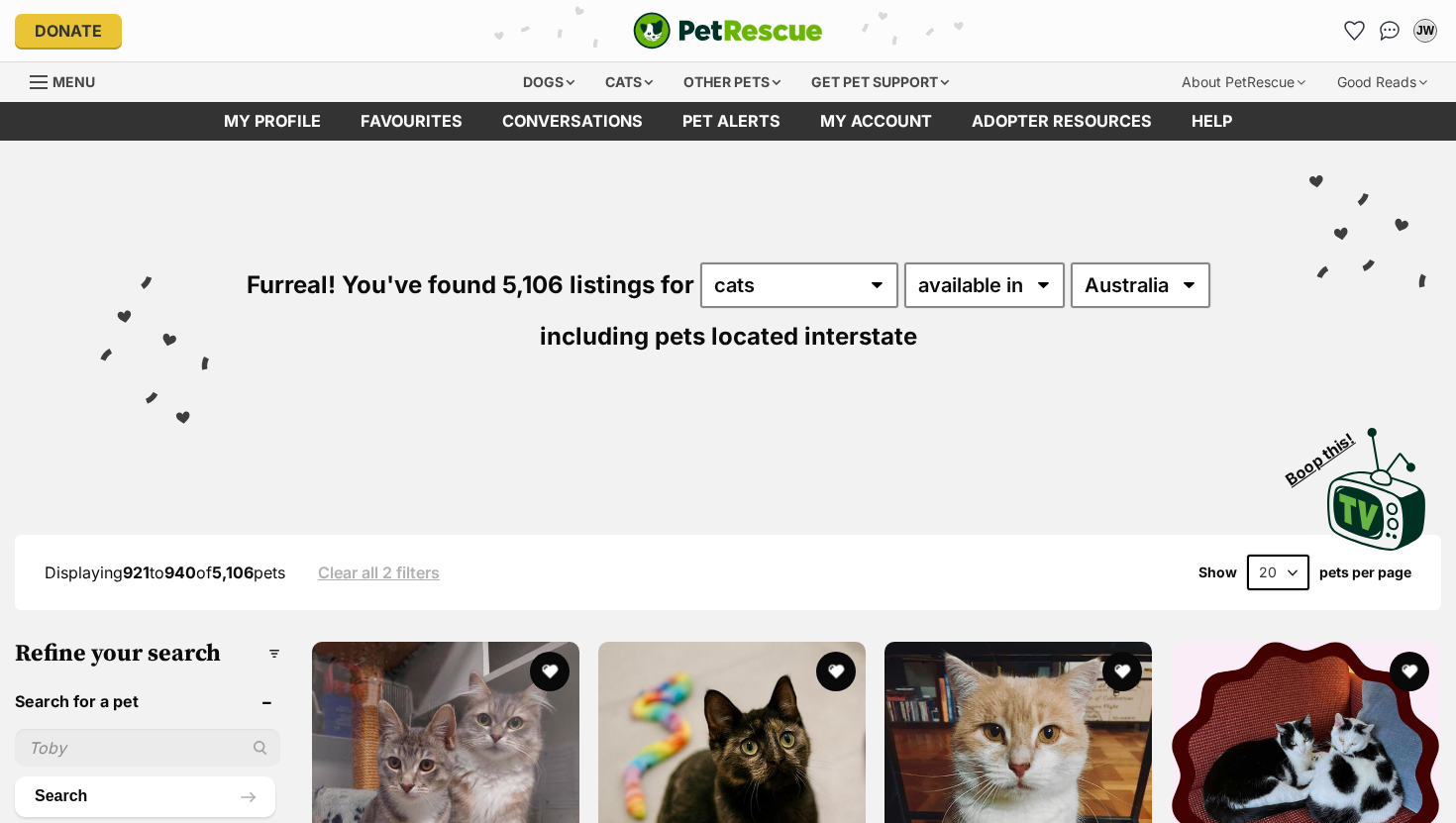 scroll, scrollTop: 0, scrollLeft: 0, axis: both 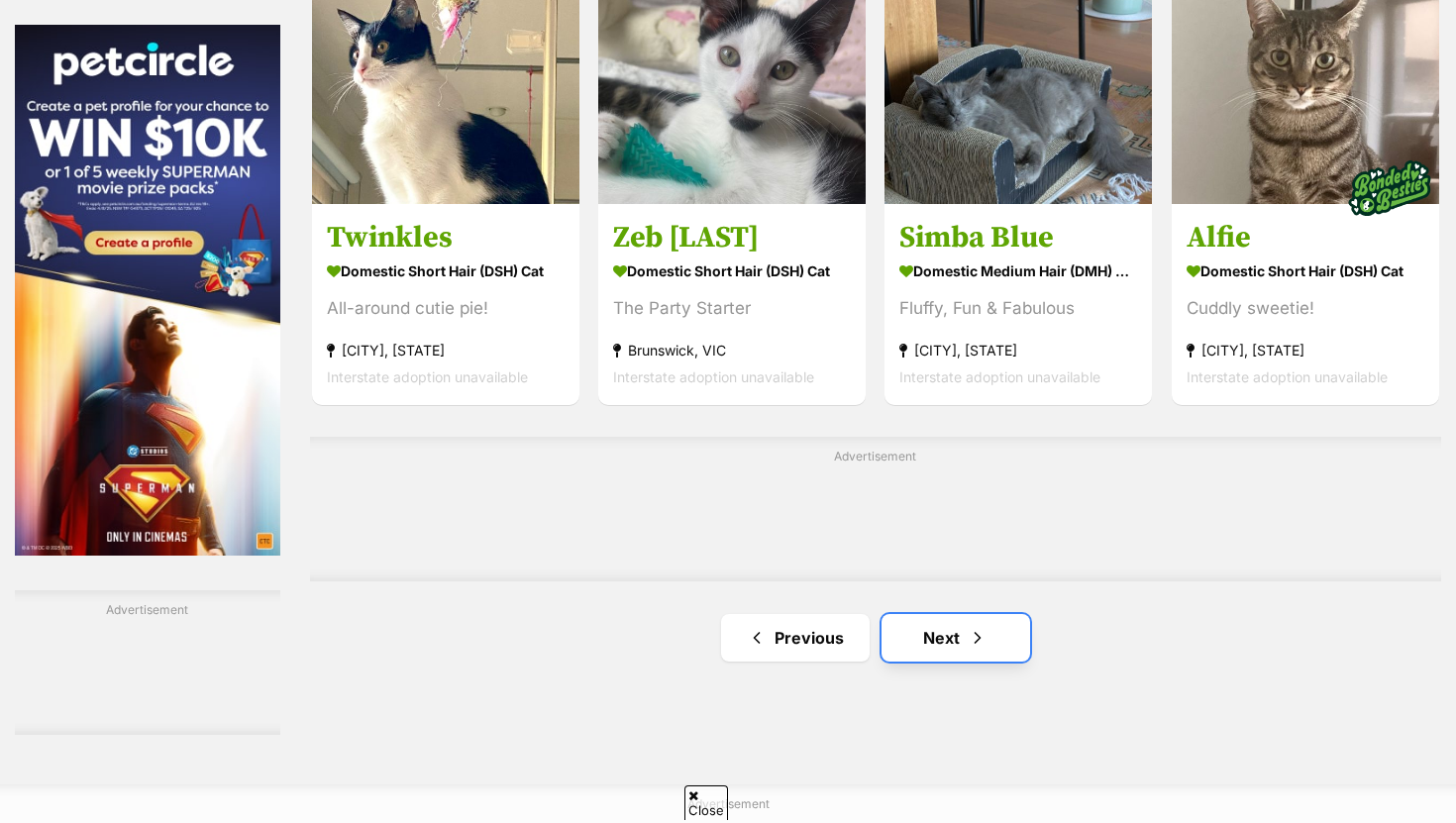 click on "Next" at bounding box center [956, 638] 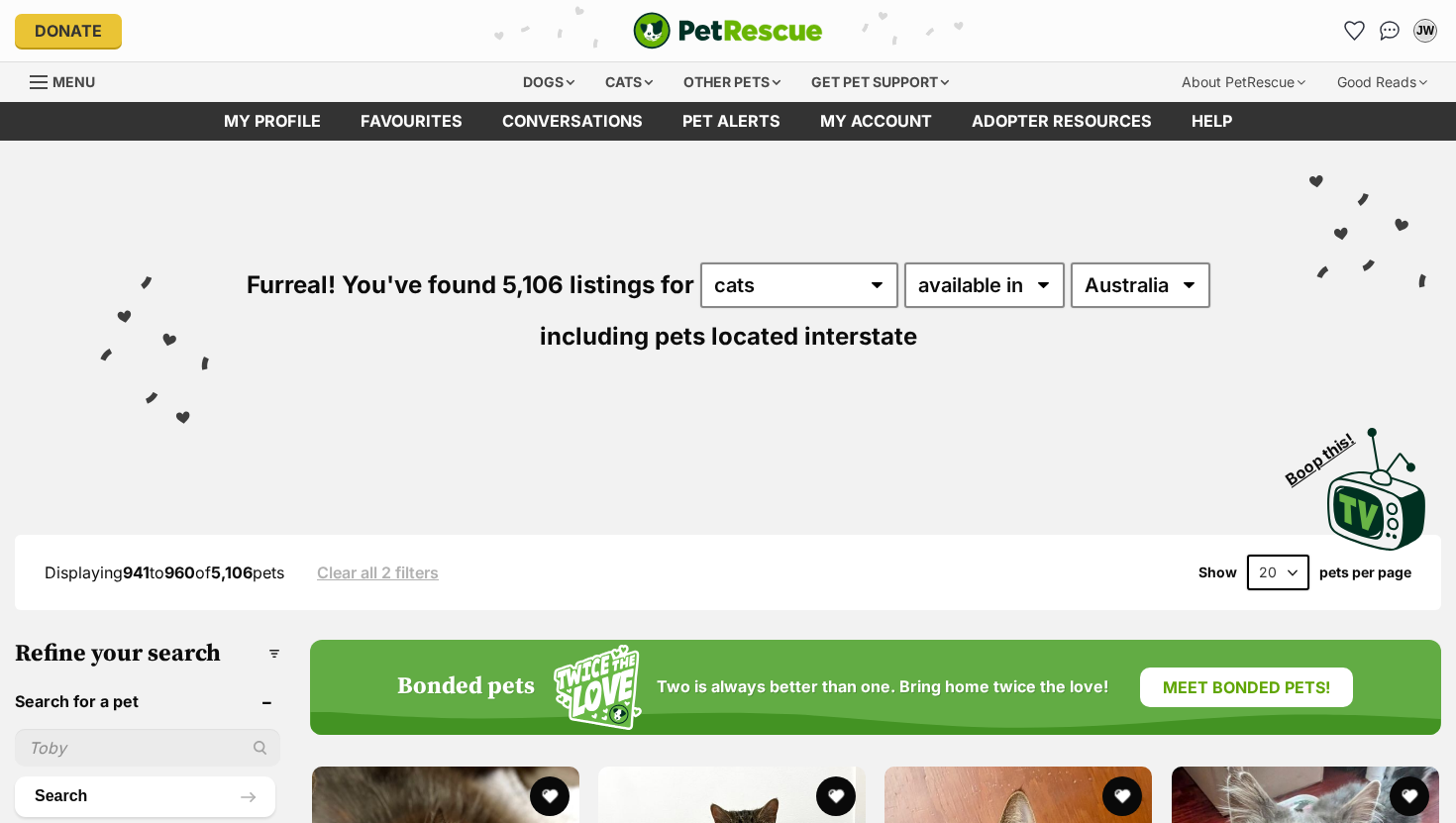 scroll, scrollTop: 0, scrollLeft: 0, axis: both 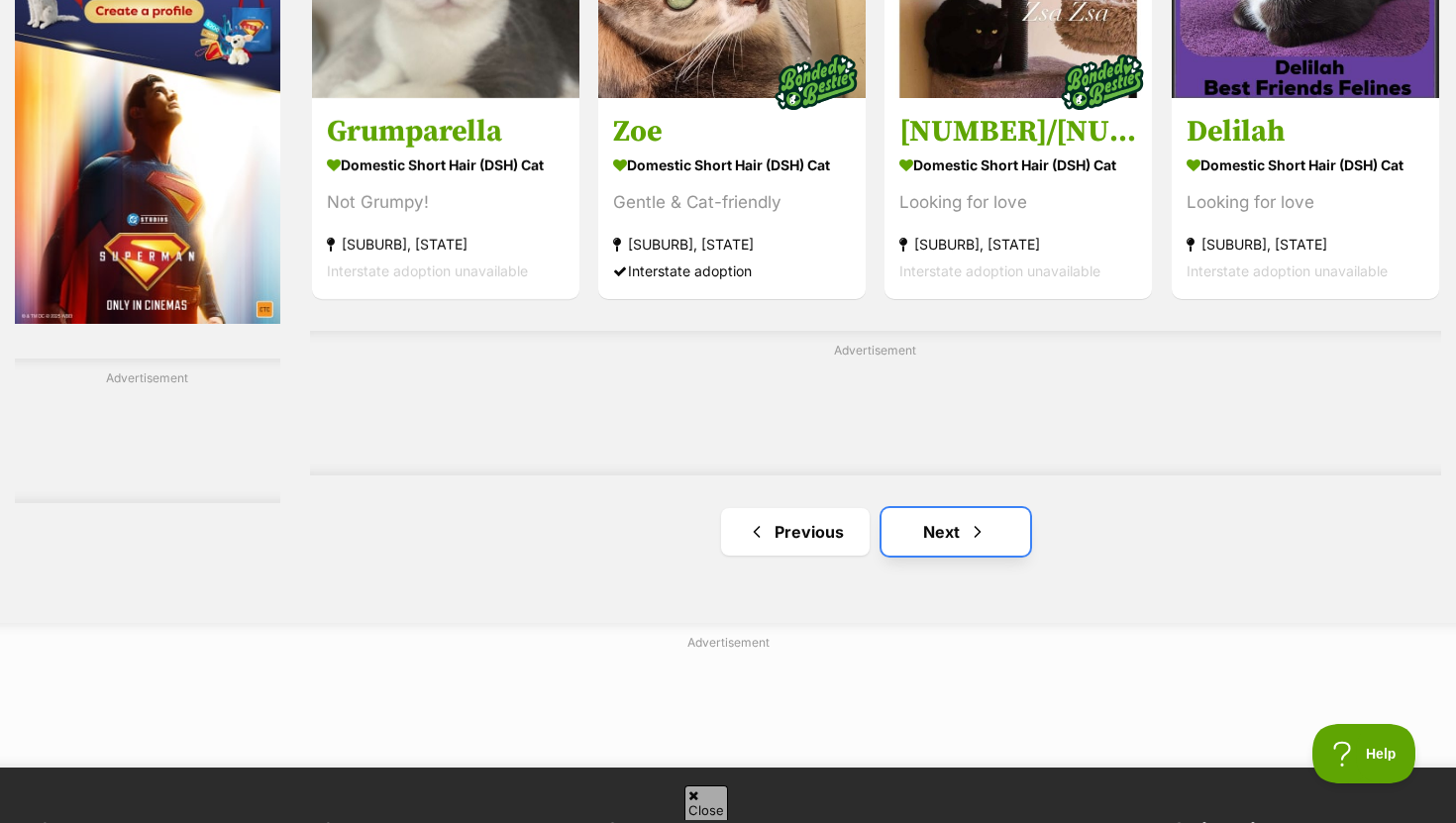click on "Next" at bounding box center (956, 532) 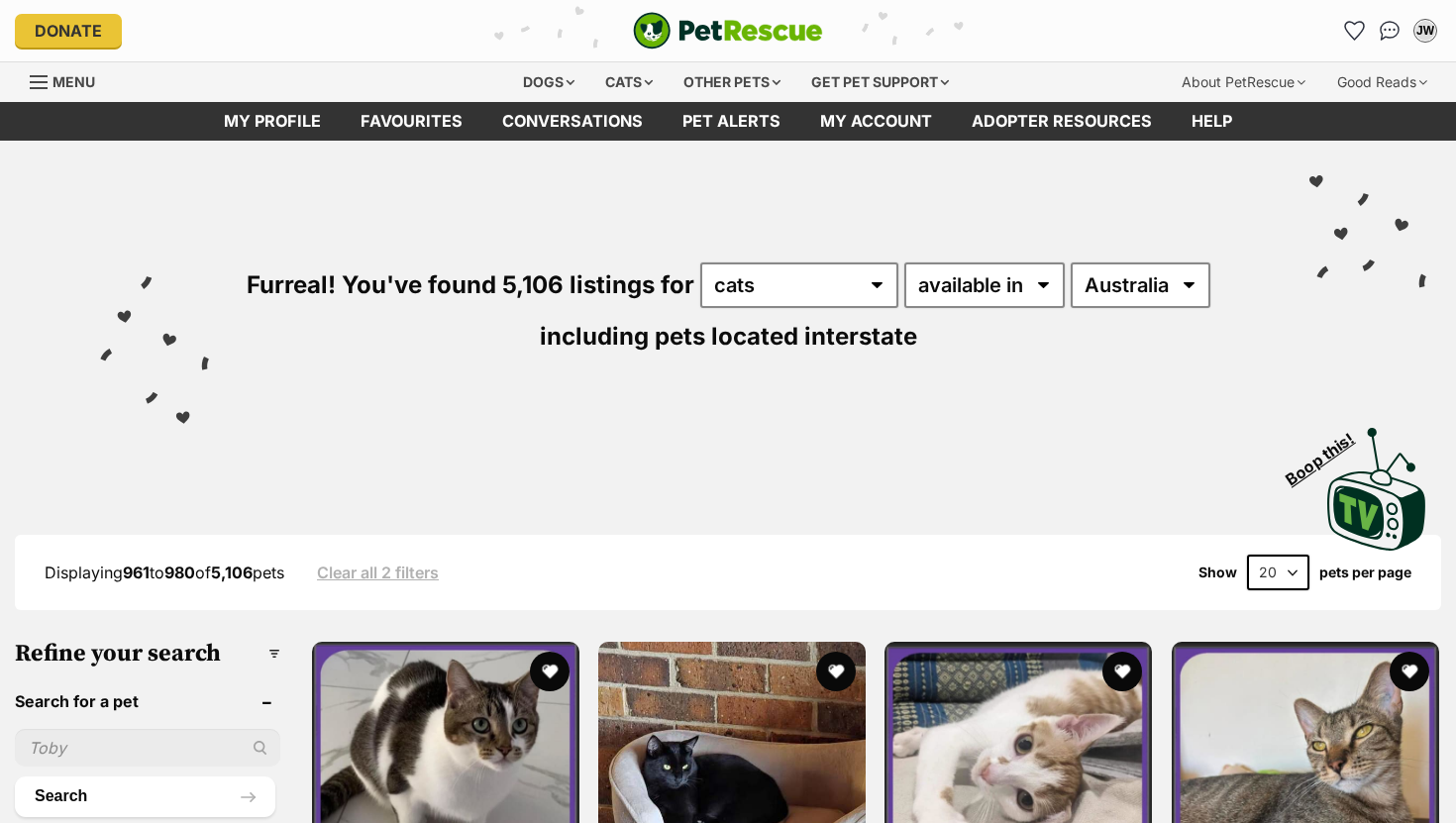 scroll, scrollTop: 0, scrollLeft: 0, axis: both 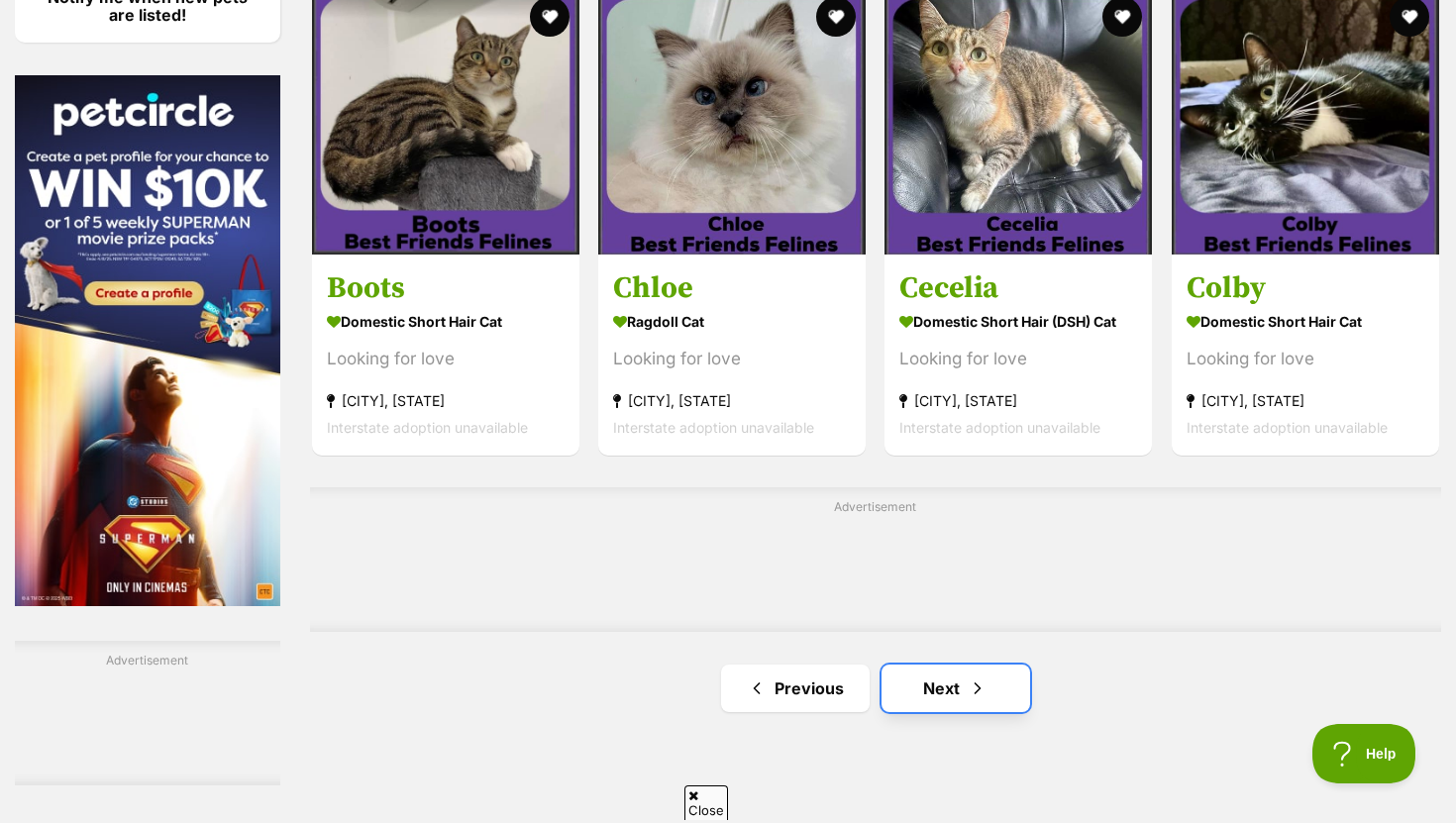 click on "Next" at bounding box center (956, 688) 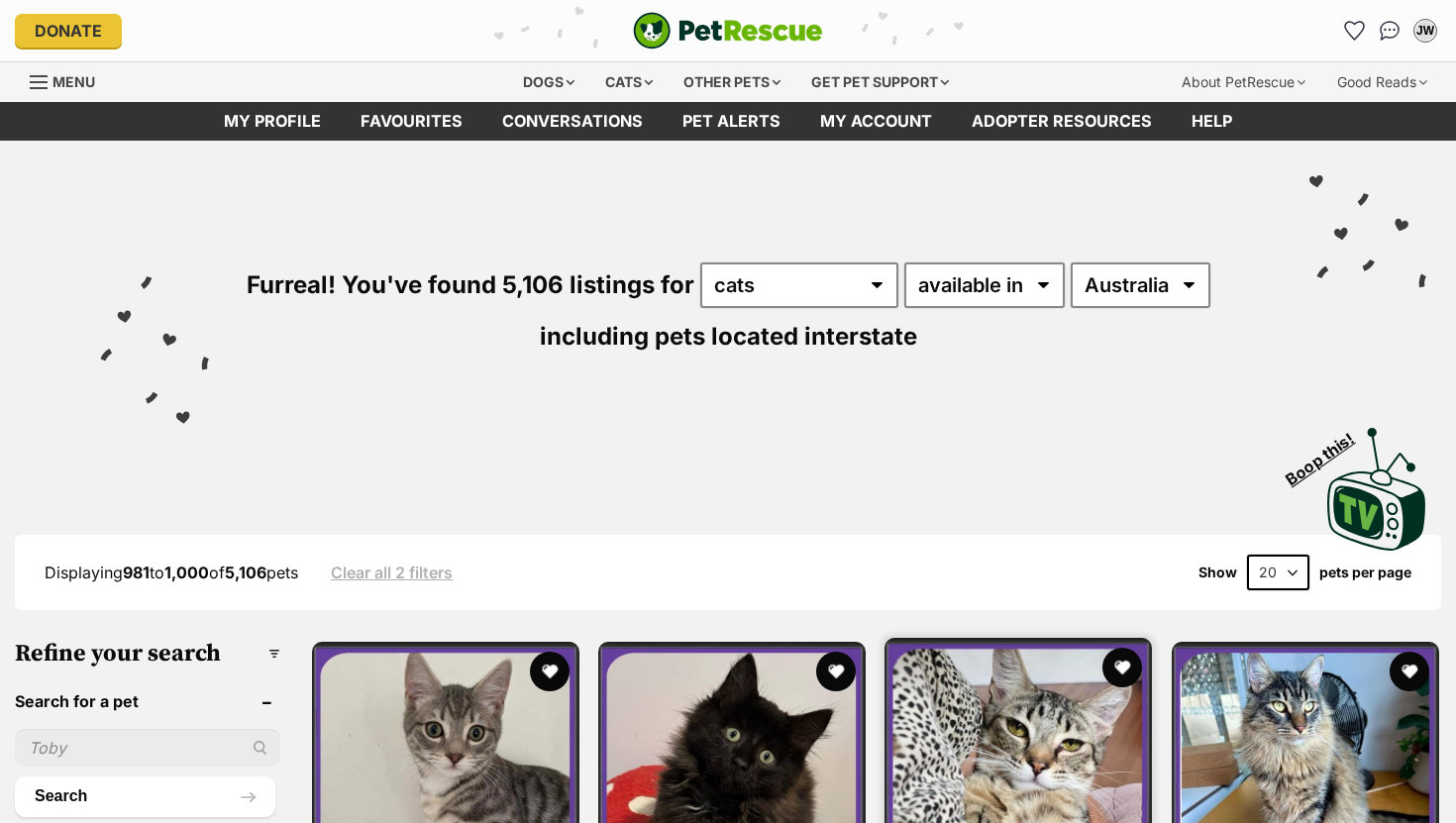 scroll, scrollTop: 0, scrollLeft: 0, axis: both 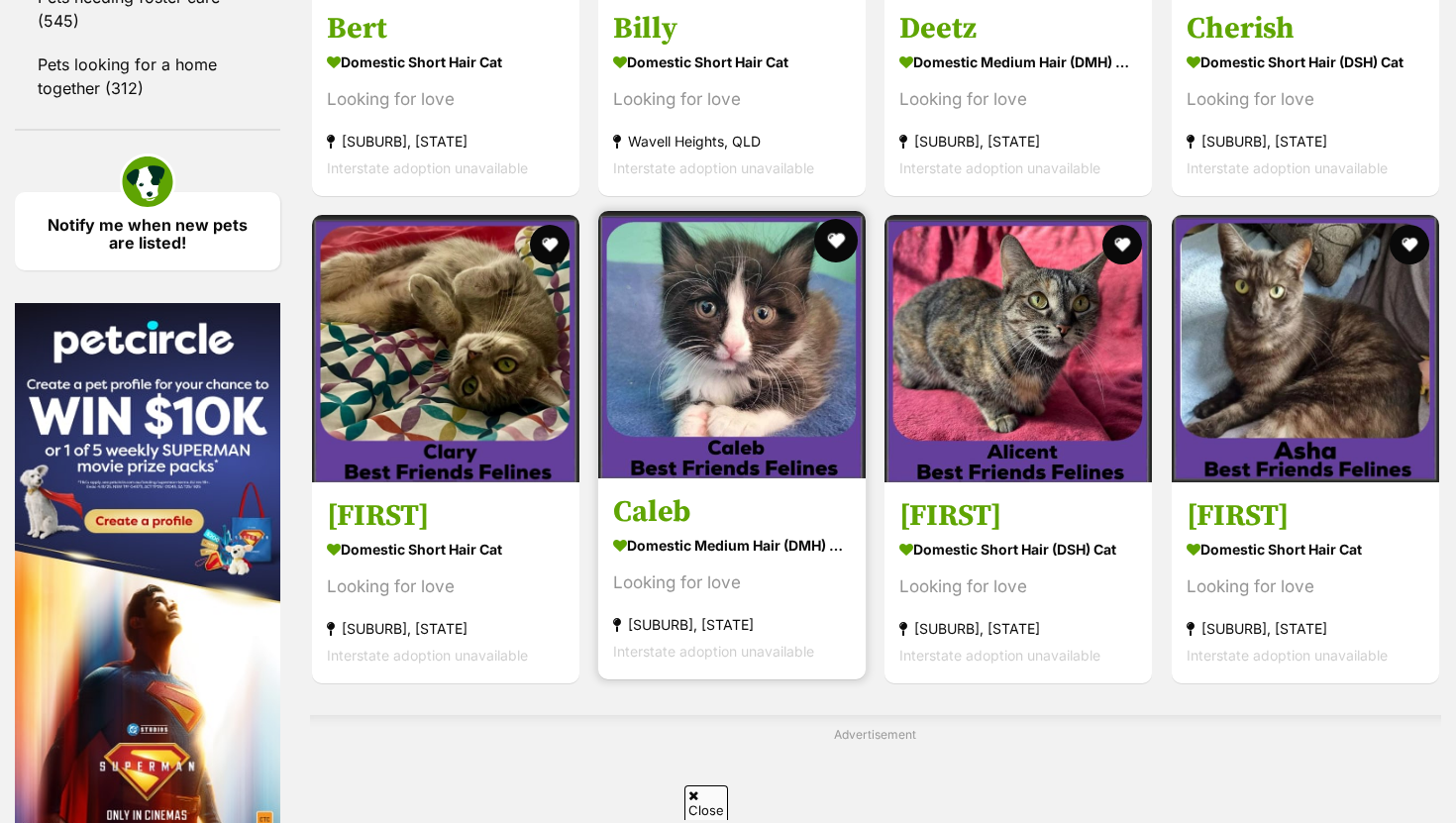 click at bounding box center [836, 241] 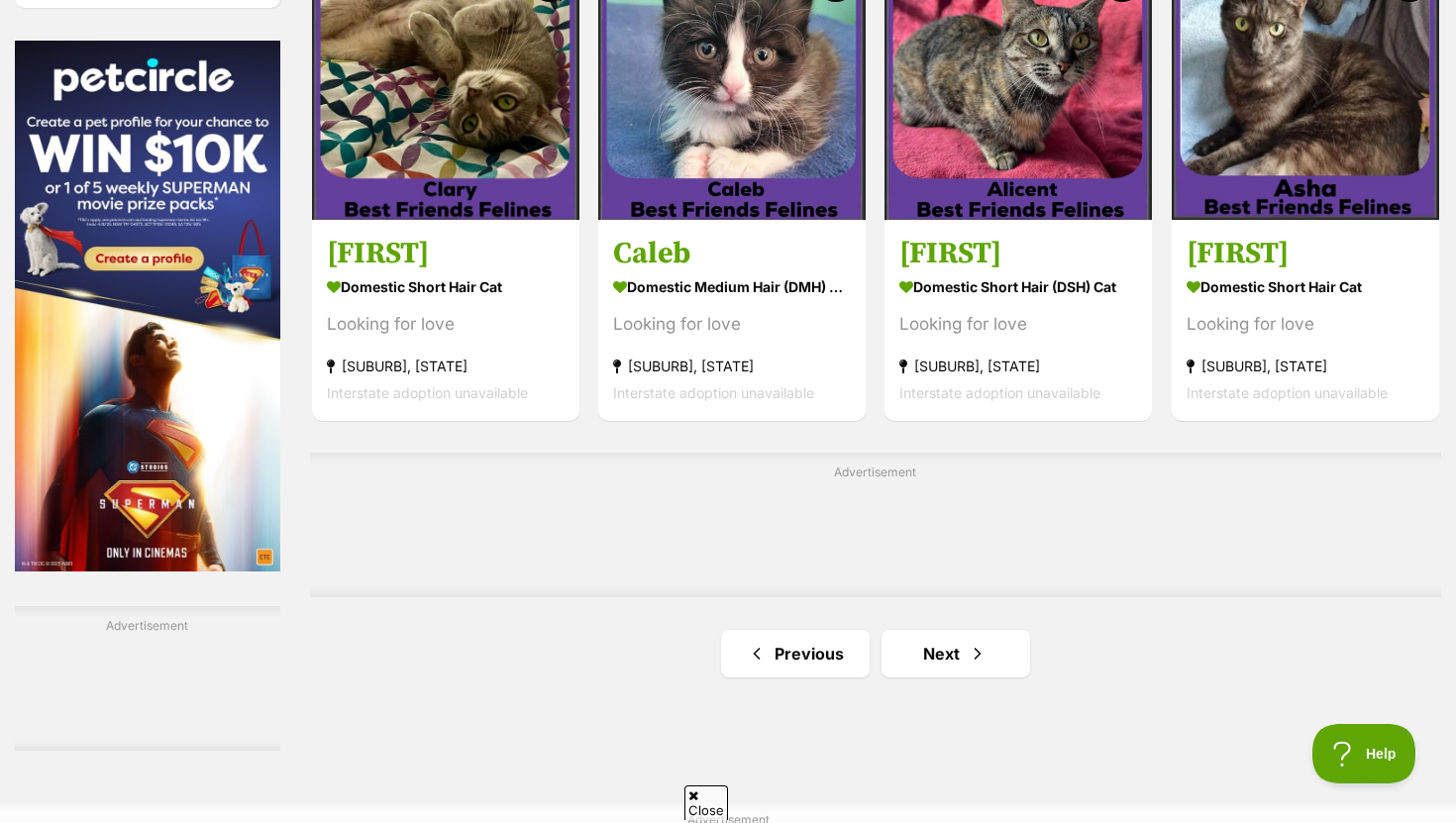 scroll, scrollTop: 0, scrollLeft: 0, axis: both 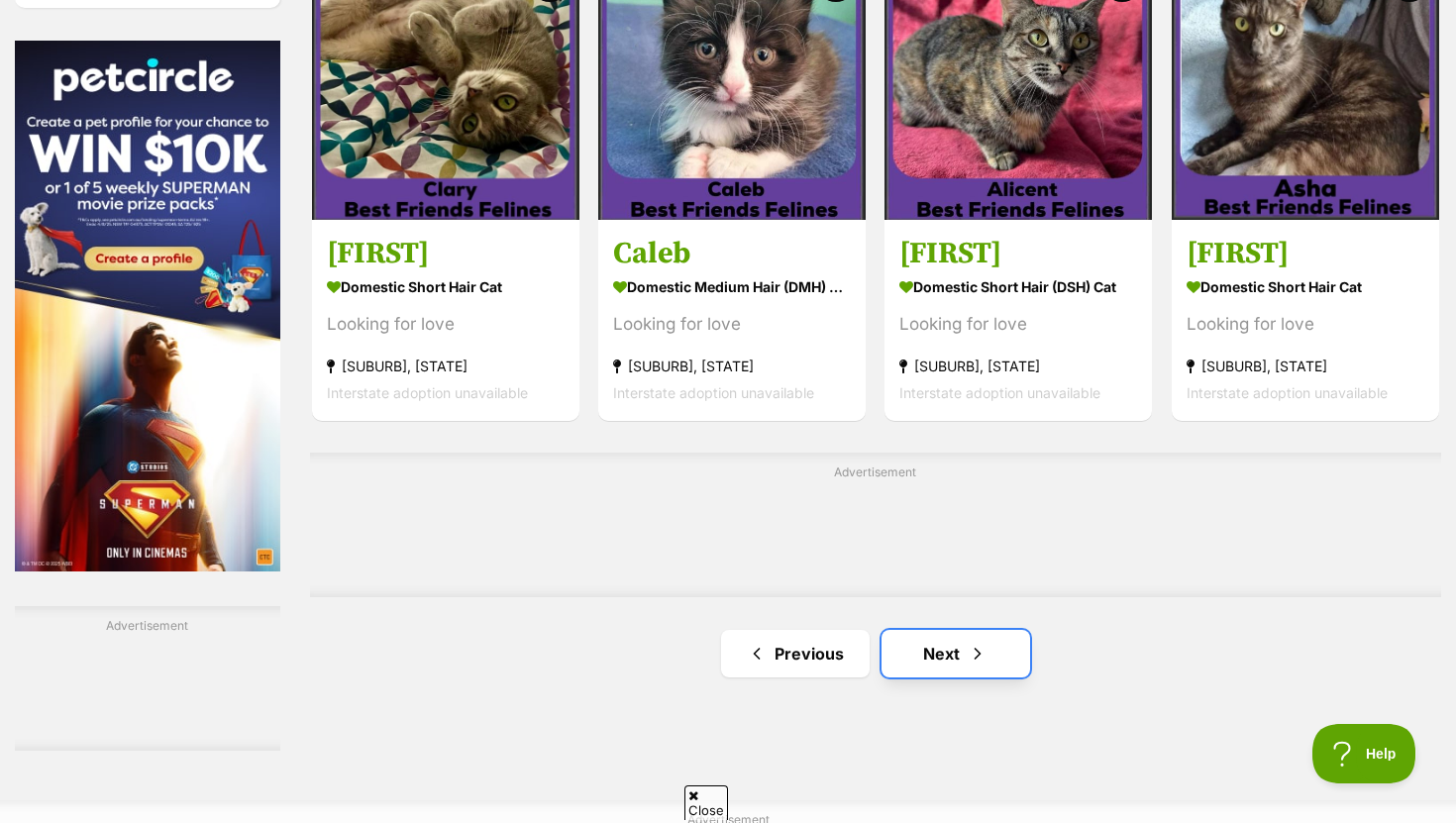 click on "Next" at bounding box center [956, 654] 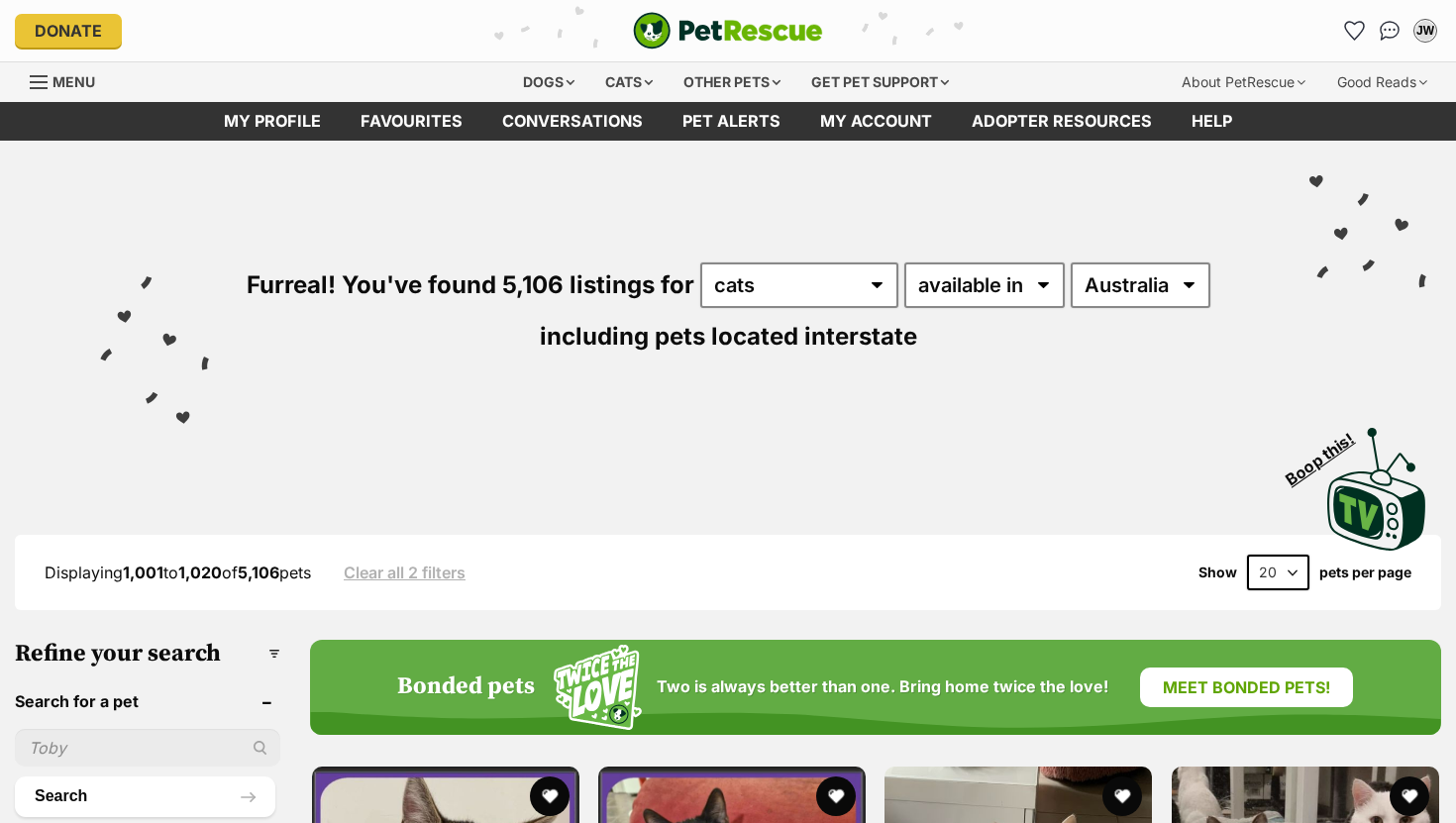 scroll, scrollTop: 0, scrollLeft: 0, axis: both 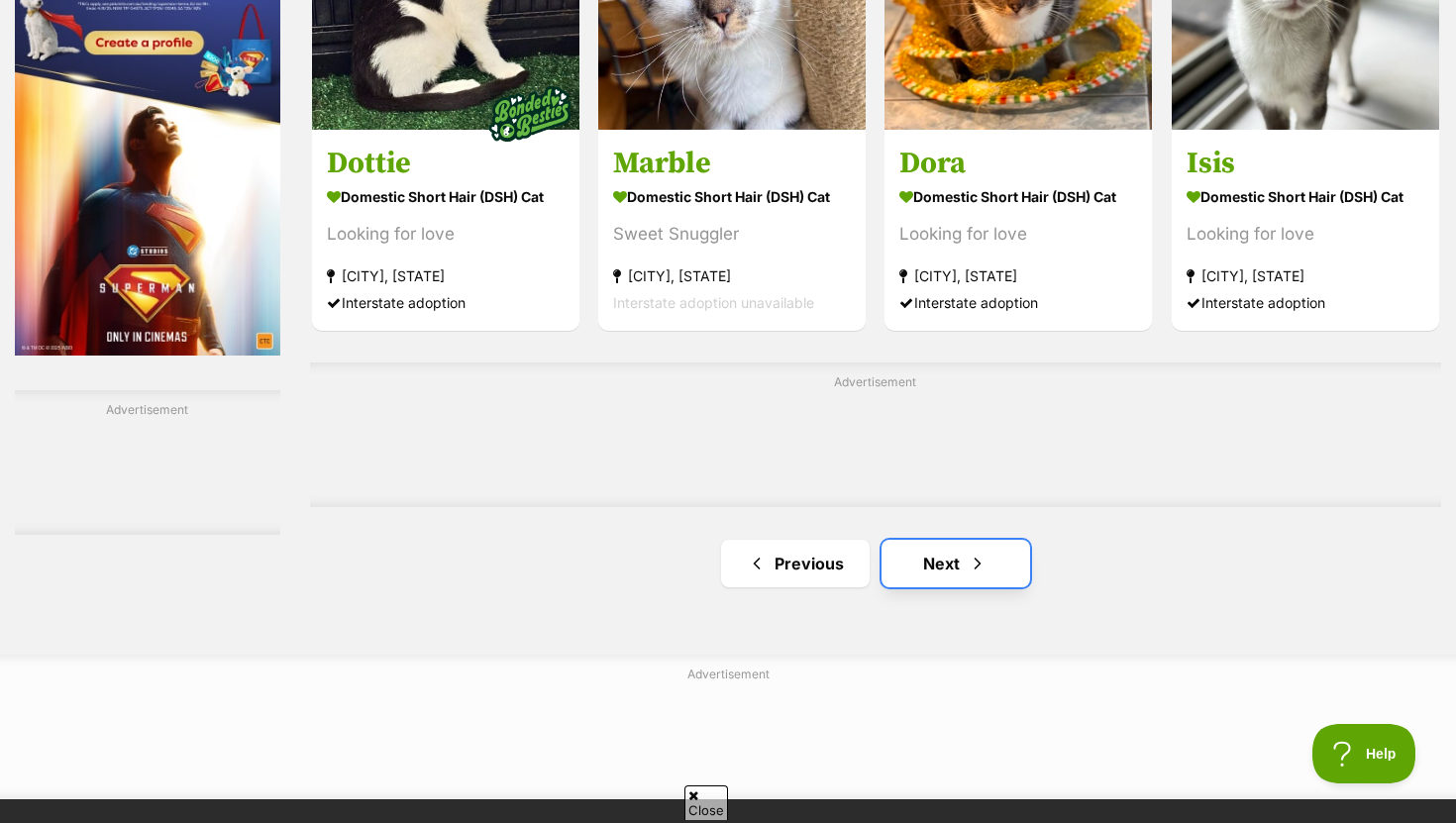 click on "Next" at bounding box center (956, 564) 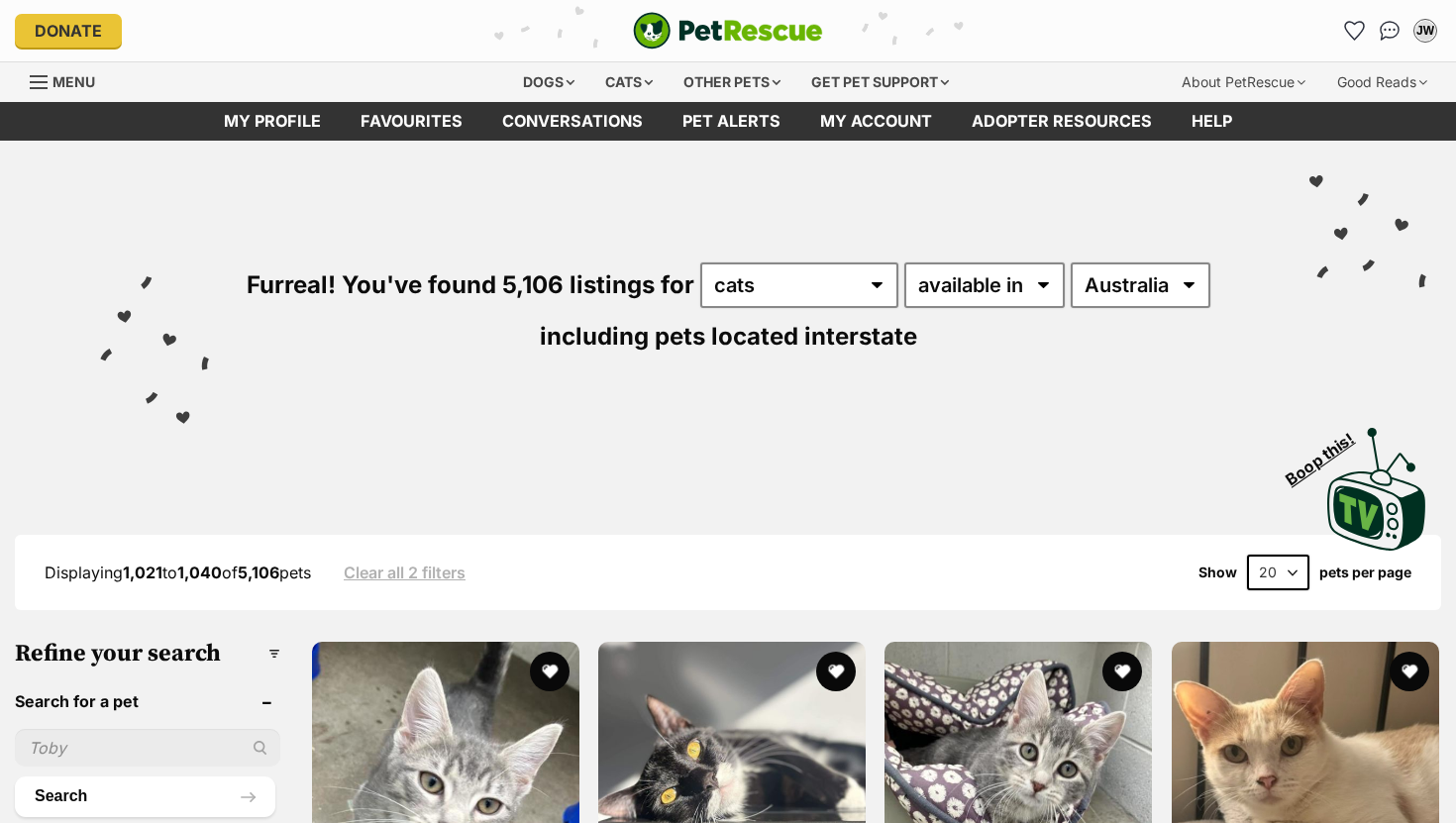 scroll, scrollTop: 0, scrollLeft: 0, axis: both 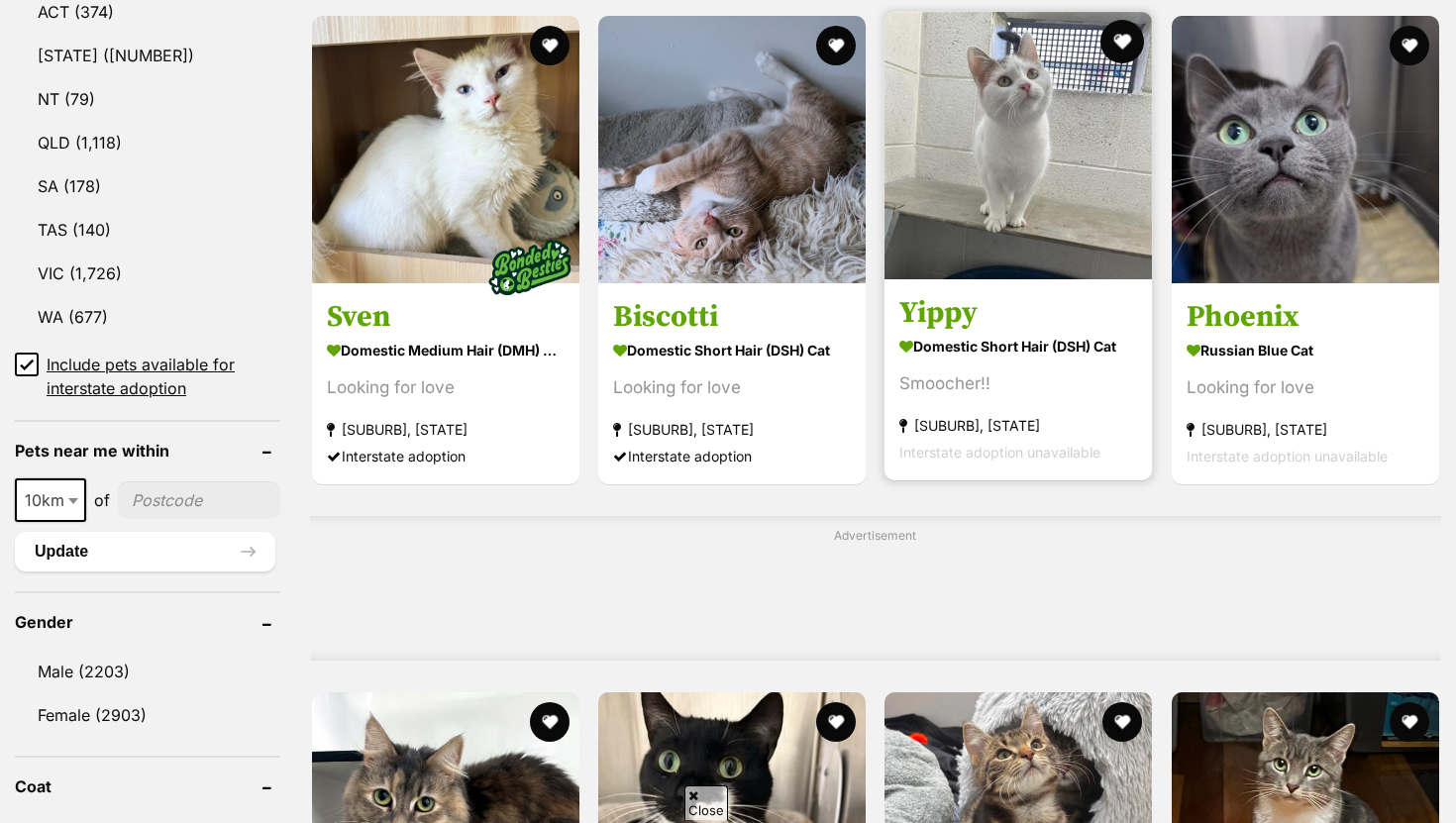 click at bounding box center (1123, 42) 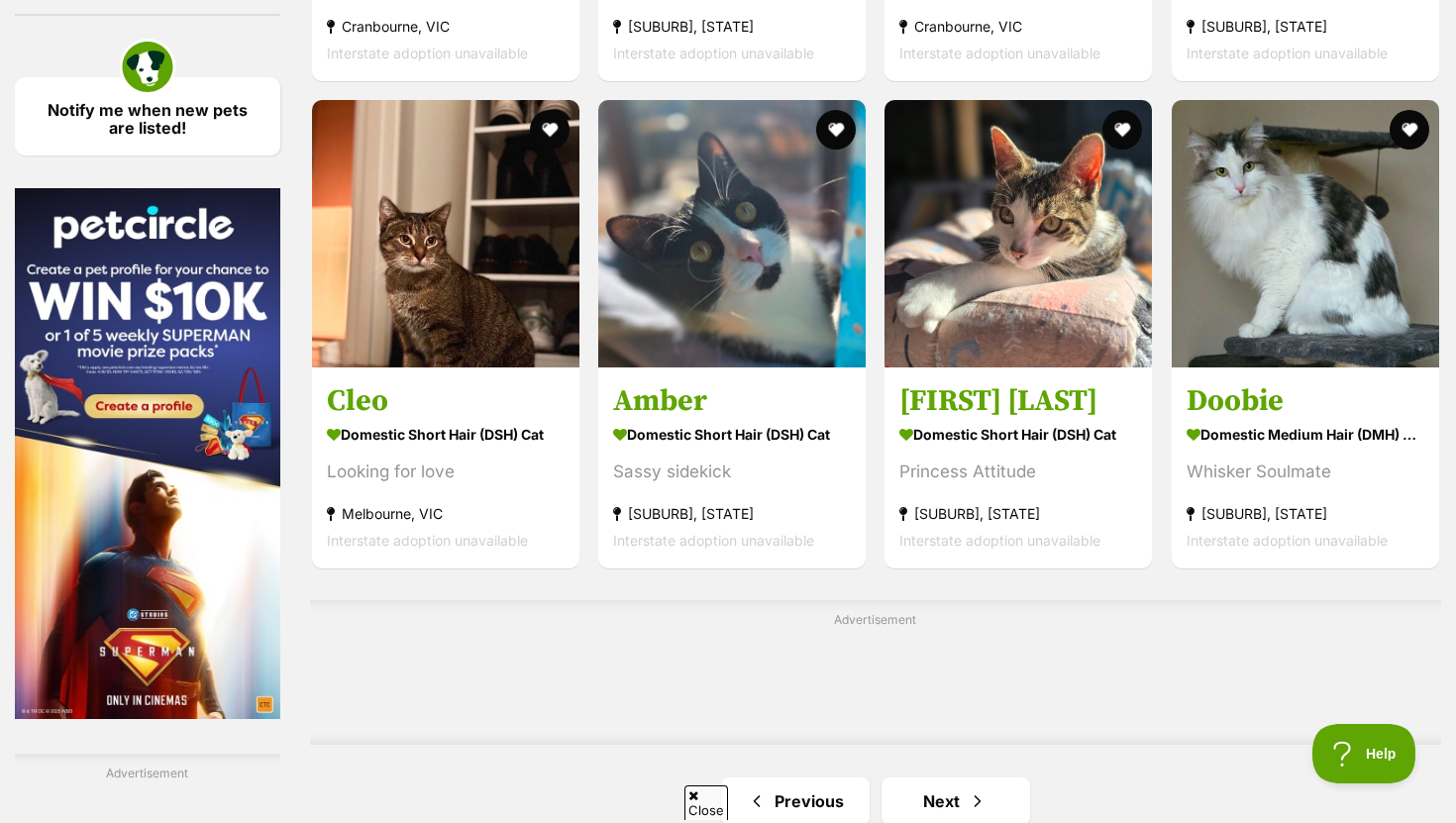 scroll, scrollTop: 2982, scrollLeft: 0, axis: vertical 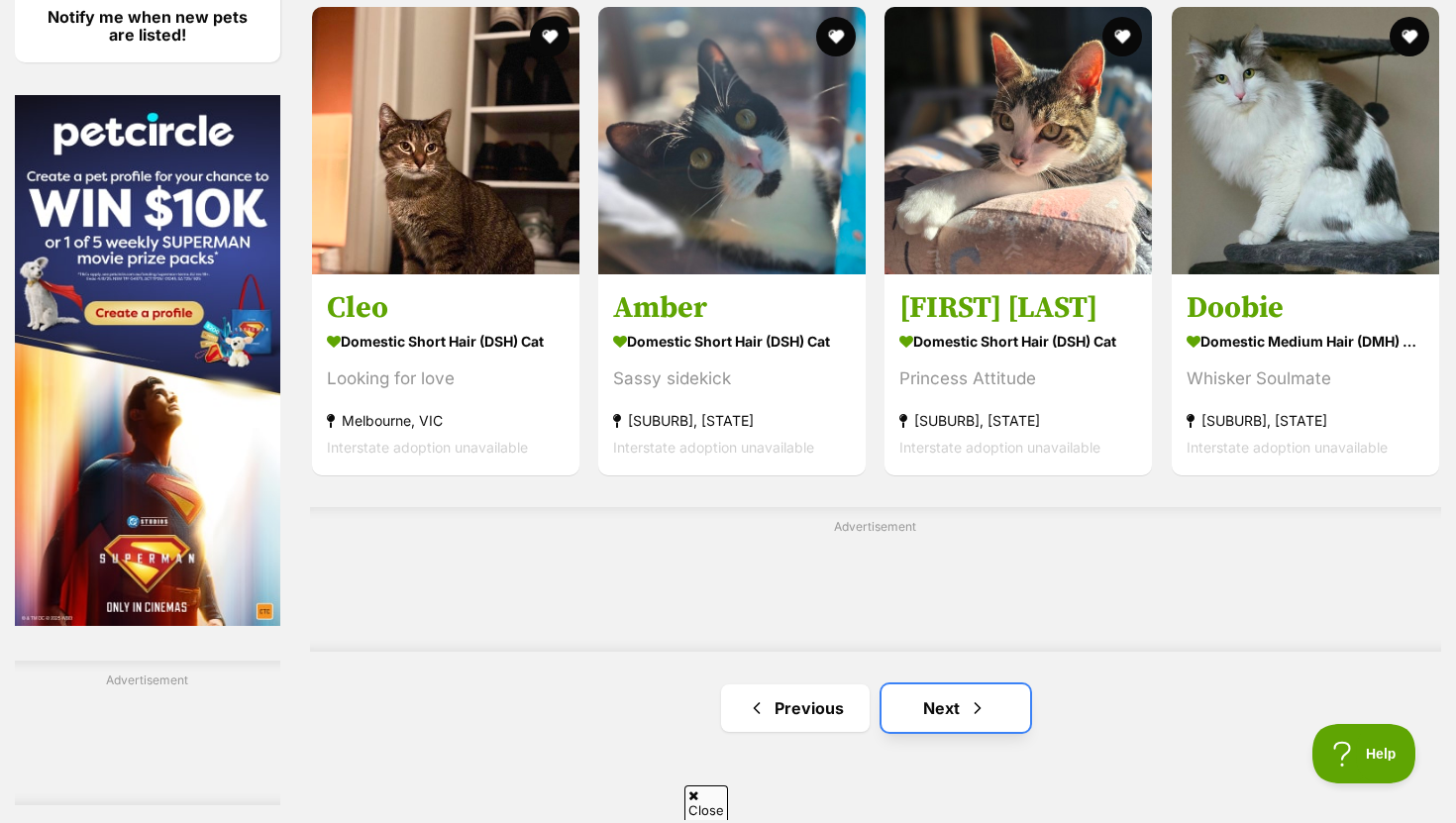 click on "Next" at bounding box center (956, 708) 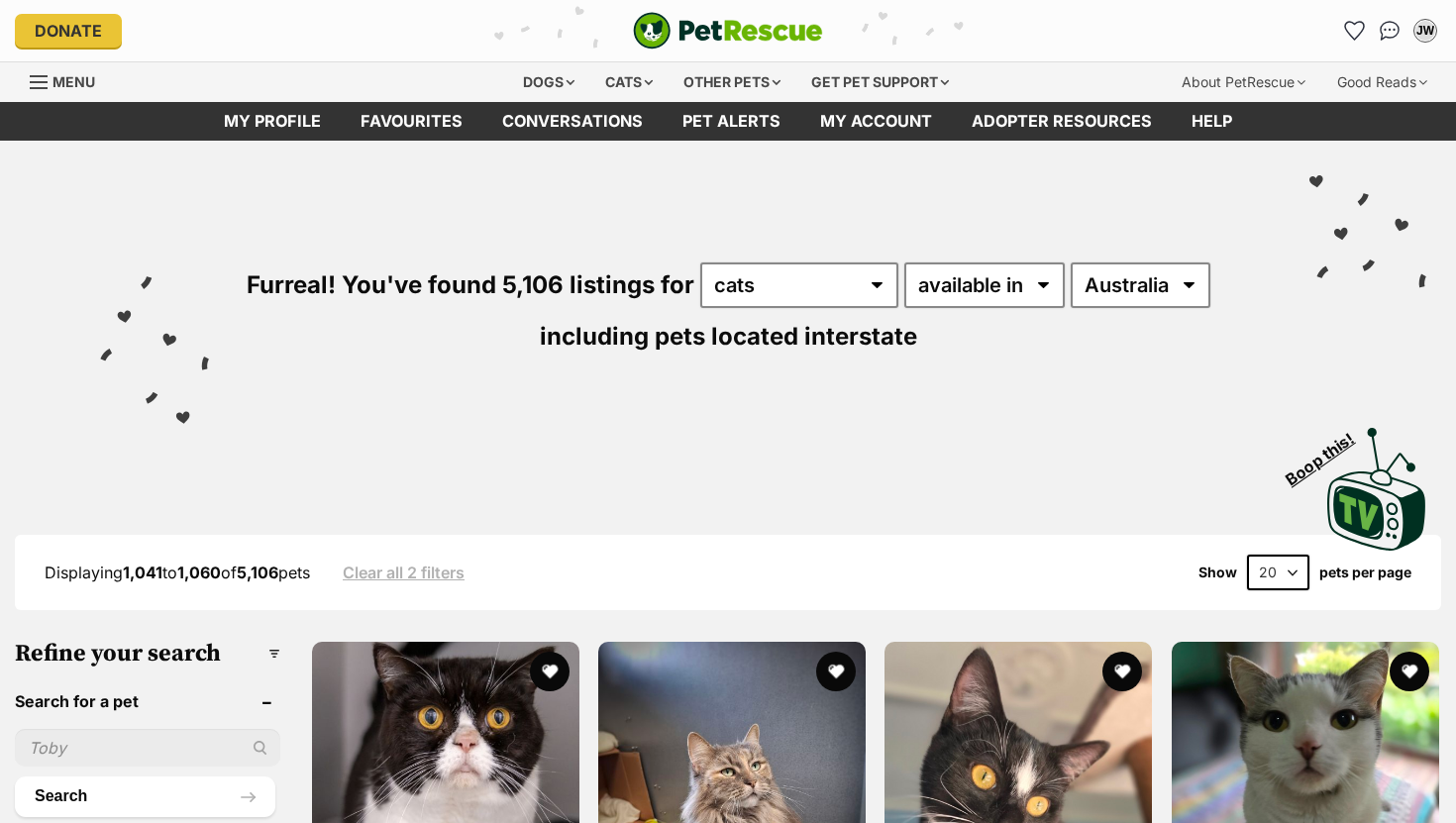 scroll, scrollTop: 0, scrollLeft: 0, axis: both 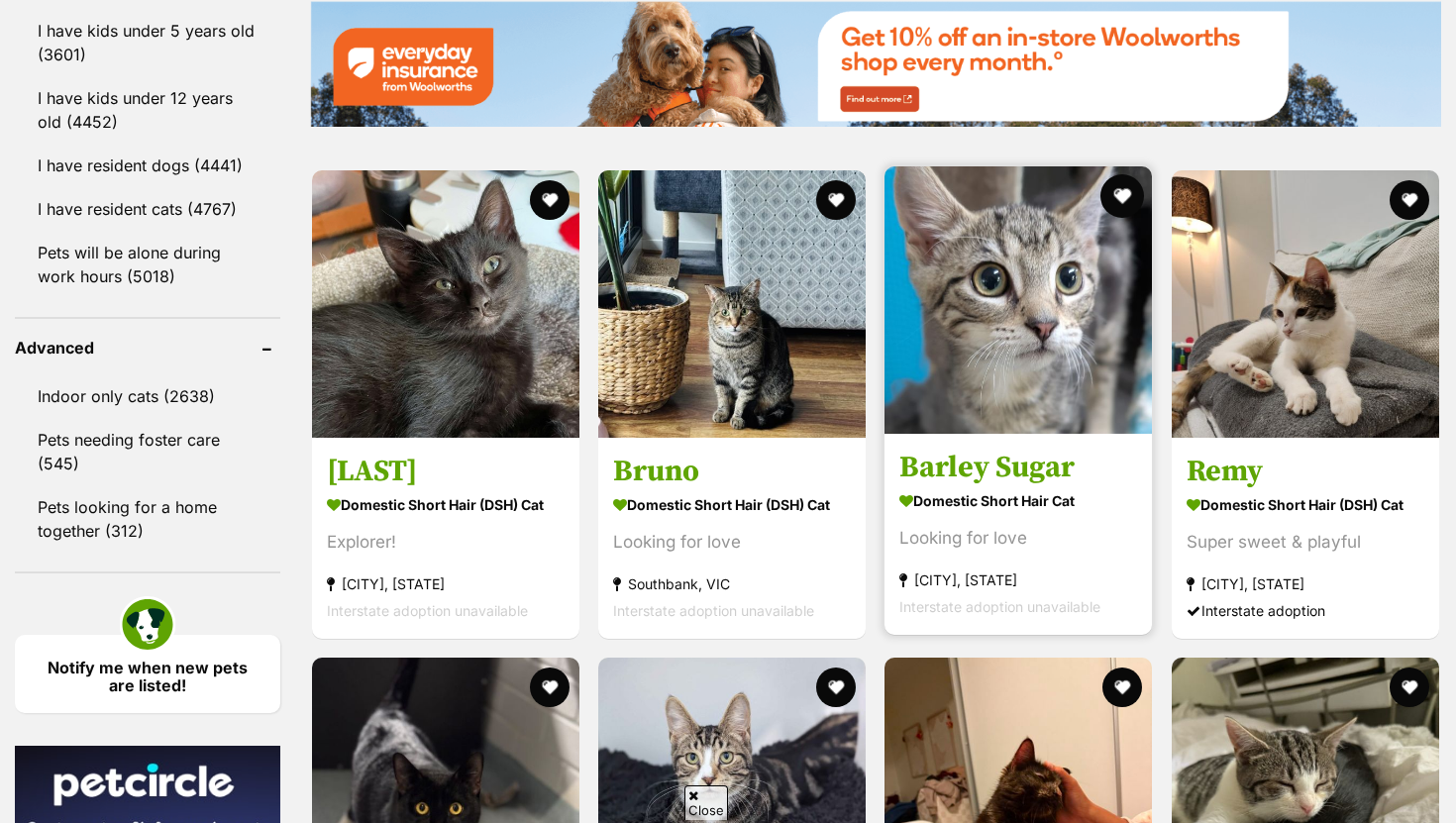 click at bounding box center [1123, 196] 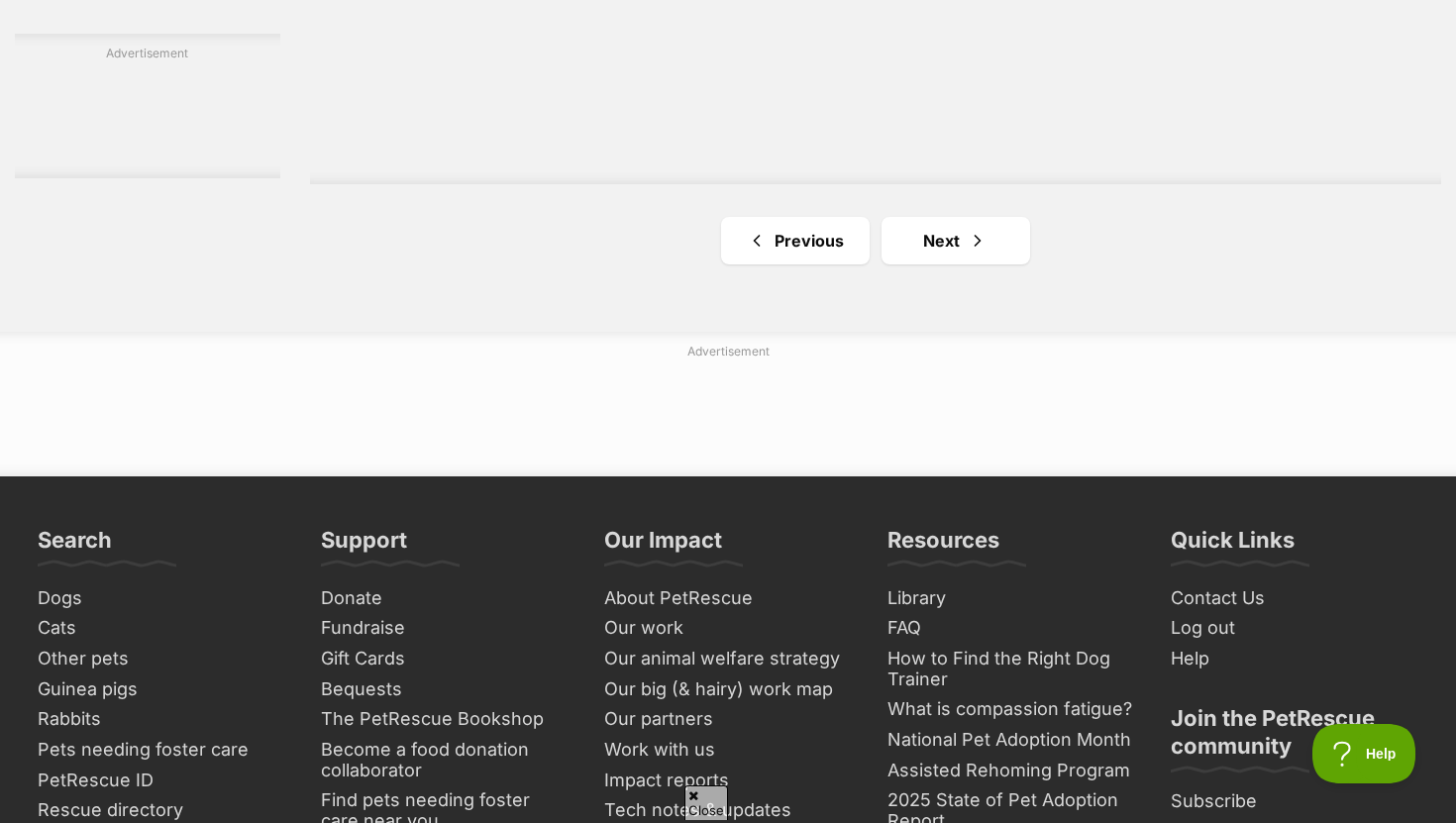 scroll, scrollTop: 3614, scrollLeft: 0, axis: vertical 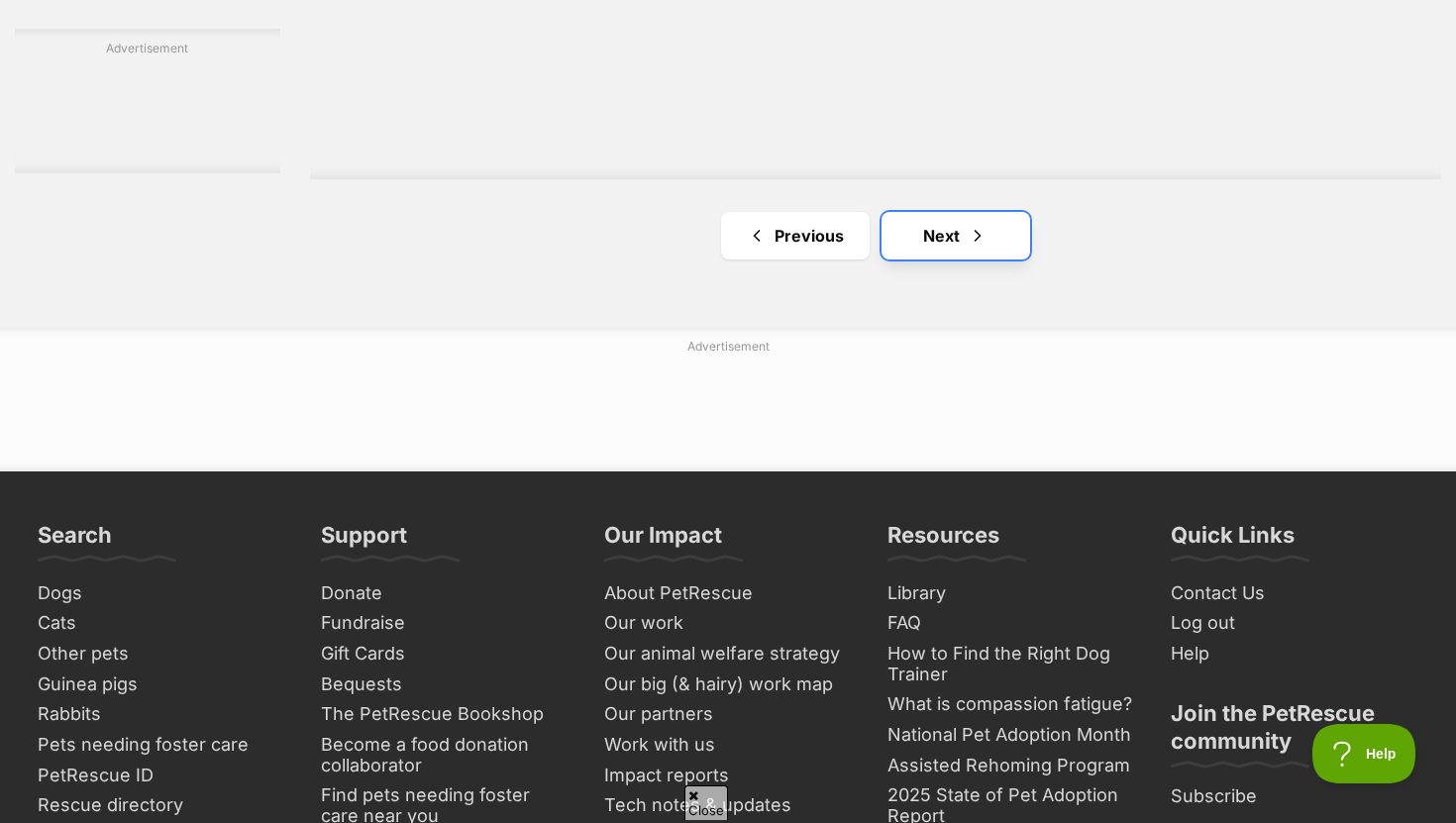 click on "Next" at bounding box center (956, 236) 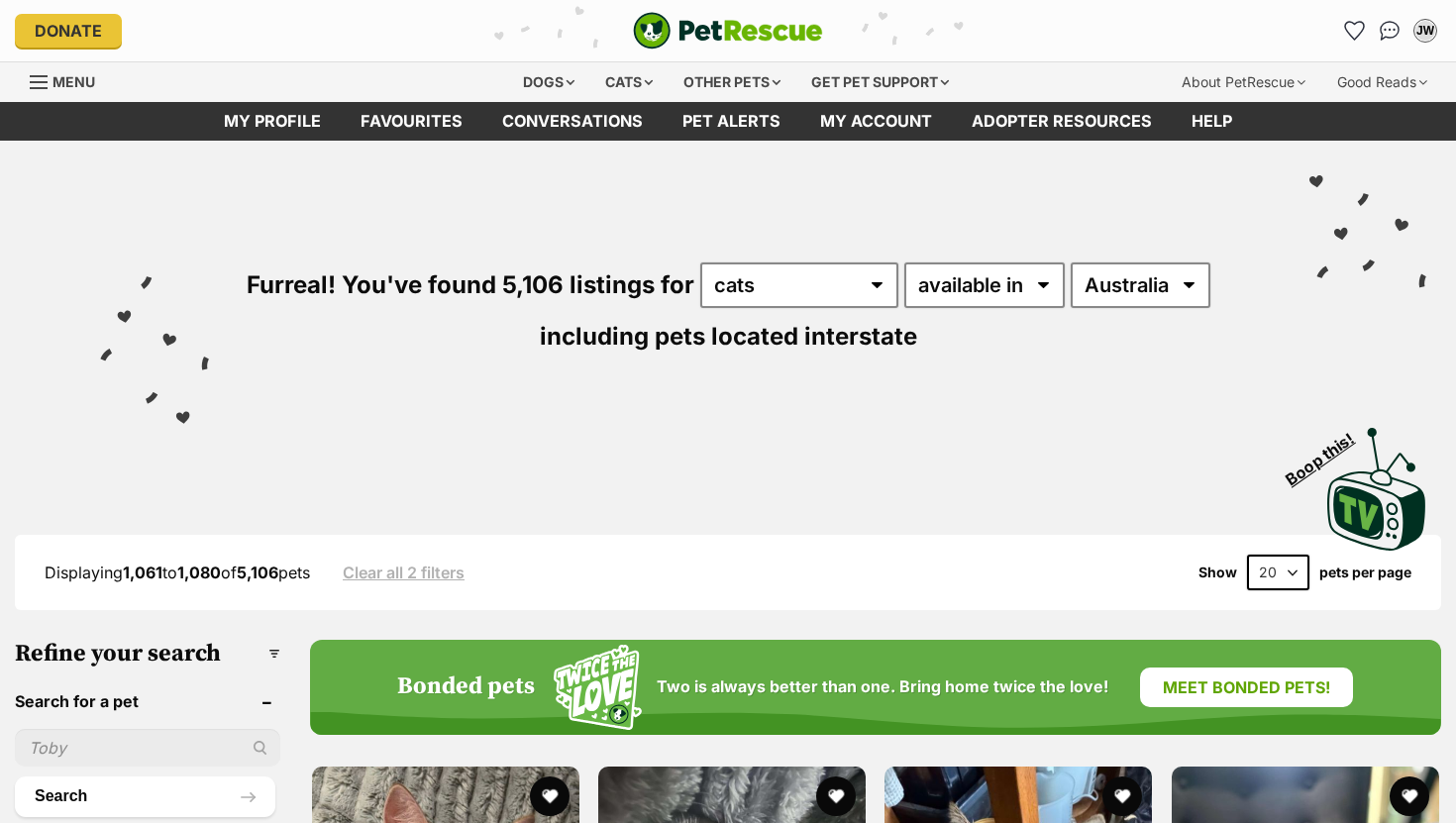scroll, scrollTop: 0, scrollLeft: 0, axis: both 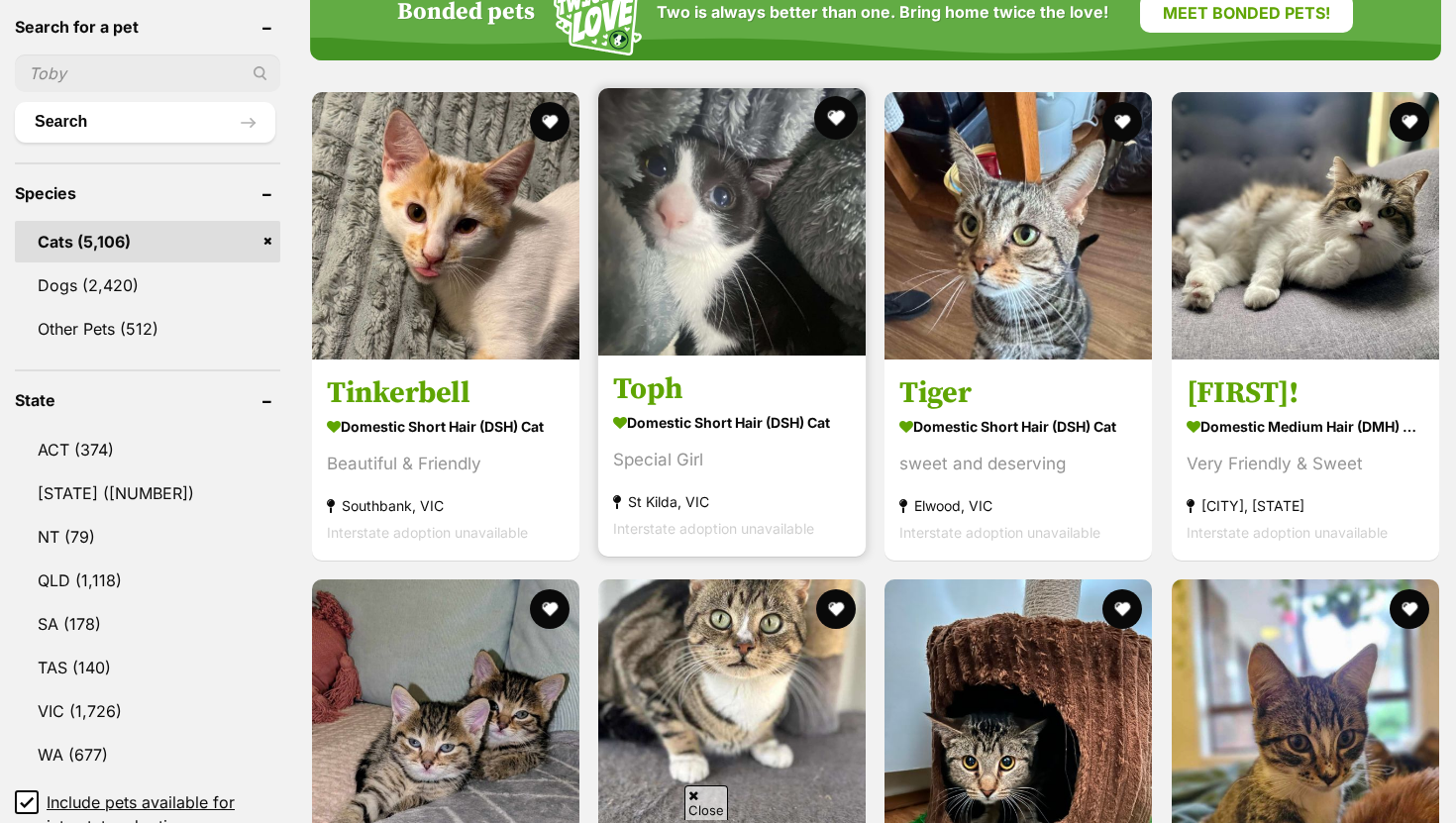 click at bounding box center [836, 118] 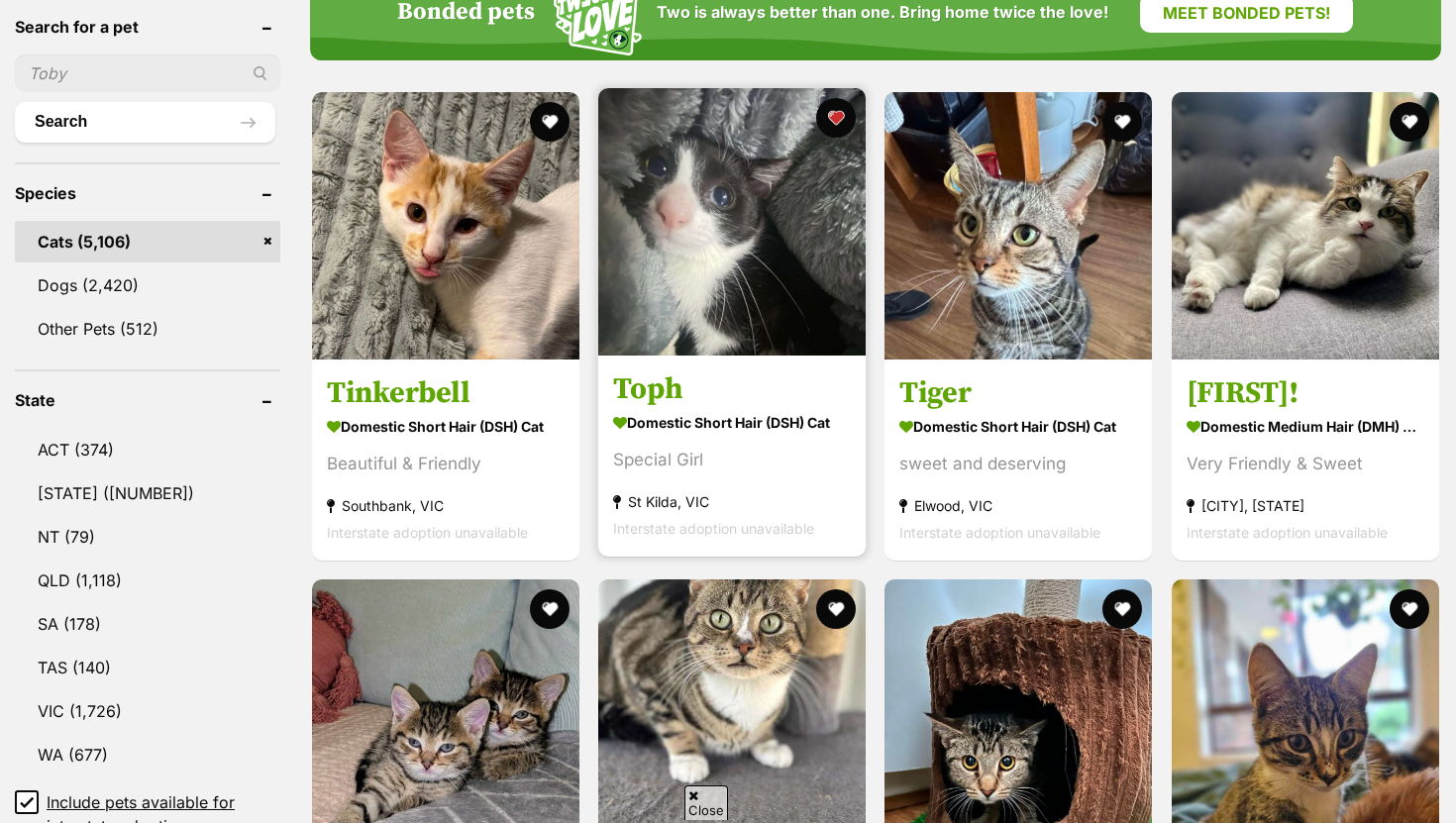 click at bounding box center (732, 222) 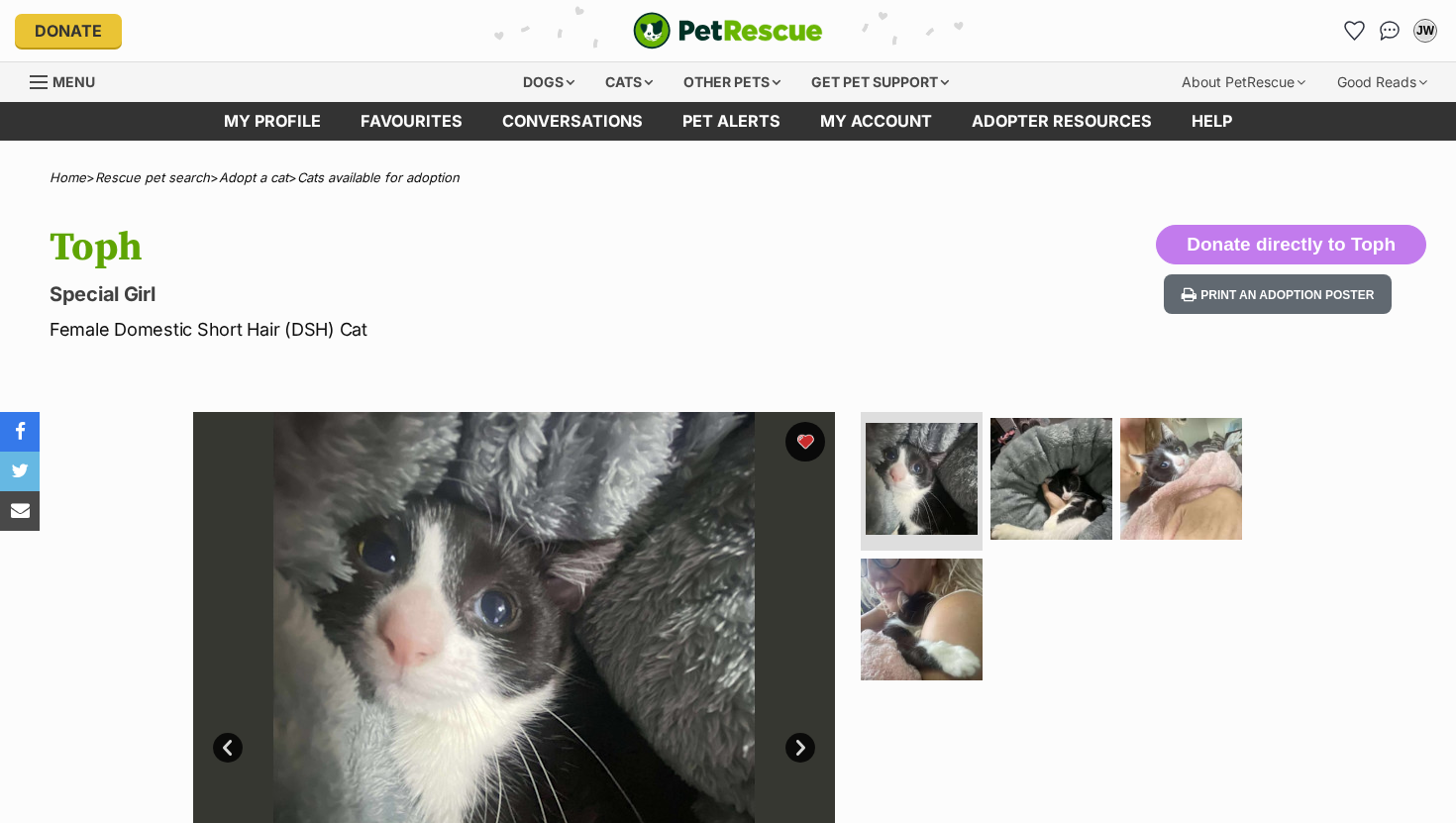 scroll, scrollTop: 0, scrollLeft: 0, axis: both 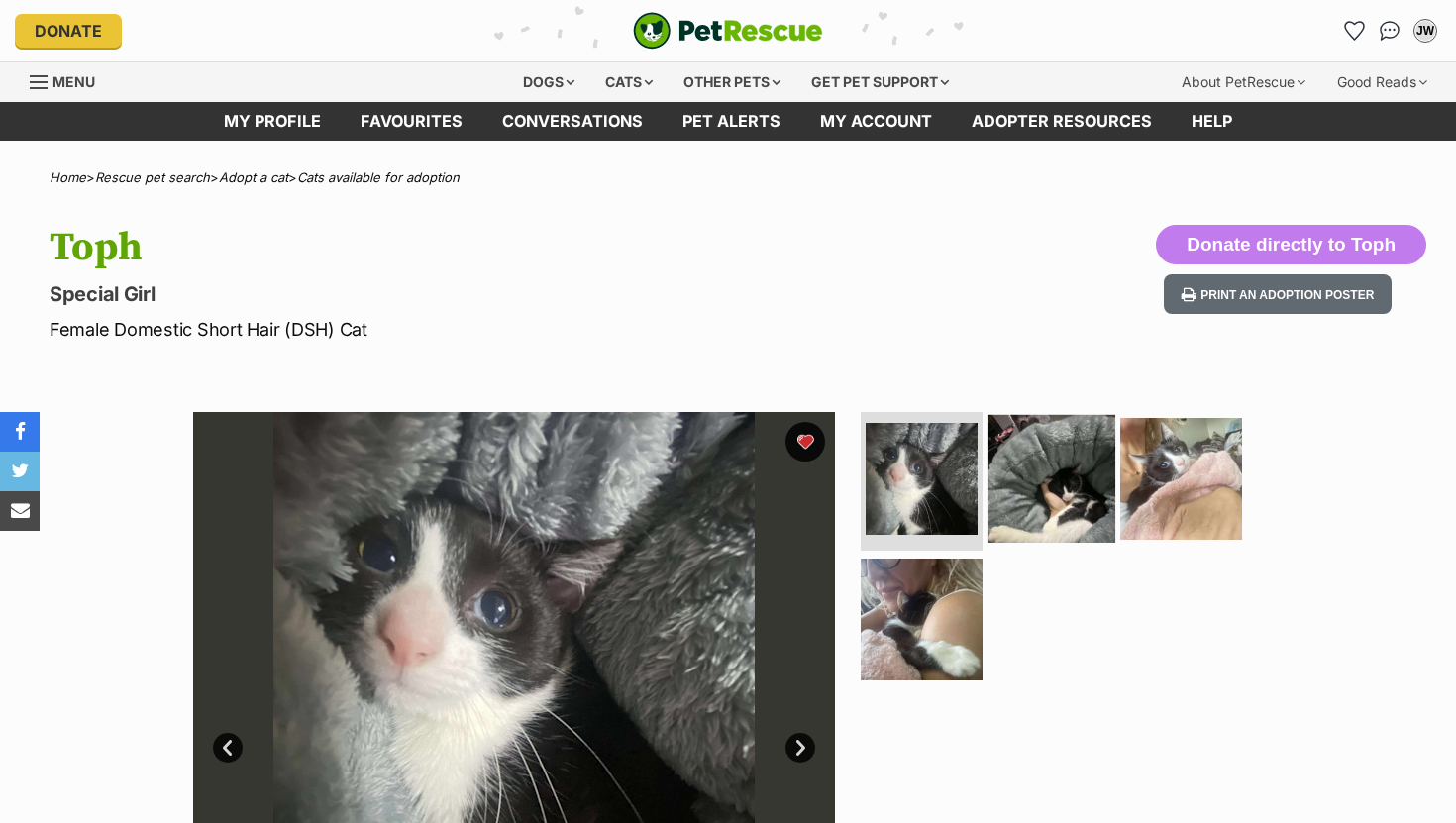 click at bounding box center (1051, 478) 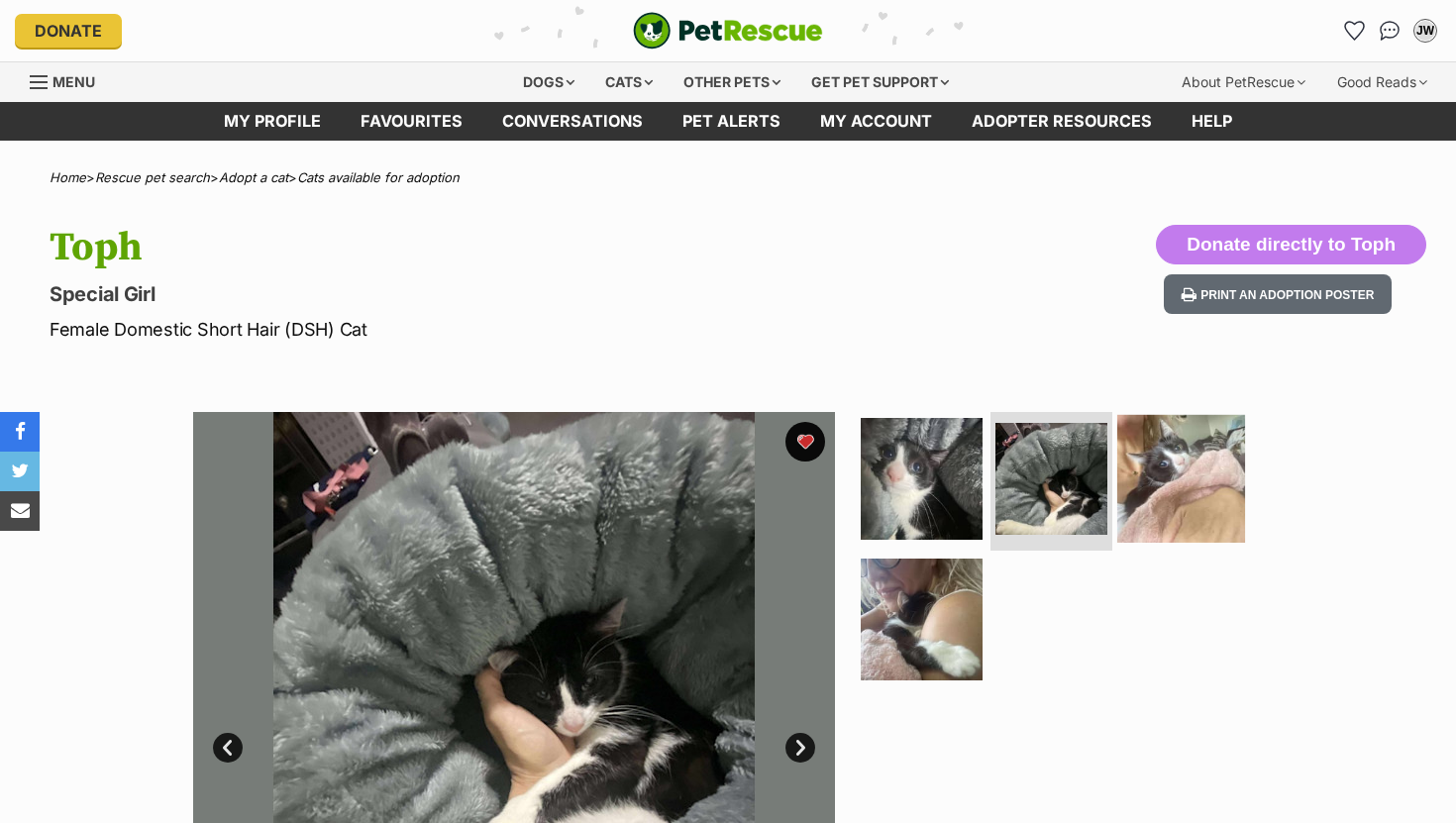 scroll, scrollTop: 0, scrollLeft: 0, axis: both 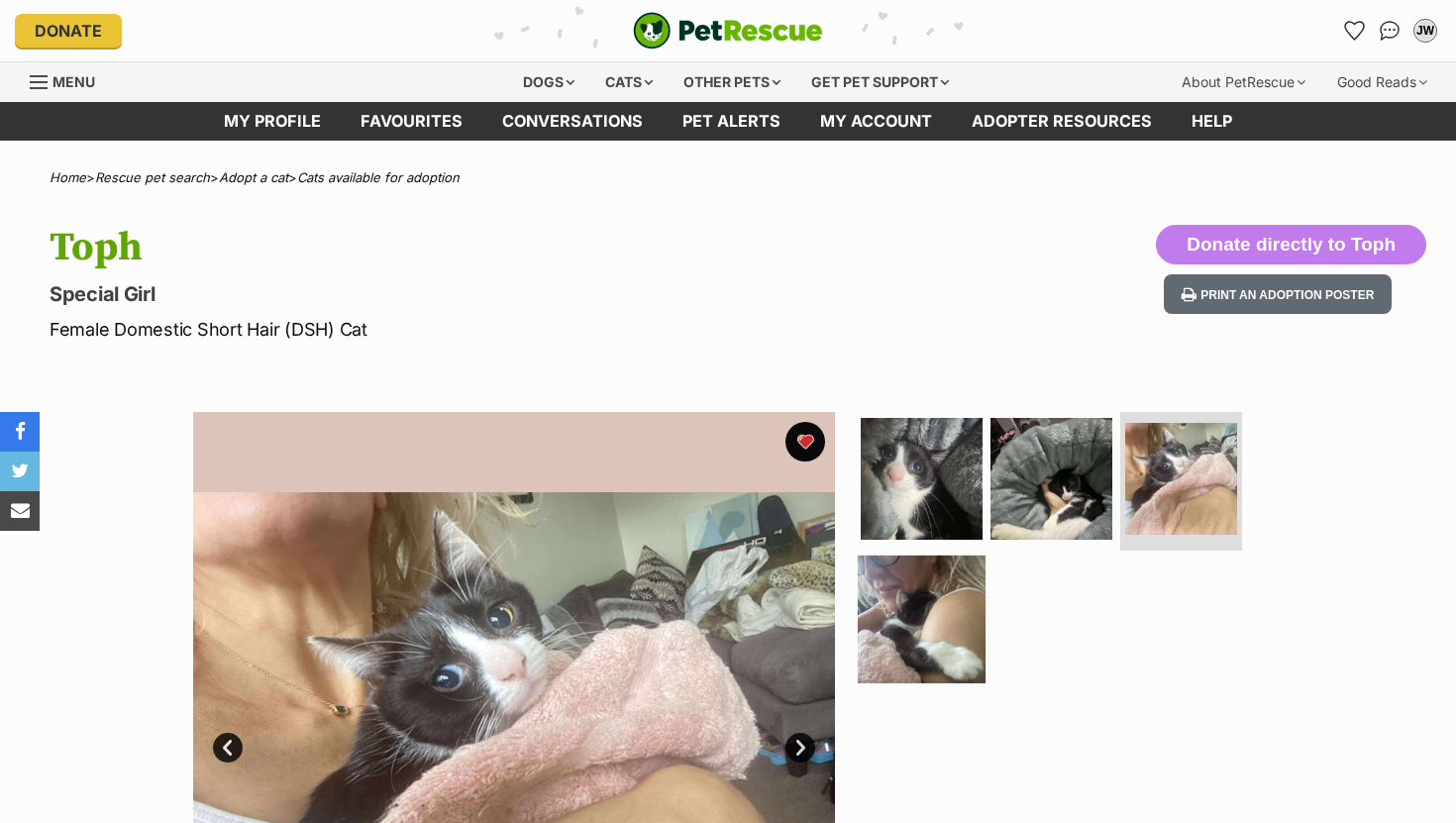 click at bounding box center [921, 618] 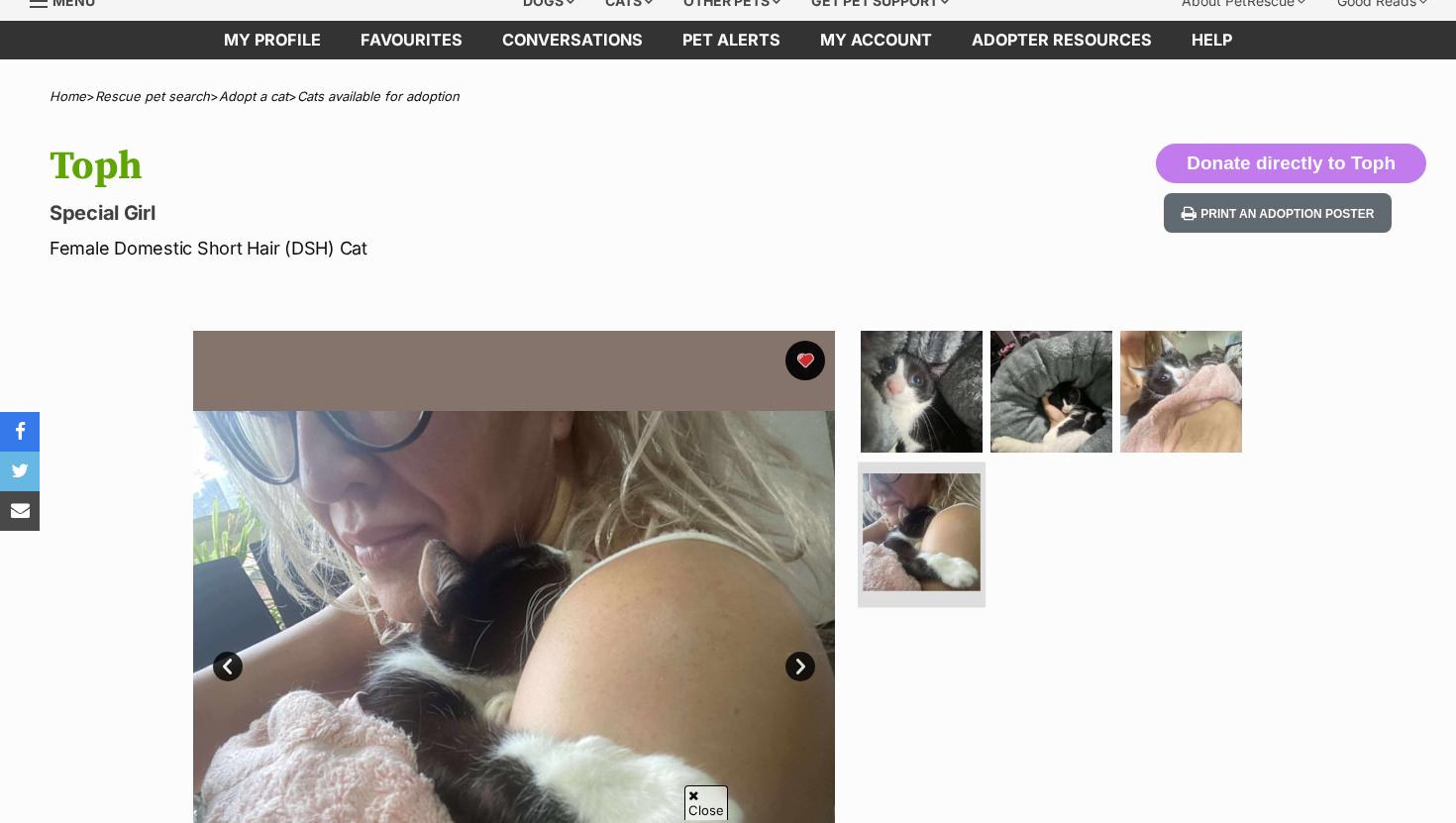 scroll, scrollTop: 82, scrollLeft: 0, axis: vertical 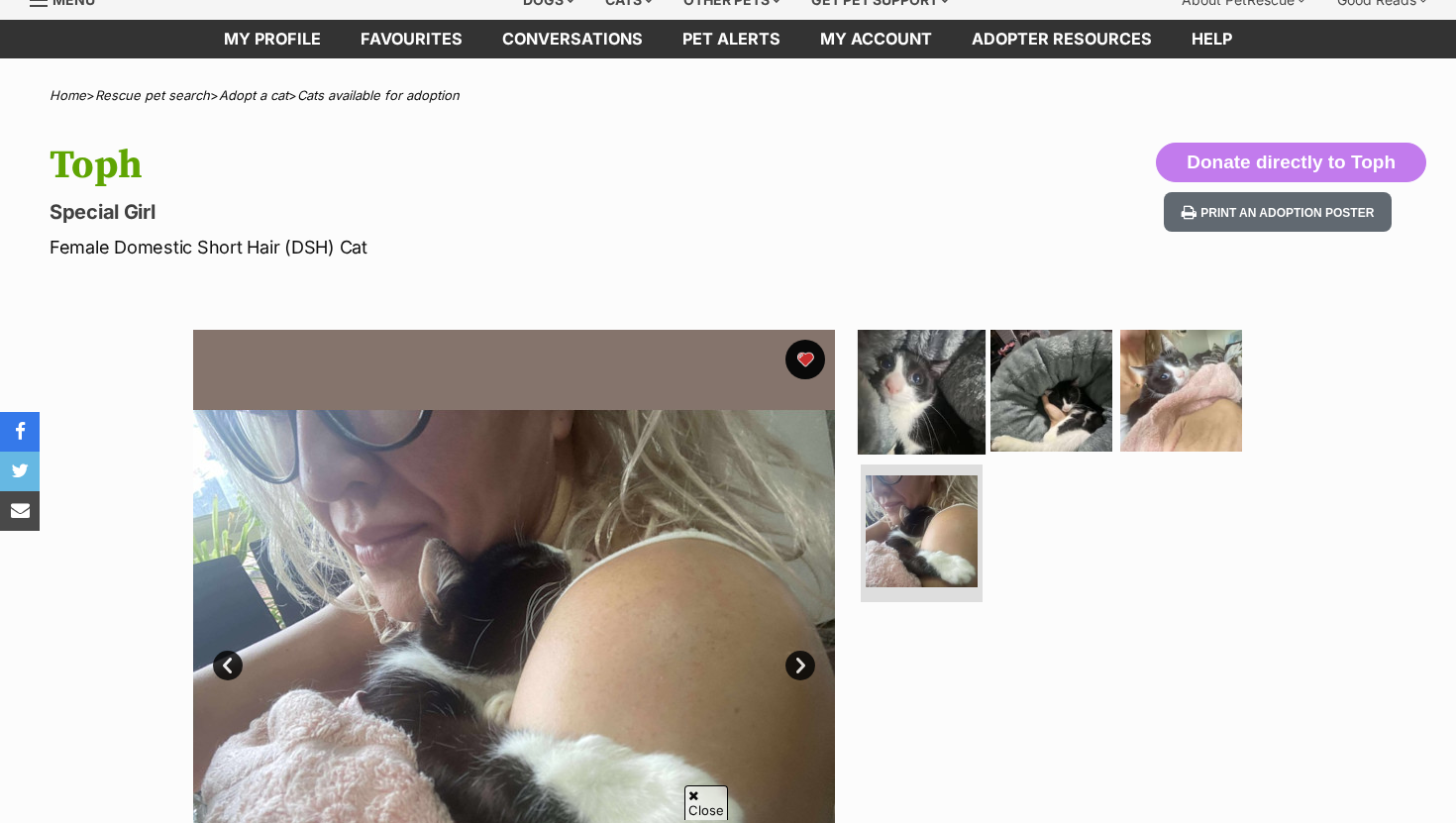 click at bounding box center [921, 390] 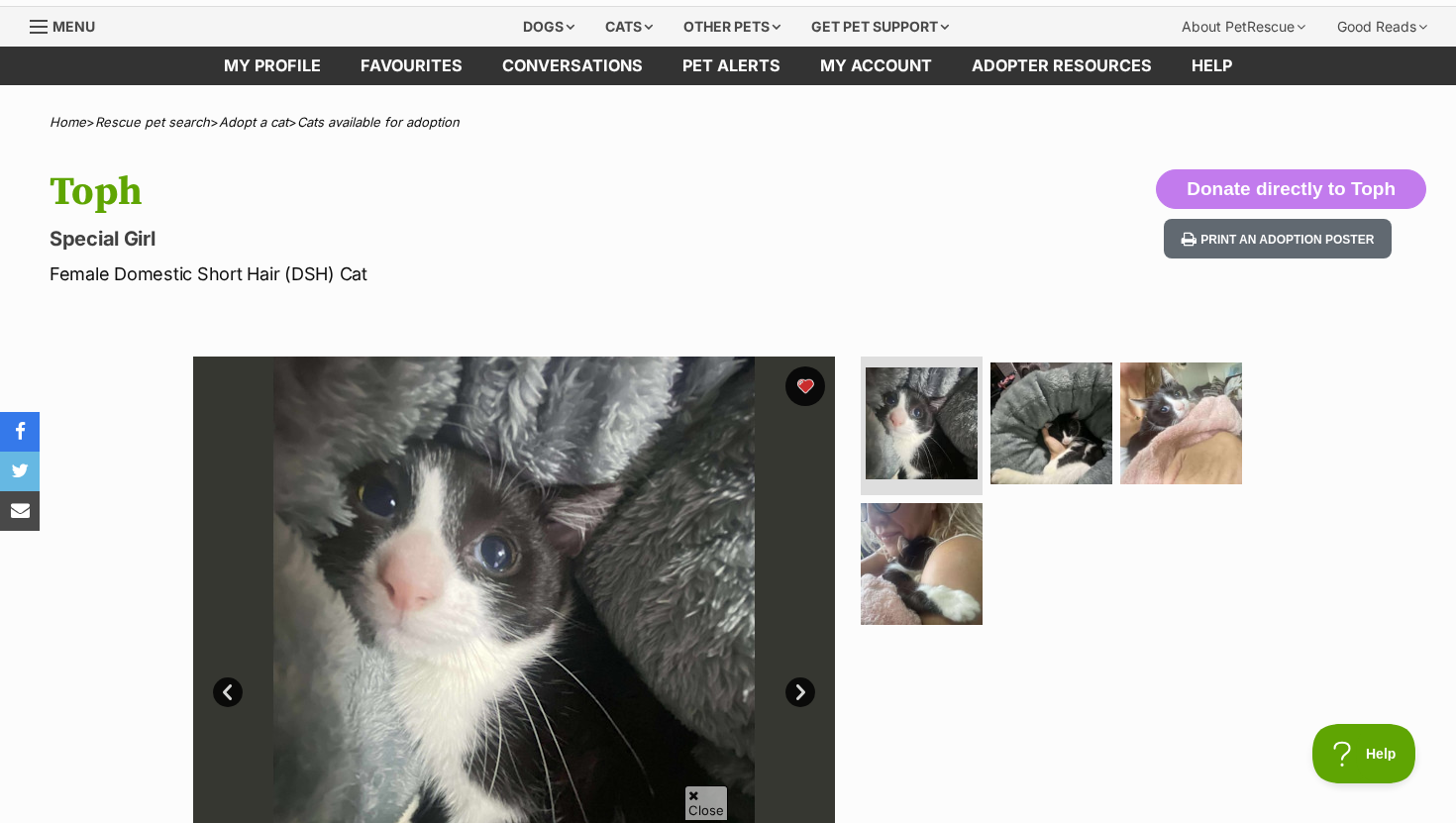 scroll, scrollTop: 0, scrollLeft: 0, axis: both 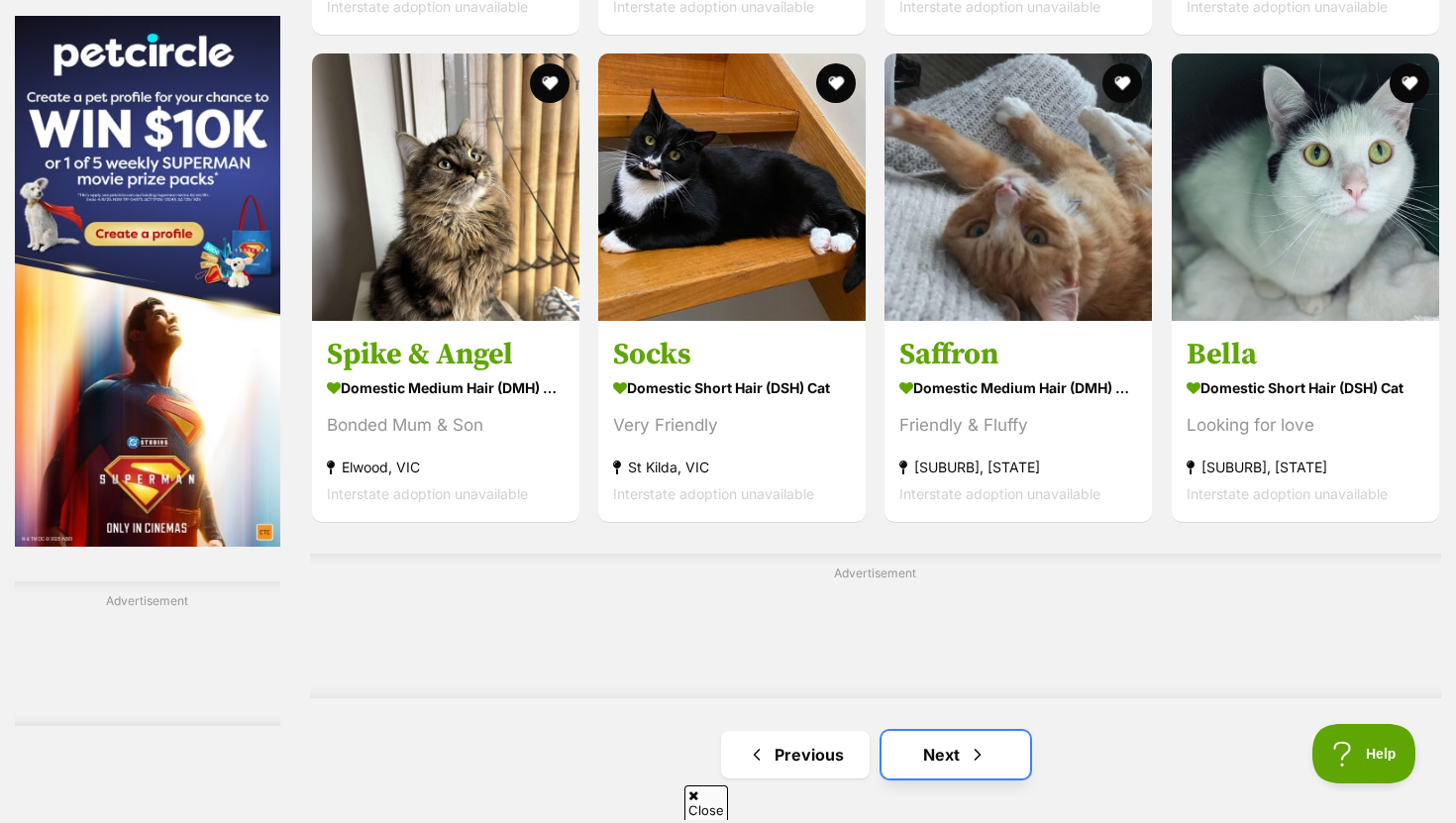 click on "Next" at bounding box center [956, 755] 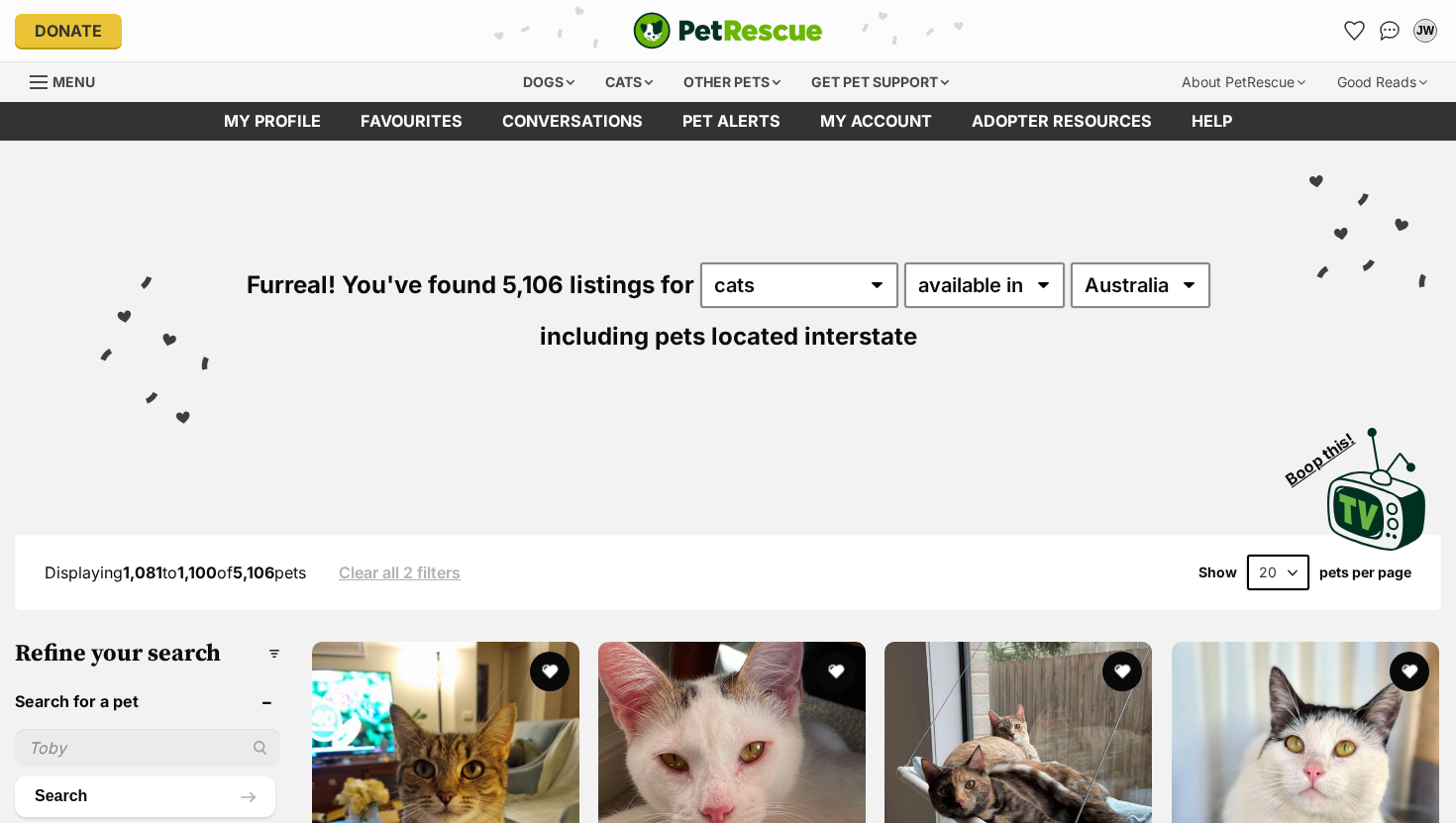 scroll, scrollTop: 0, scrollLeft: 0, axis: both 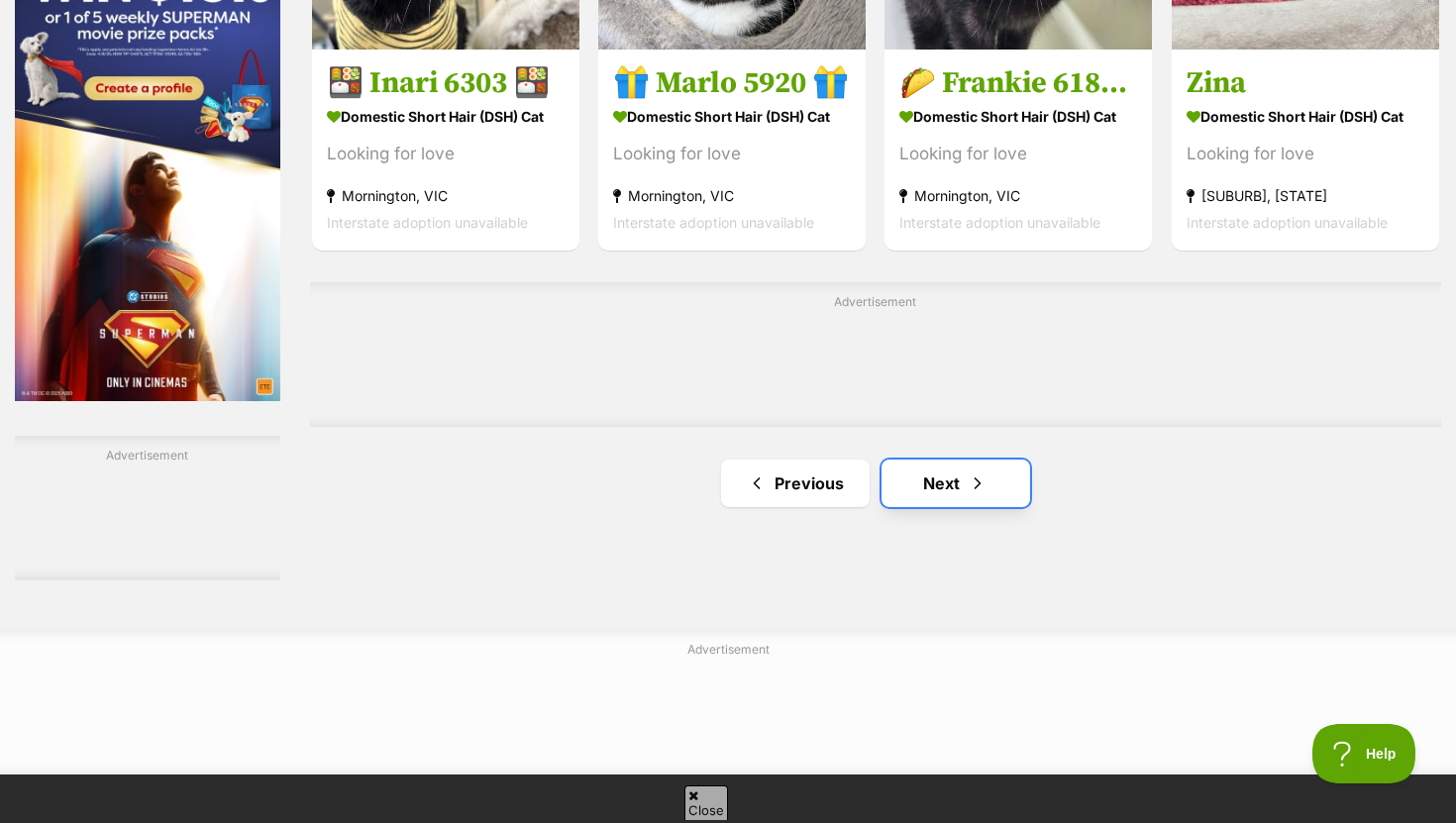 click on "Next" at bounding box center [956, 483] 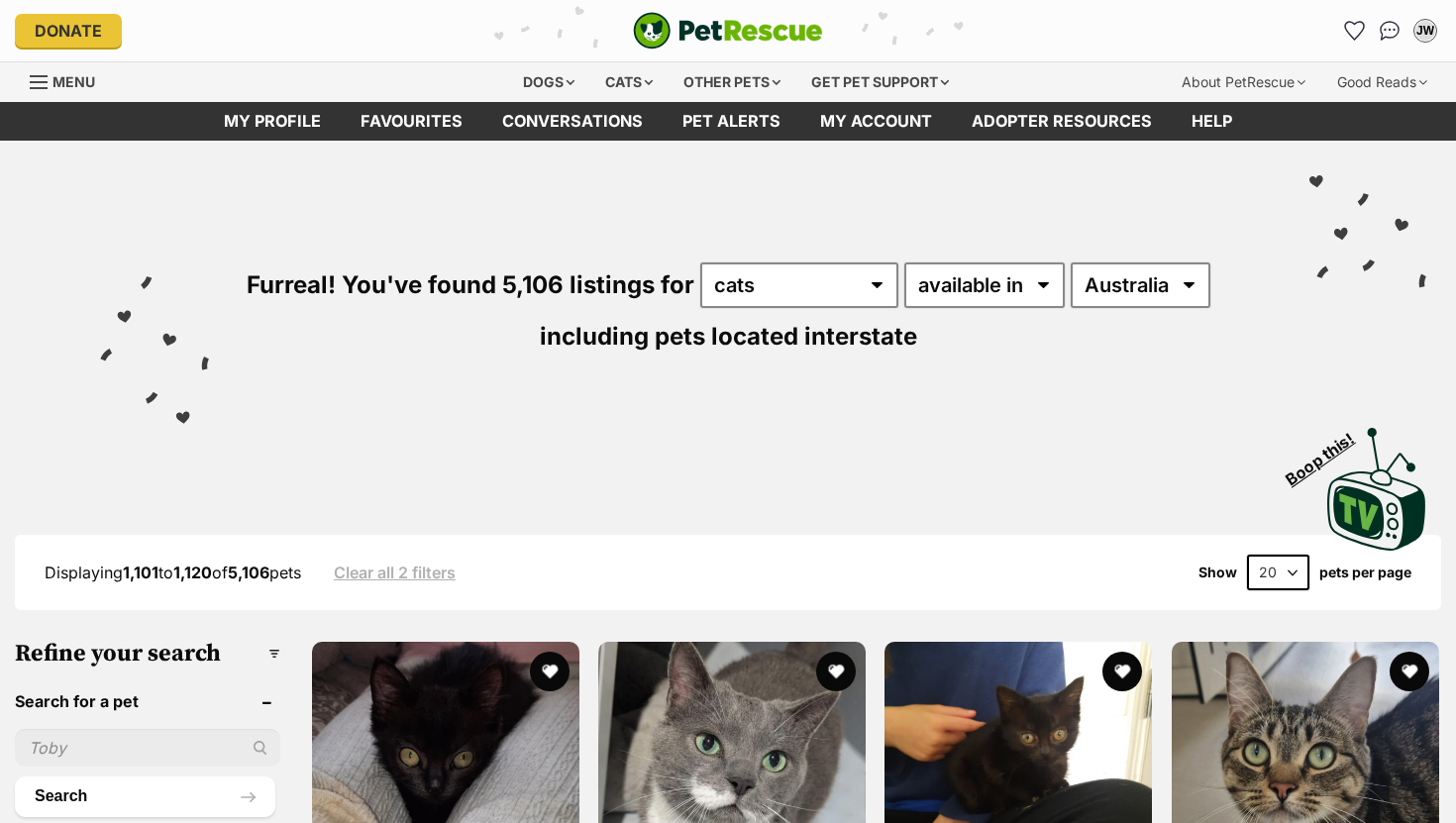 scroll, scrollTop: 0, scrollLeft: 0, axis: both 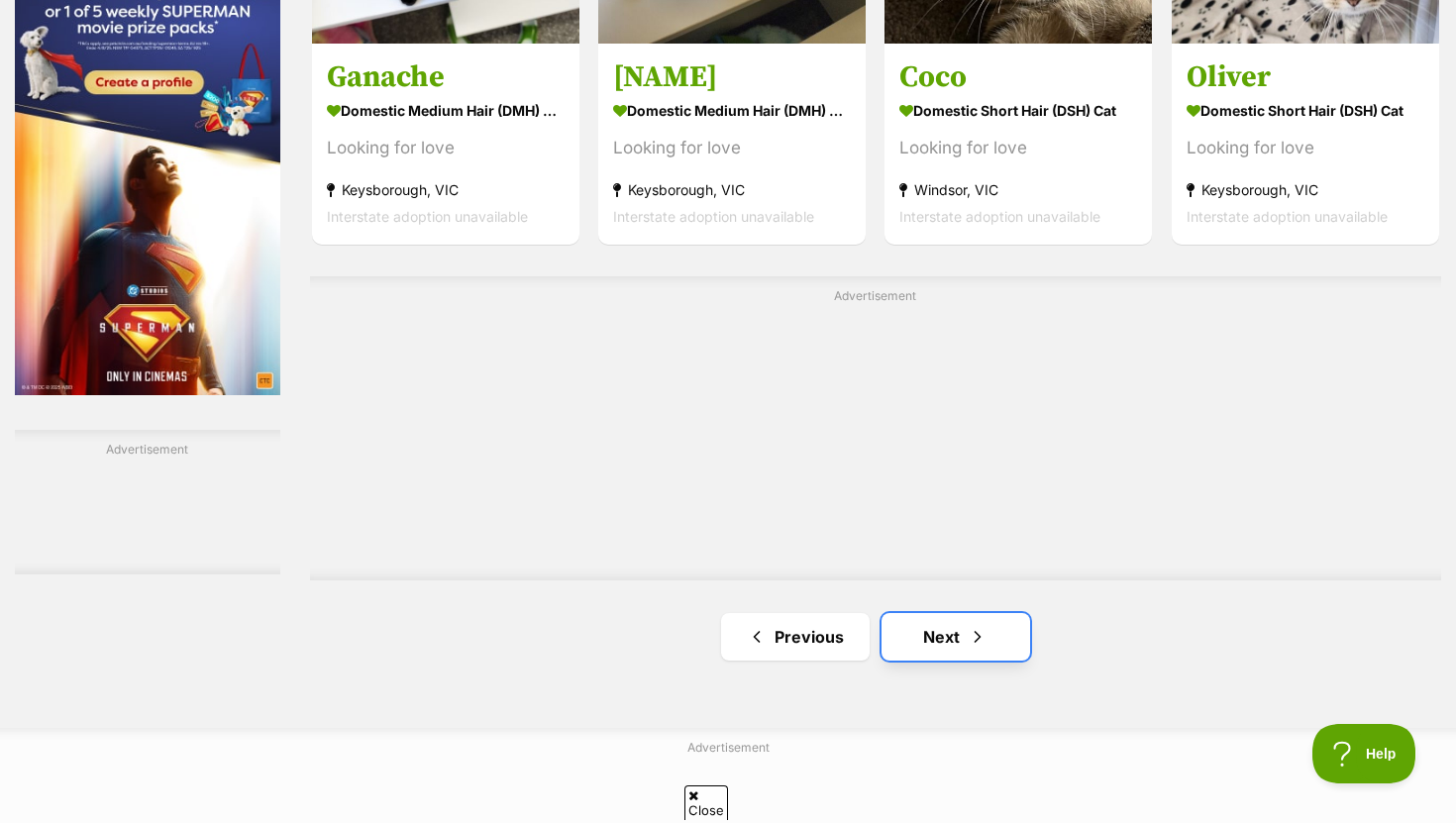 click on "Next" at bounding box center (956, 637) 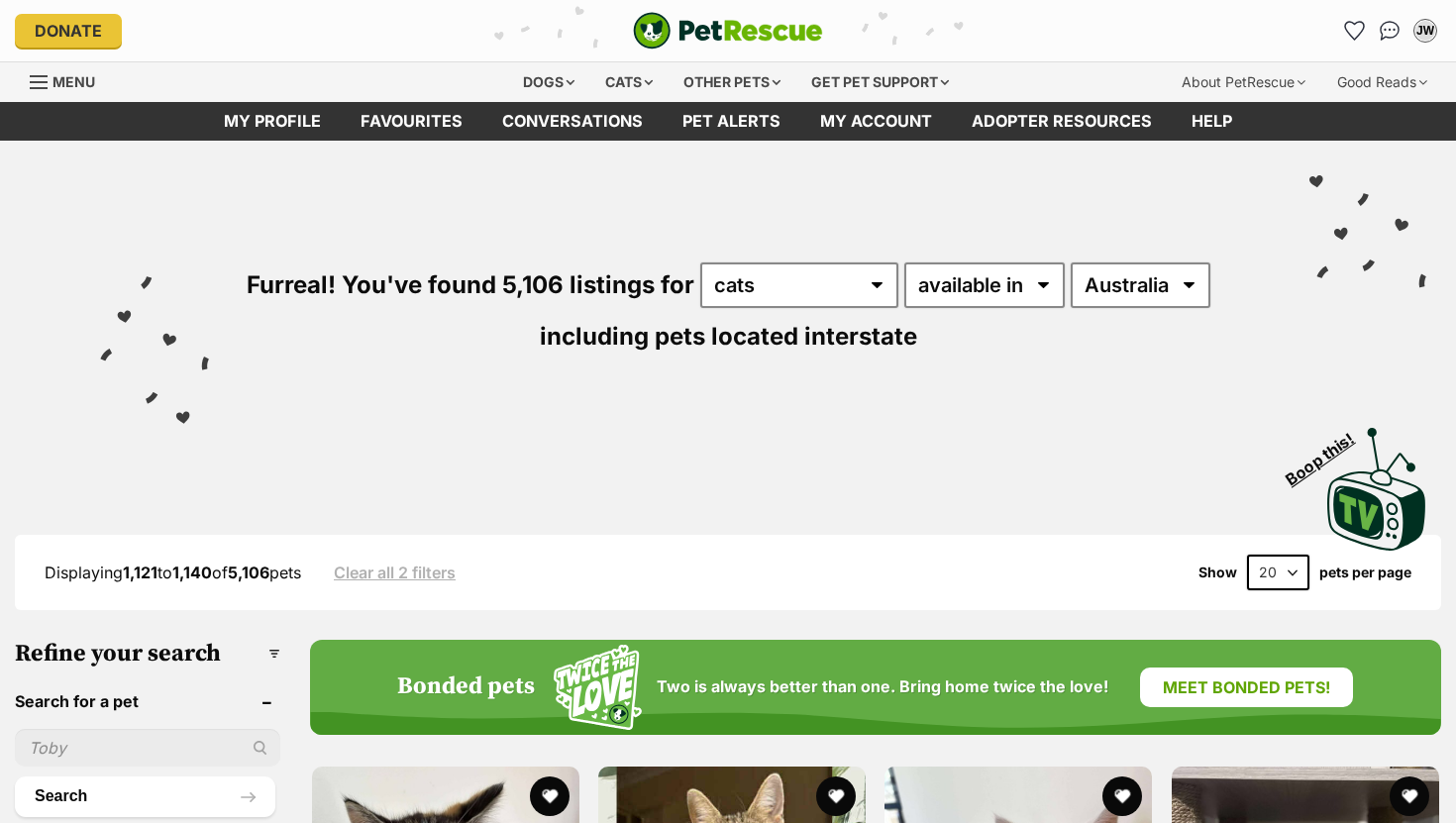 scroll, scrollTop: 0, scrollLeft: 0, axis: both 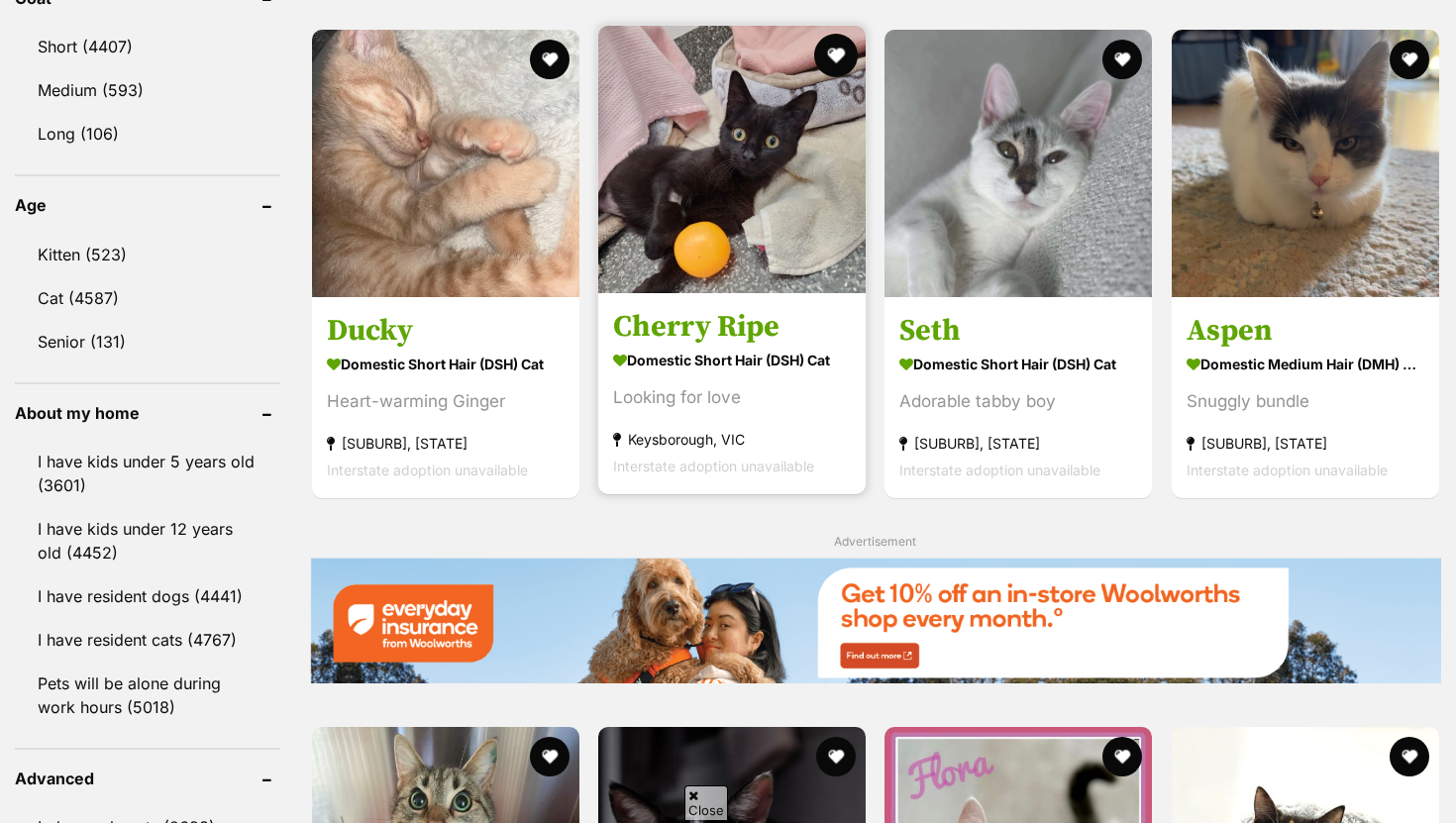 click at bounding box center (836, 55) 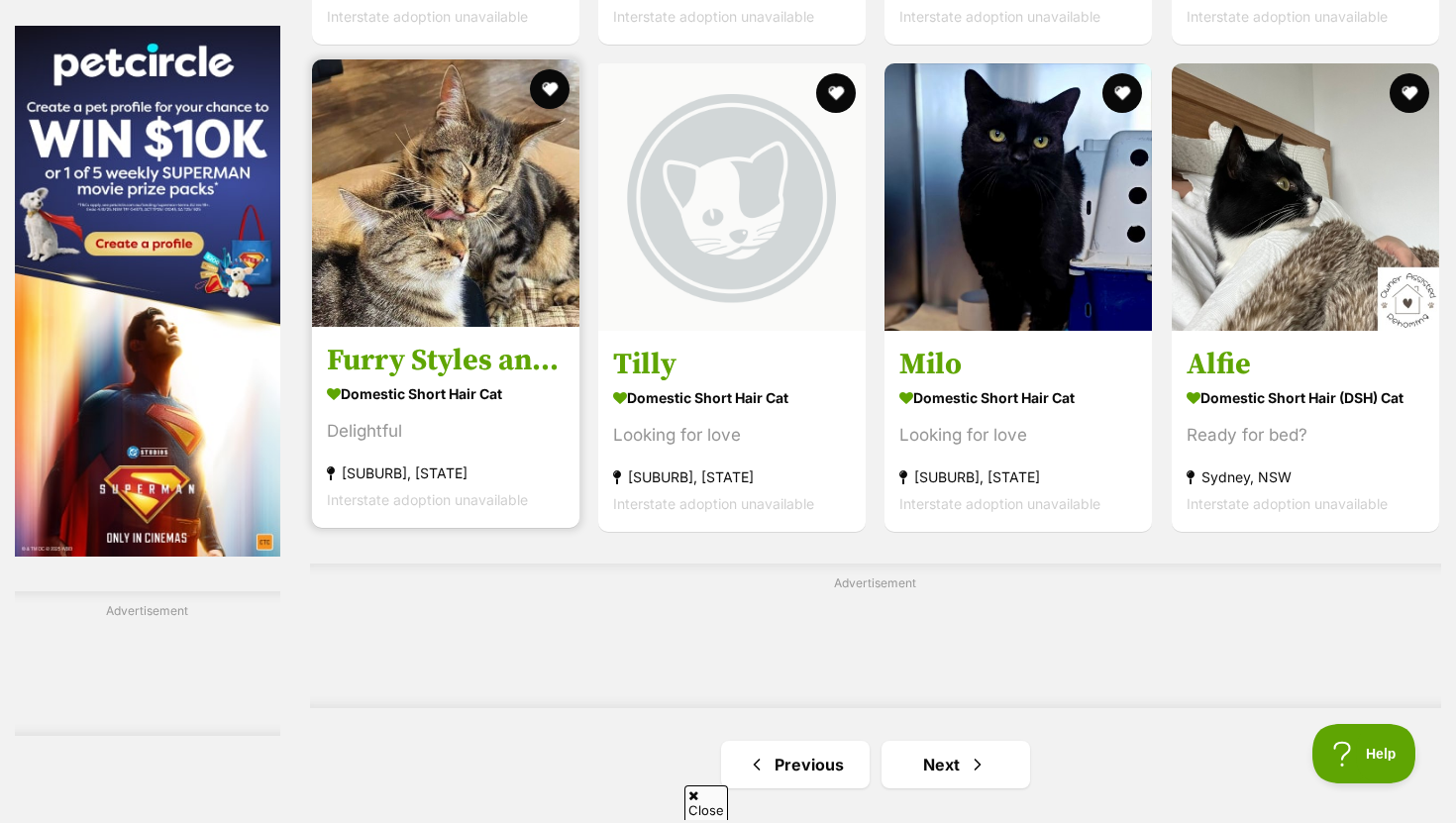 scroll, scrollTop: 3146, scrollLeft: 0, axis: vertical 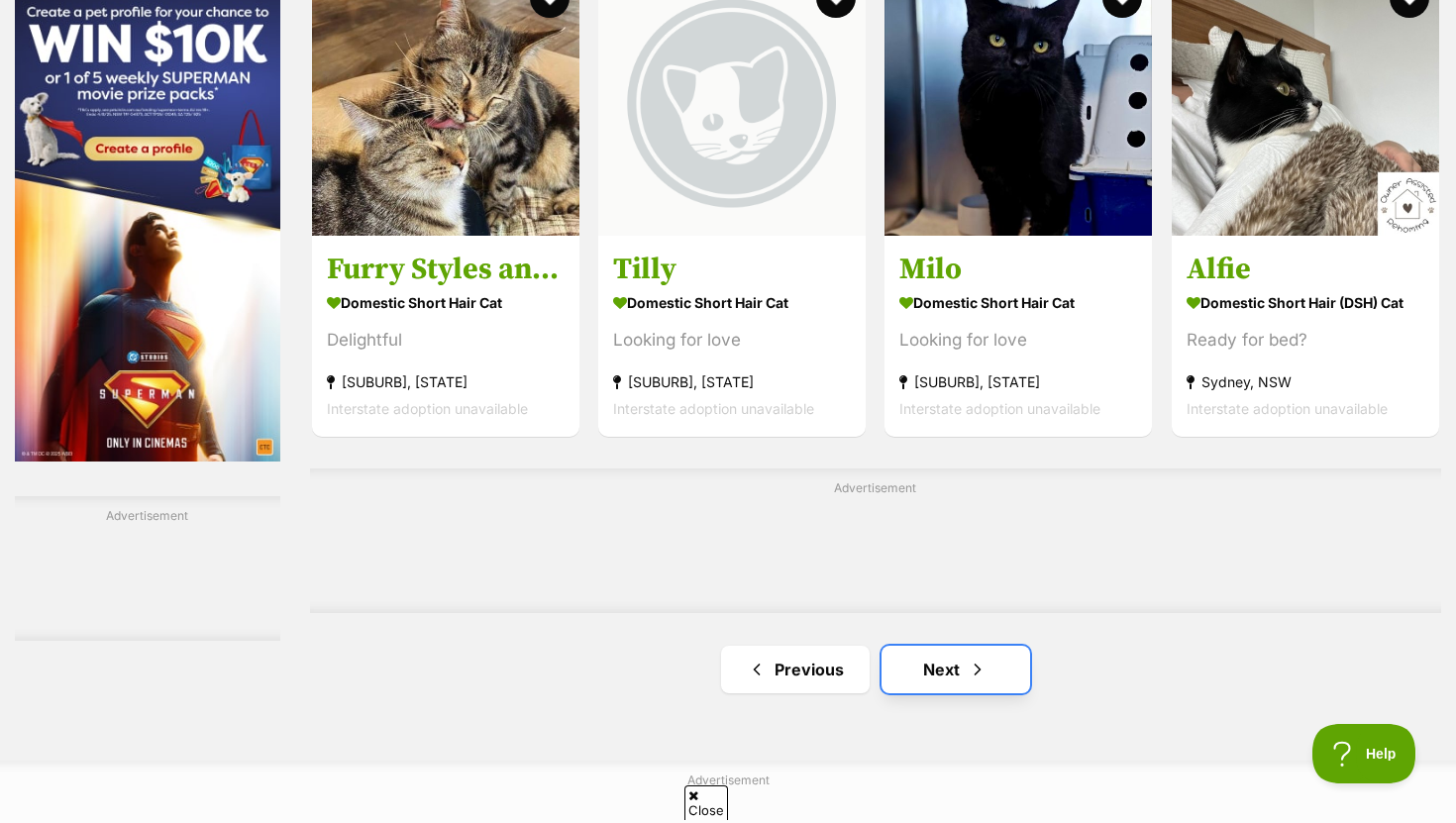 click on "Next" at bounding box center (956, 669) 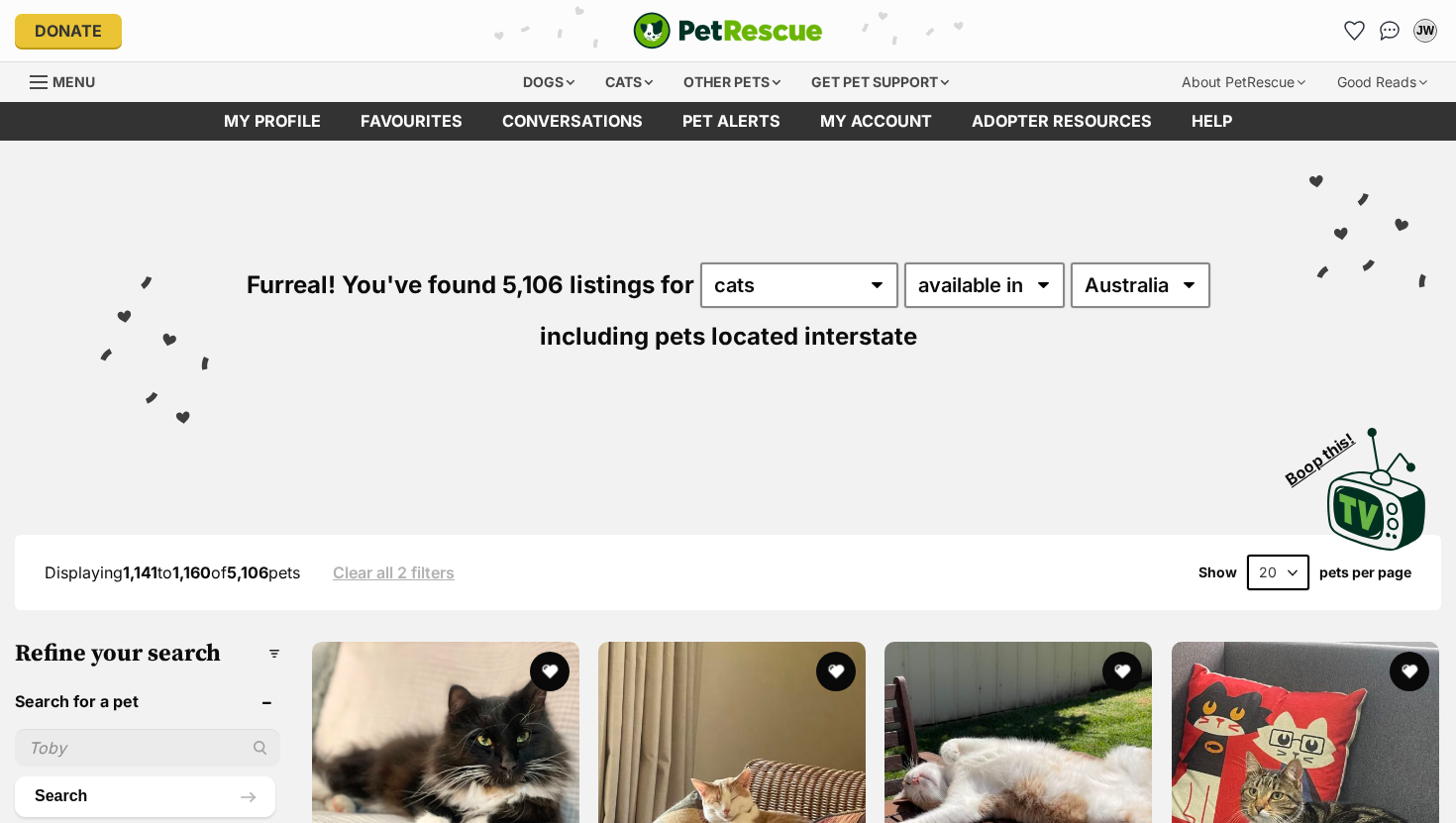scroll, scrollTop: 0, scrollLeft: 0, axis: both 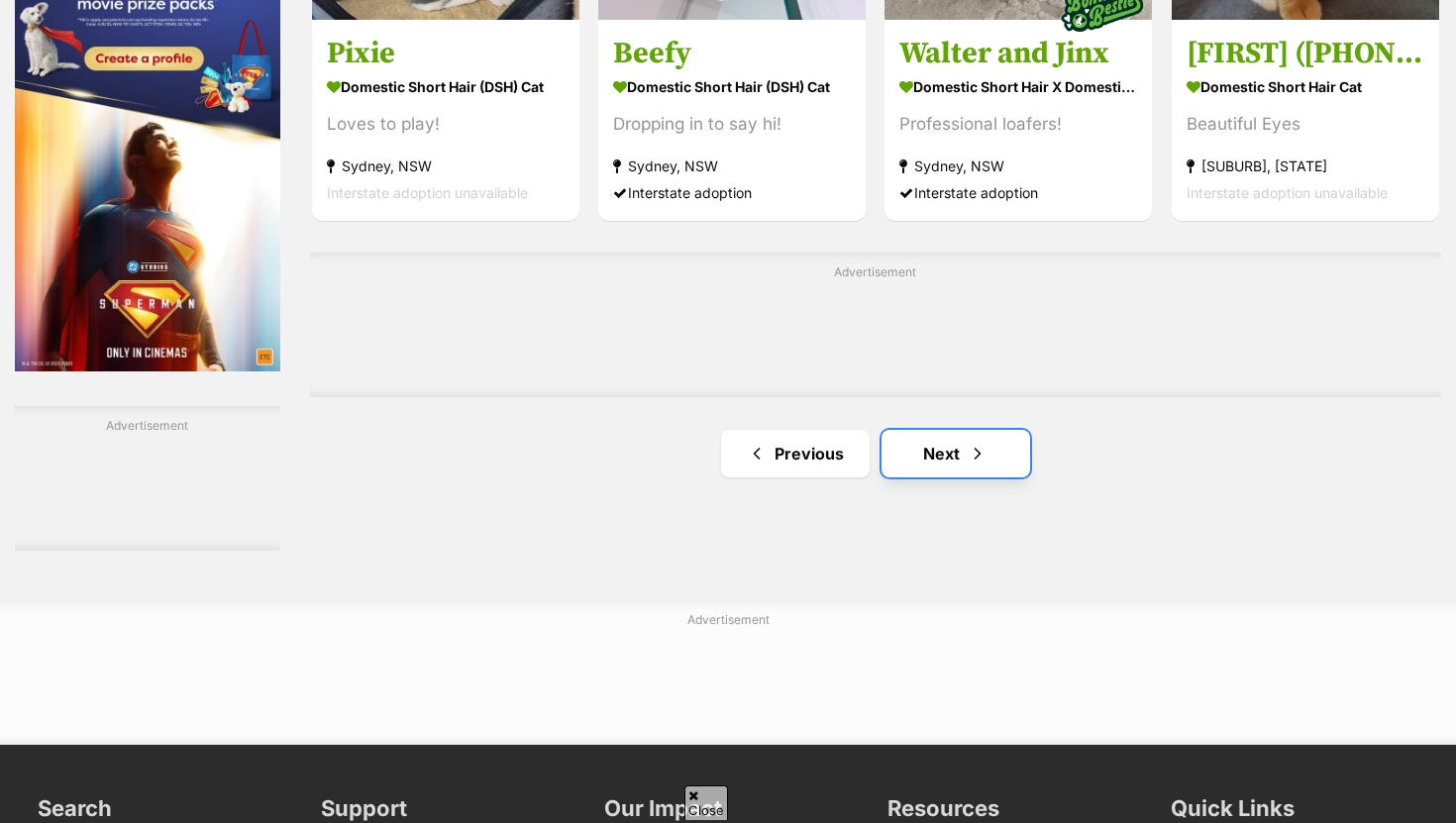 click at bounding box center (978, 454) 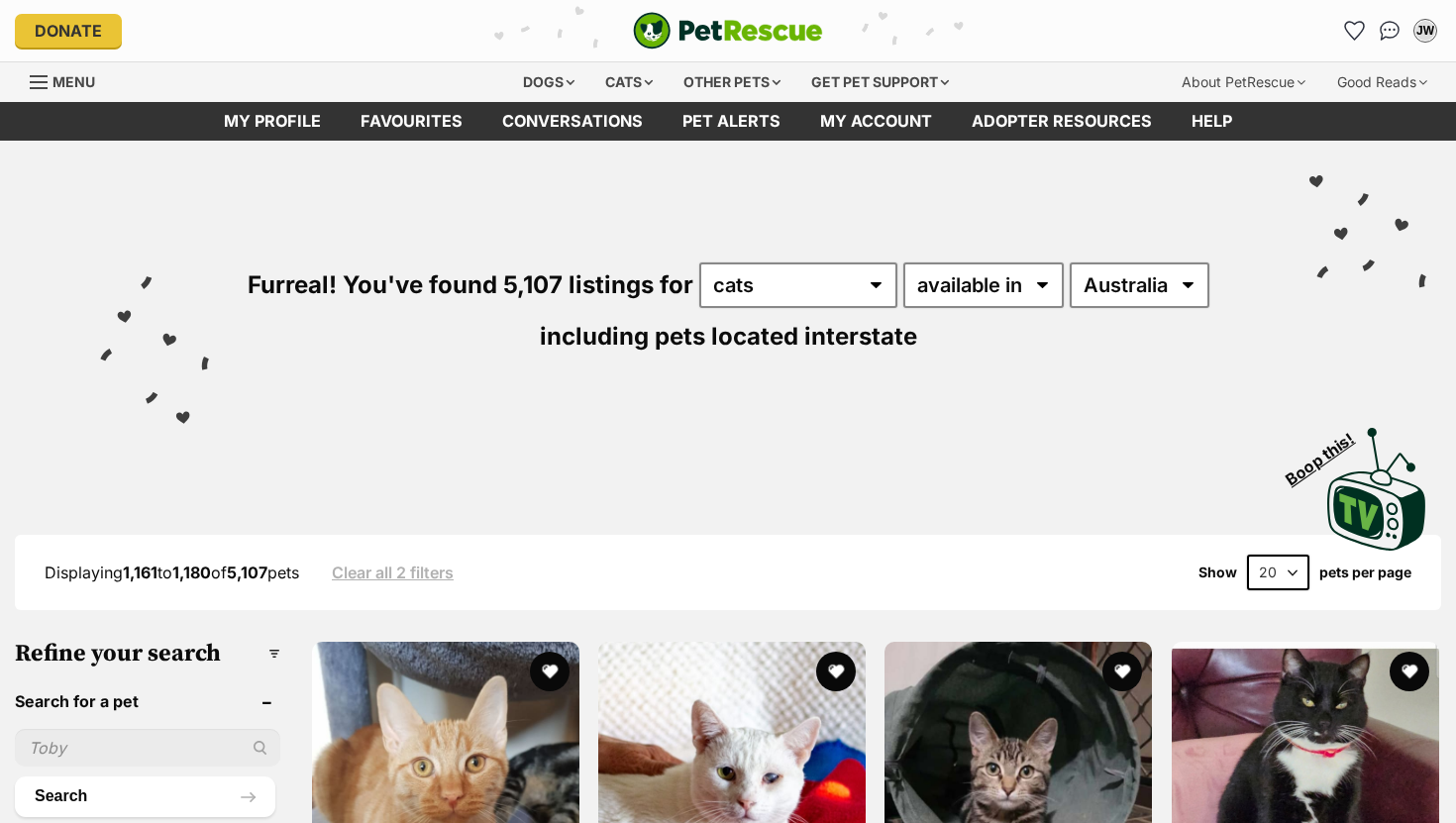 scroll, scrollTop: 0, scrollLeft: 0, axis: both 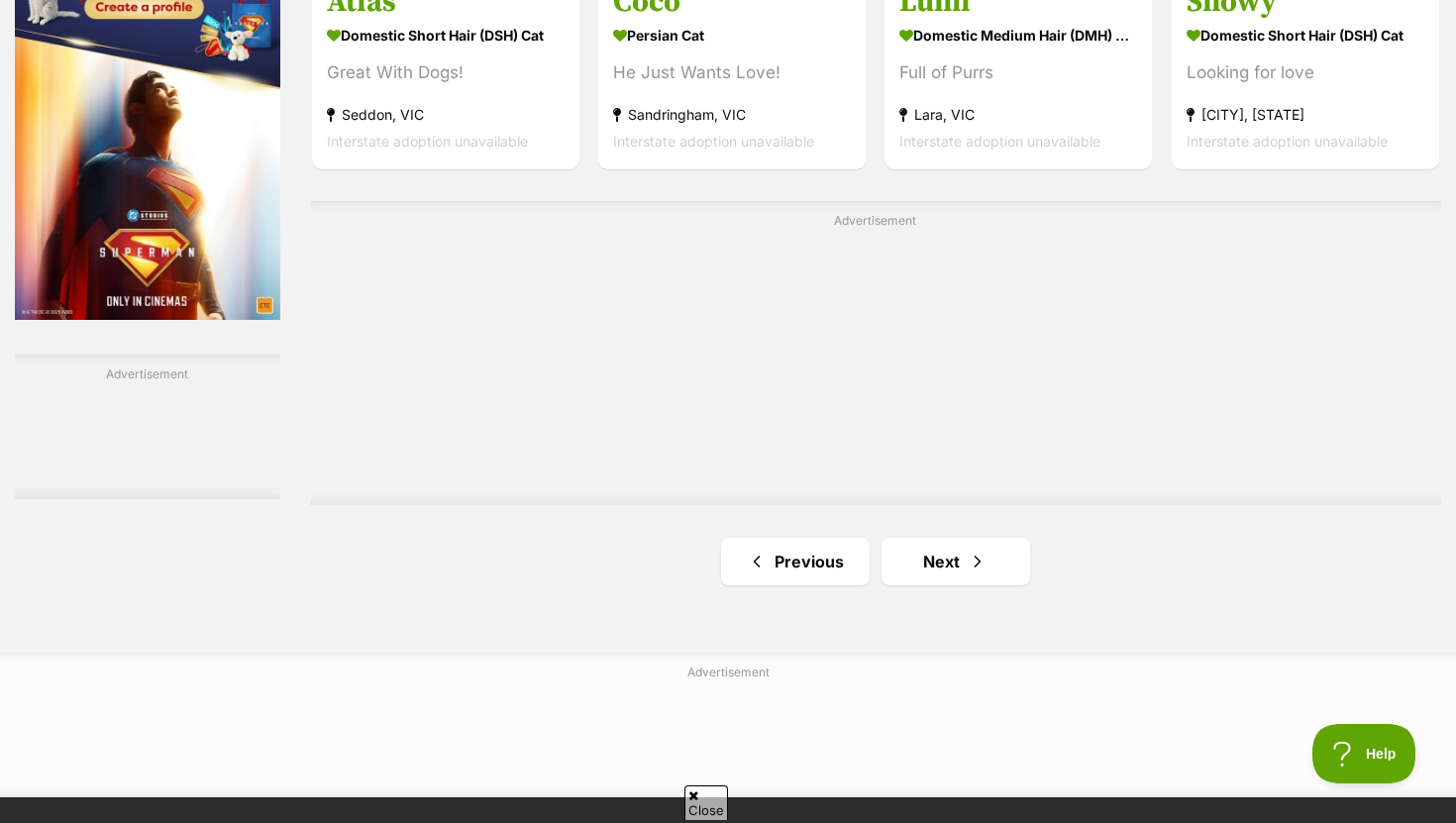click on "Siobhan (Chivon)
Domestic Short Hair Cat
Beautiful Eyes
Colyton, NSW
Interstate adoption unavailable
Casper
Domestic Short Hair Cat
Sweet and gentle
Colyton, NSW
Interstate adoption unavailable
Curtis
Domestic Short Hair Cat
Sweet and affectionate
Colyton, NSW
Interstate adoption unavailable
Vincent (Foster to Adopt).
Domestic Short Hair Cat
Quirky Character
Castle Hill, NSW
Interstate adoption unavailable
🥔 Purrtato 6326 🥔
Domestic Short Hair (DSH) Cat
Looking for love
Mornington, VIC
Interstate adoption unavailable
Paxton
Domestic Short Hair (DSH) Cat
Sweet and affectionate
Colyton, NSW
Interstate adoption unavailable
Advertisement" at bounding box center [876, -1023] 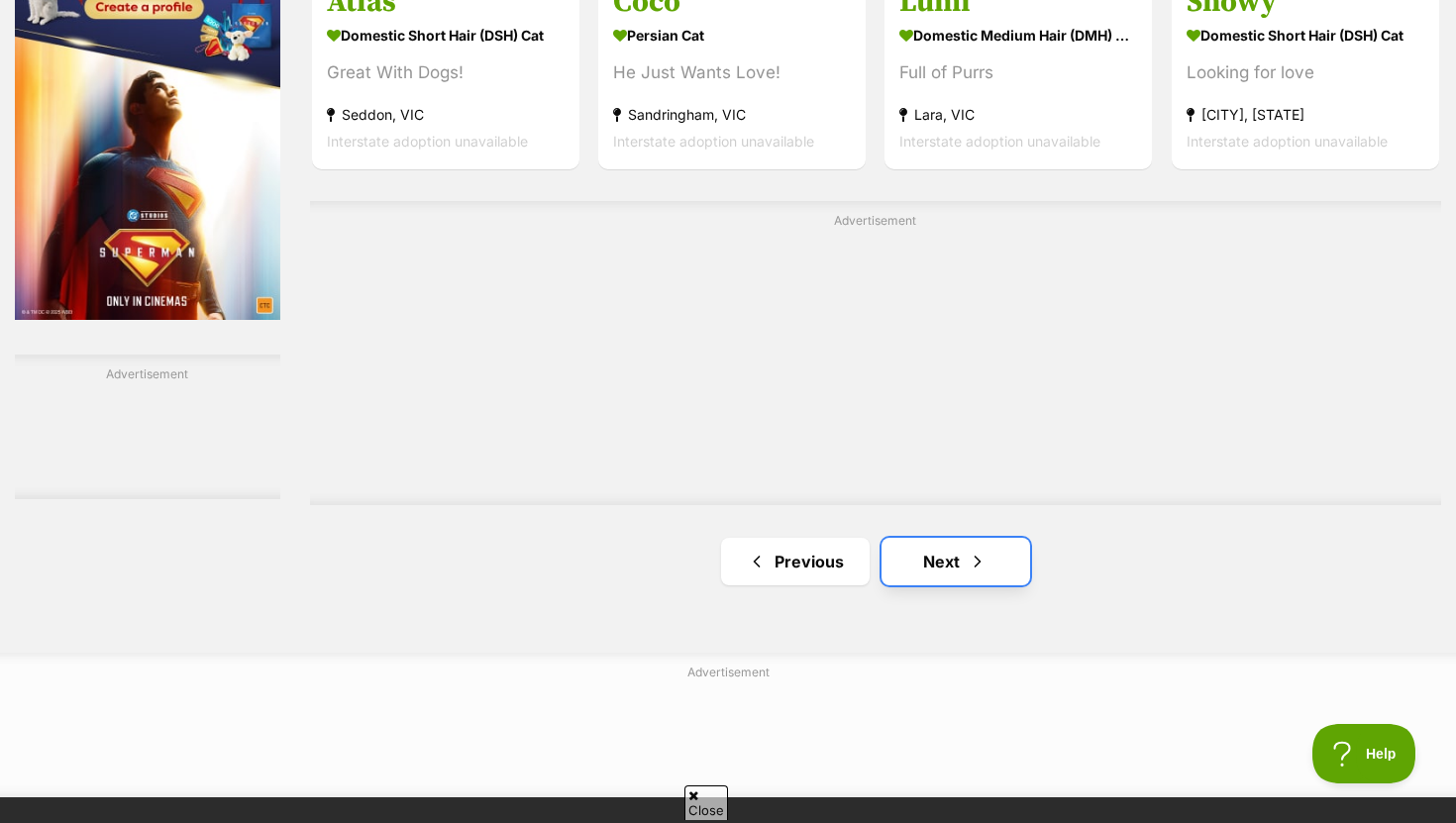 click on "Next" at bounding box center [956, 562] 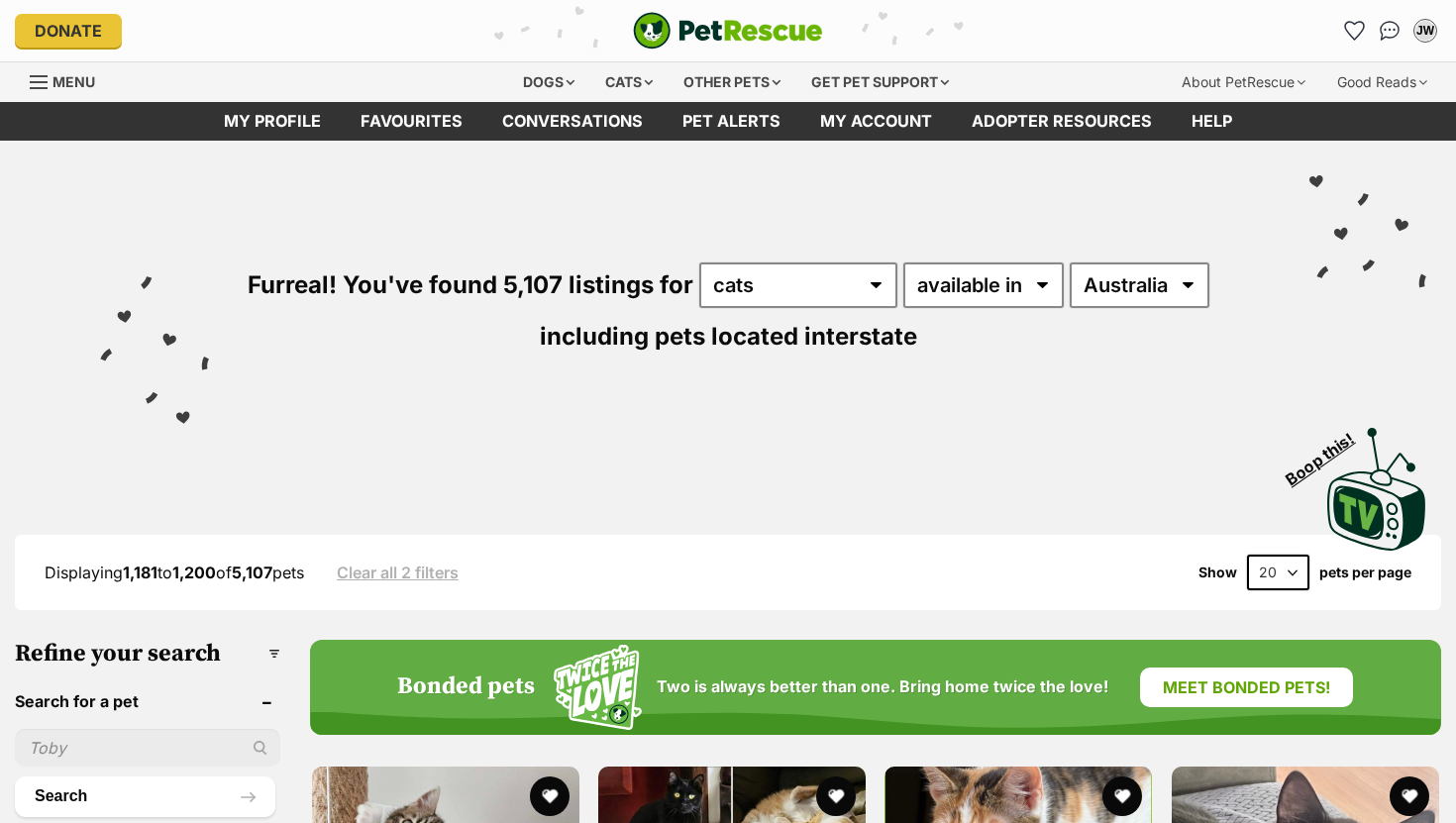 scroll, scrollTop: 0, scrollLeft: 0, axis: both 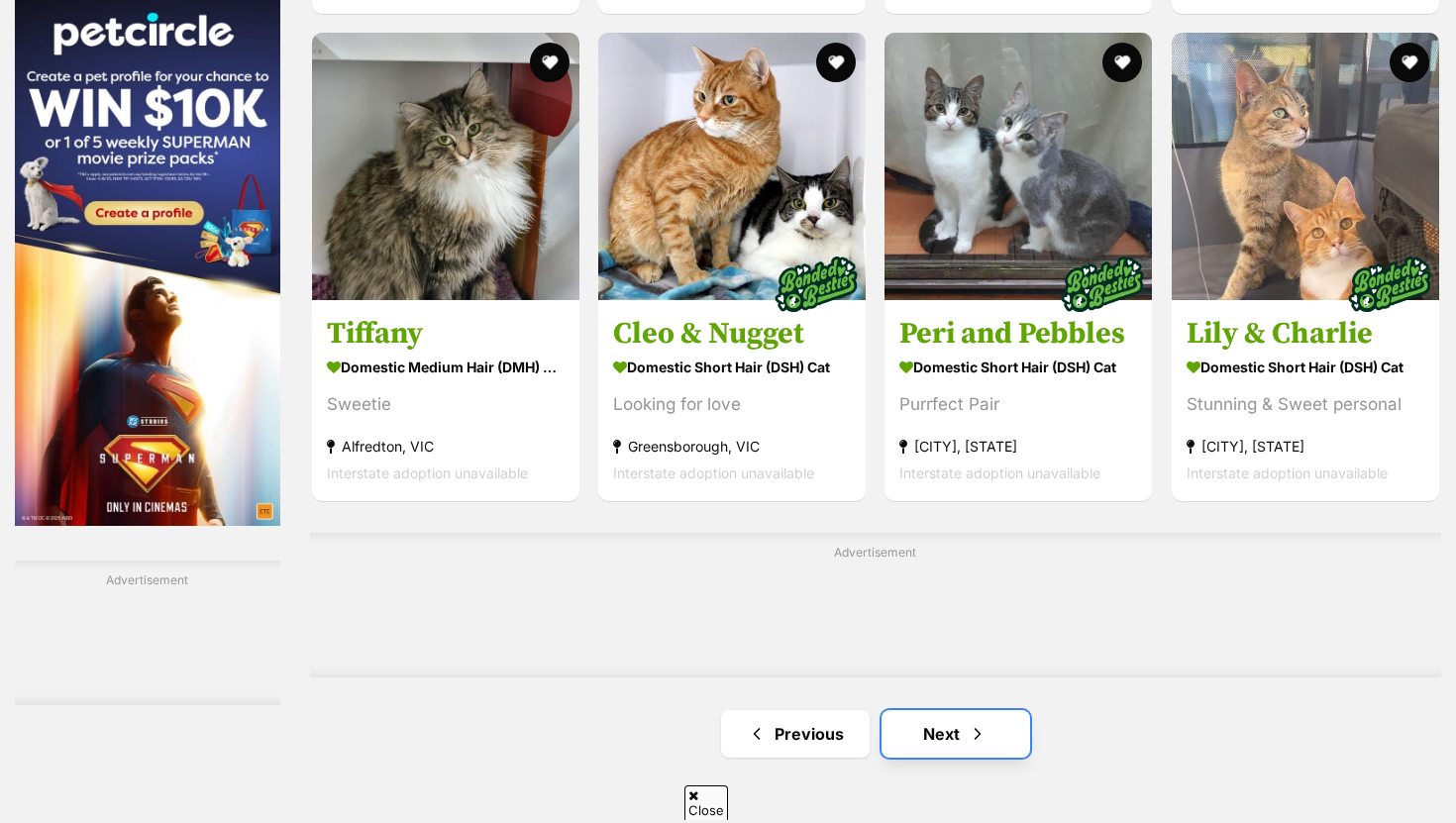 click on "Next" at bounding box center (956, 734) 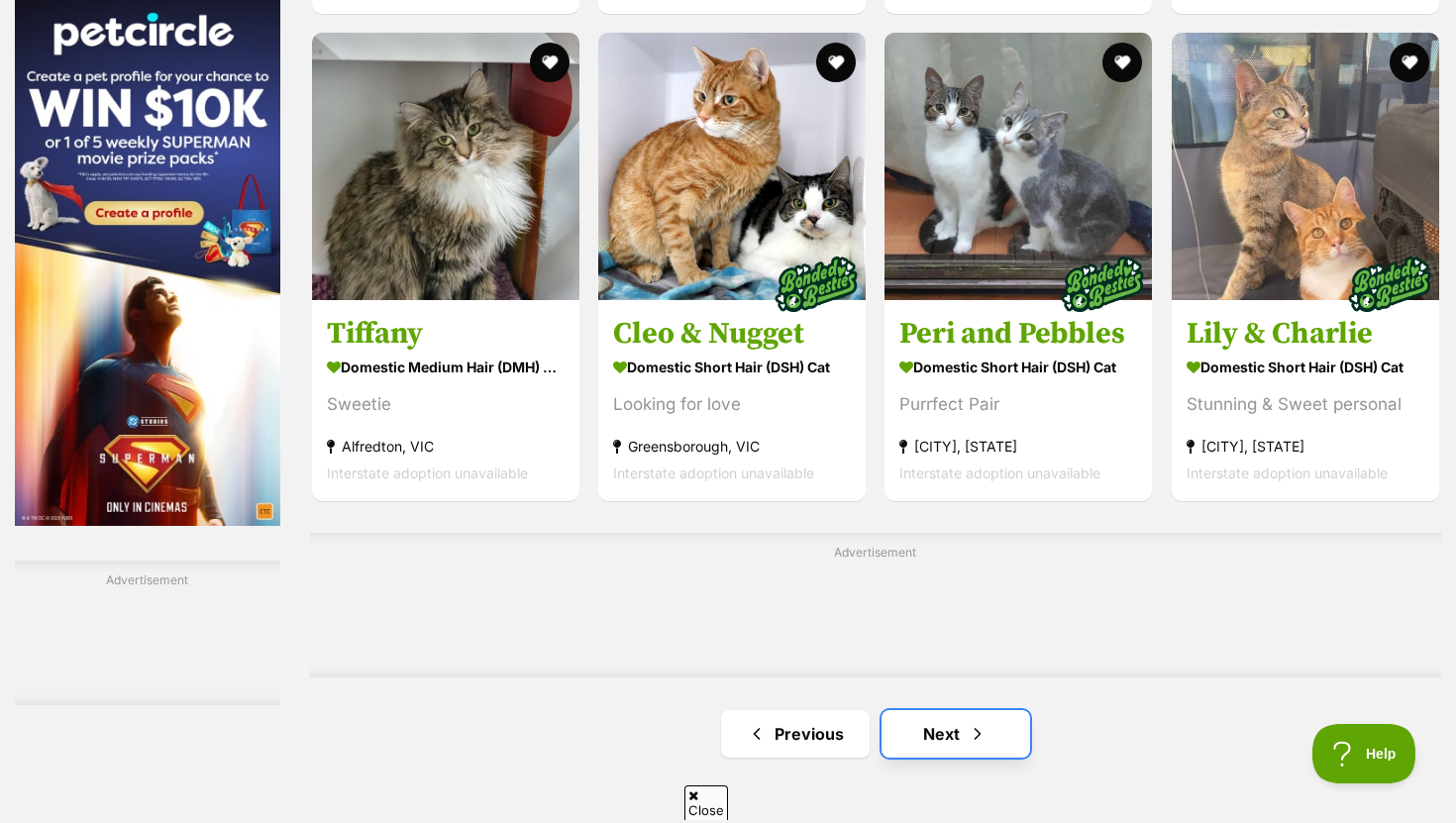 scroll, scrollTop: 0, scrollLeft: 0, axis: both 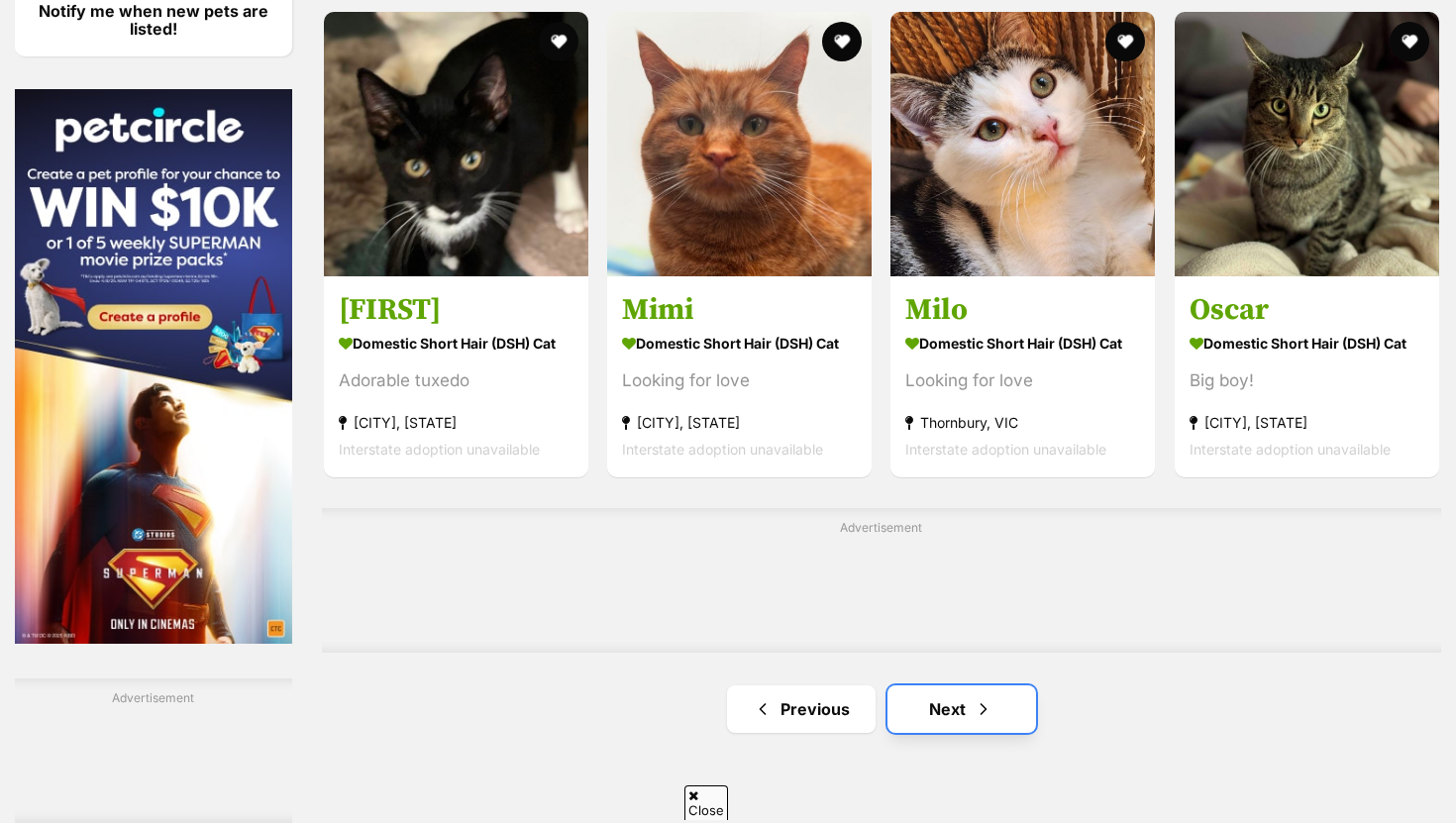 click on "Next" at bounding box center [962, 709] 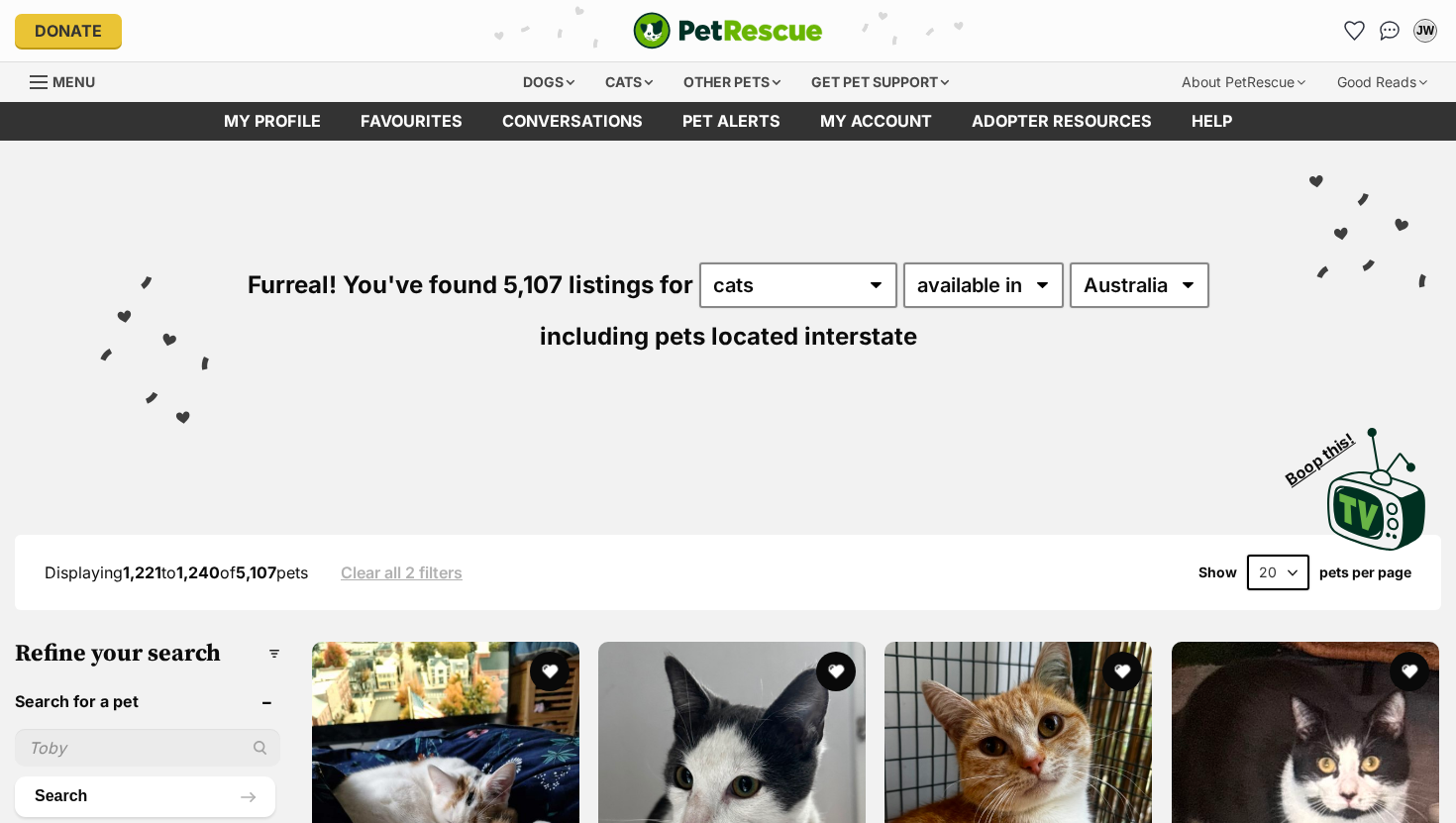 scroll, scrollTop: 0, scrollLeft: 0, axis: both 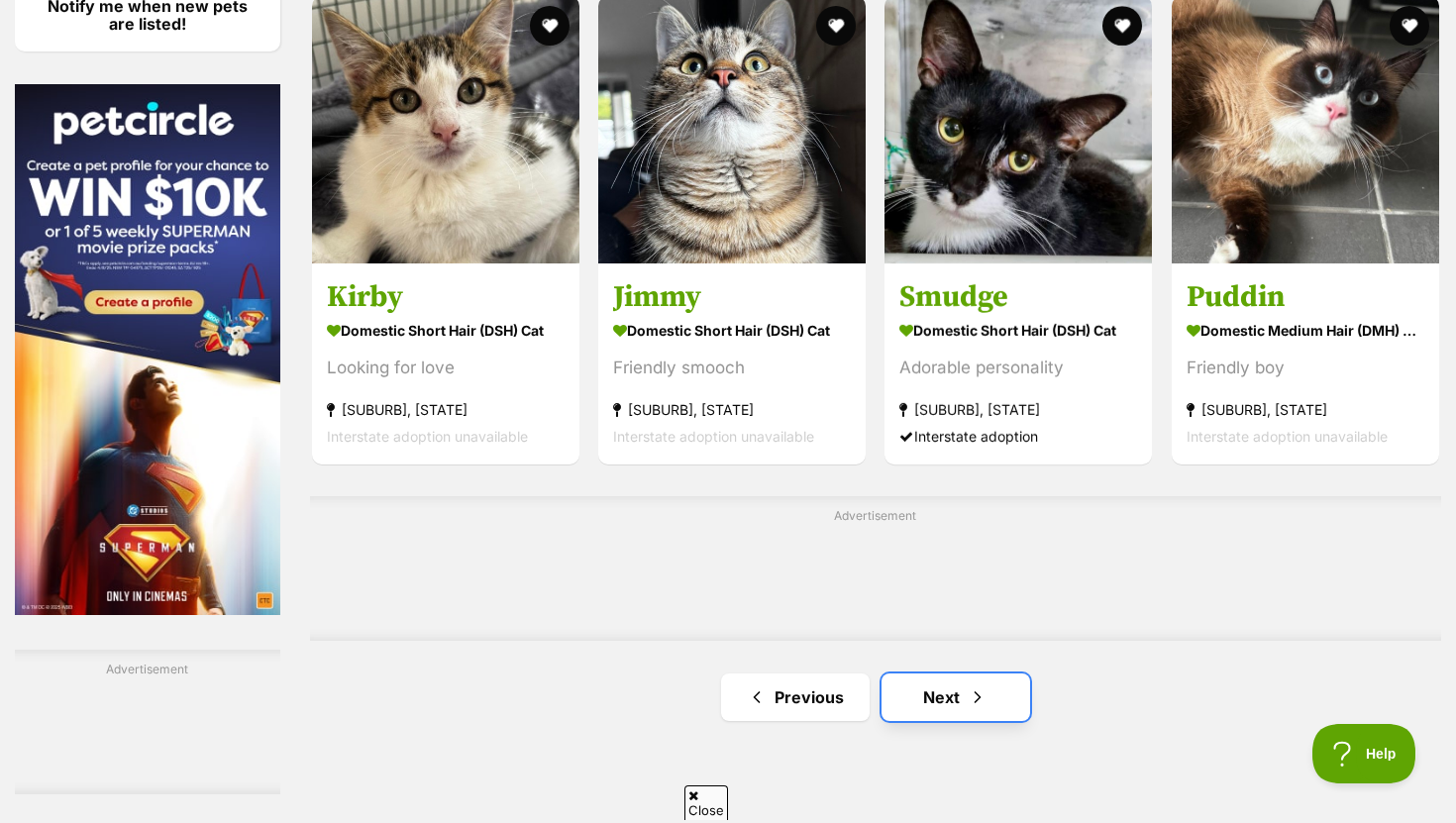 click on "Next" at bounding box center (956, 697) 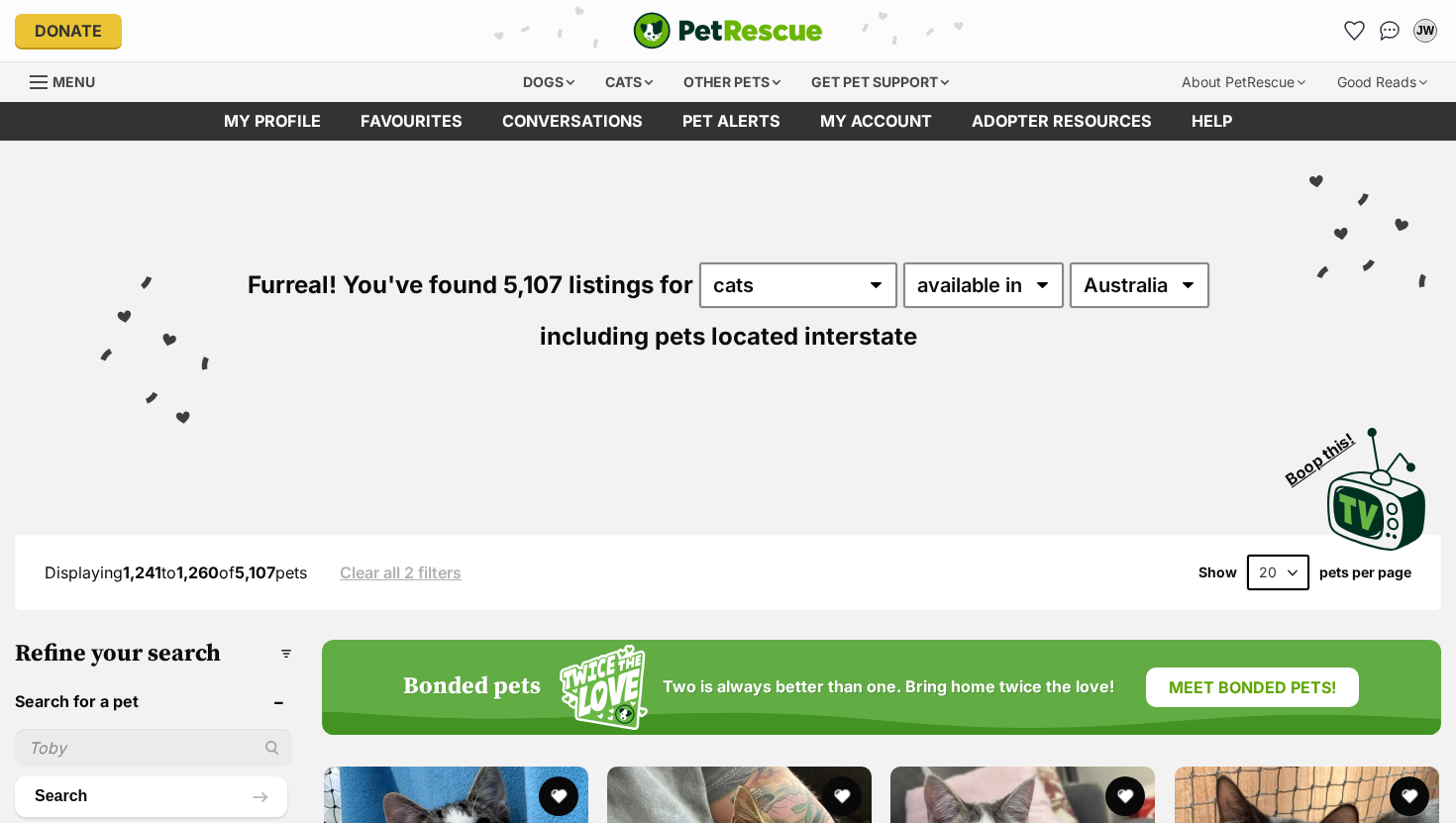 scroll, scrollTop: 0, scrollLeft: 0, axis: both 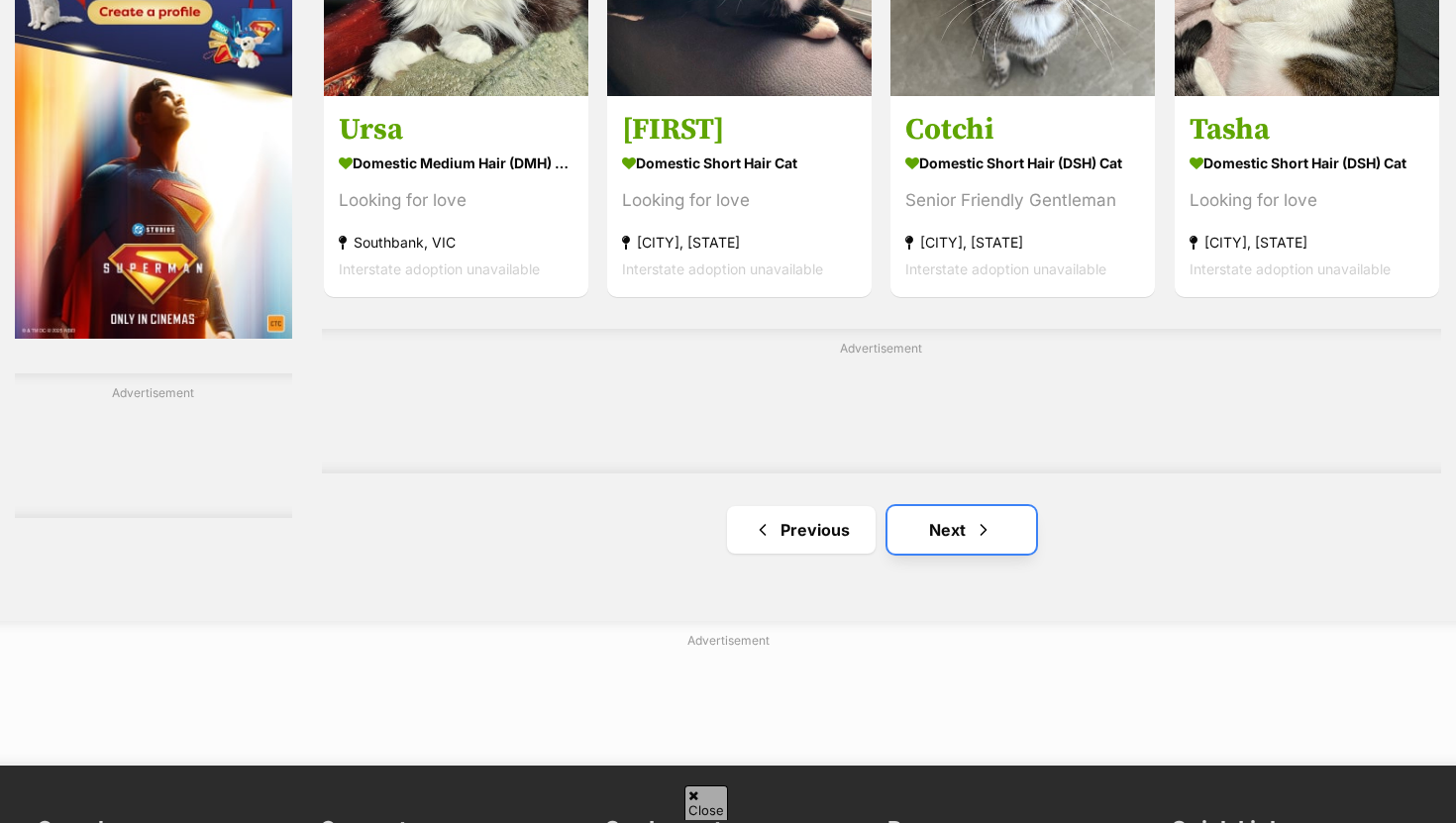 click on "Next" at bounding box center (962, 530) 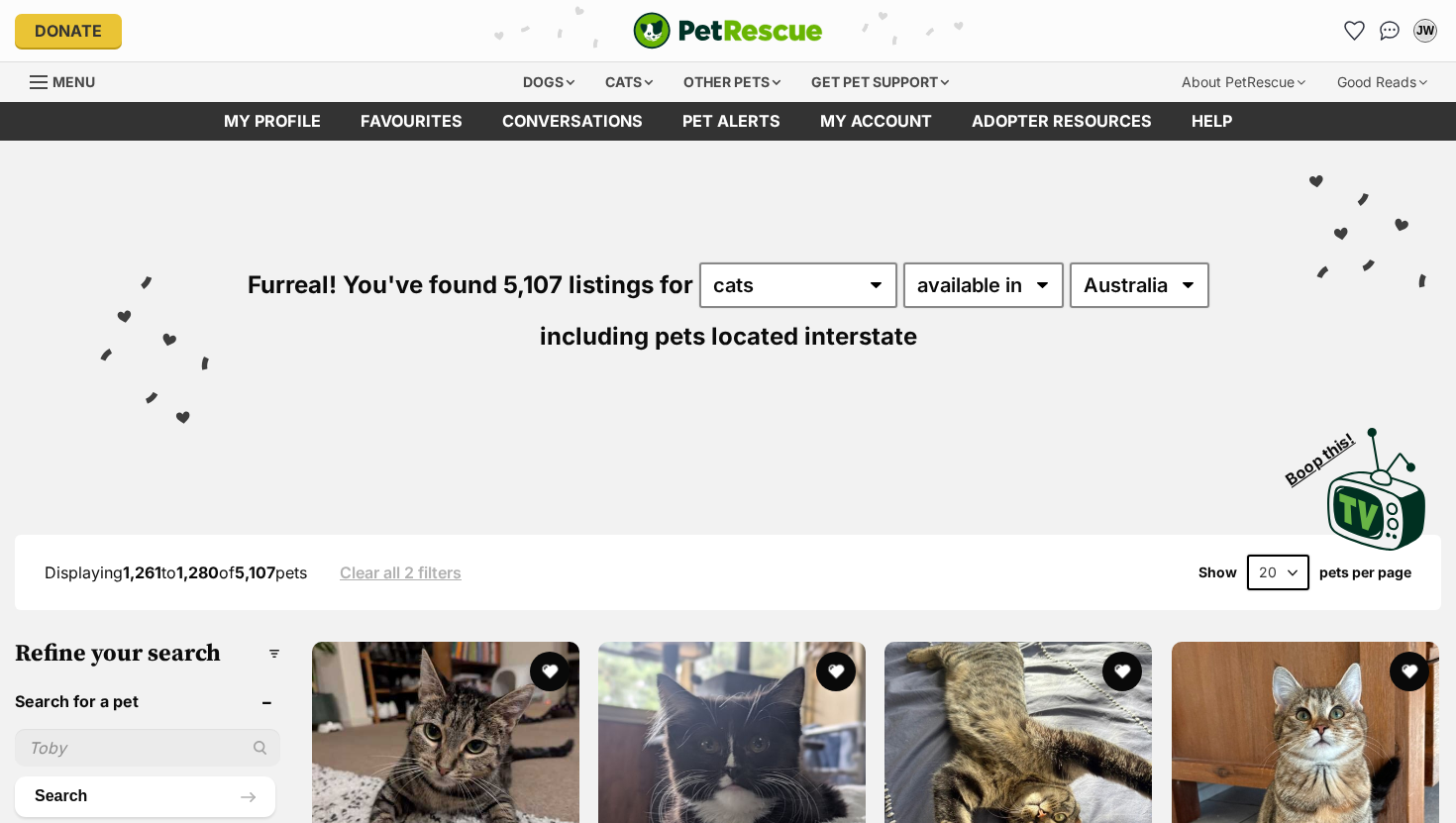 scroll, scrollTop: 0, scrollLeft: 0, axis: both 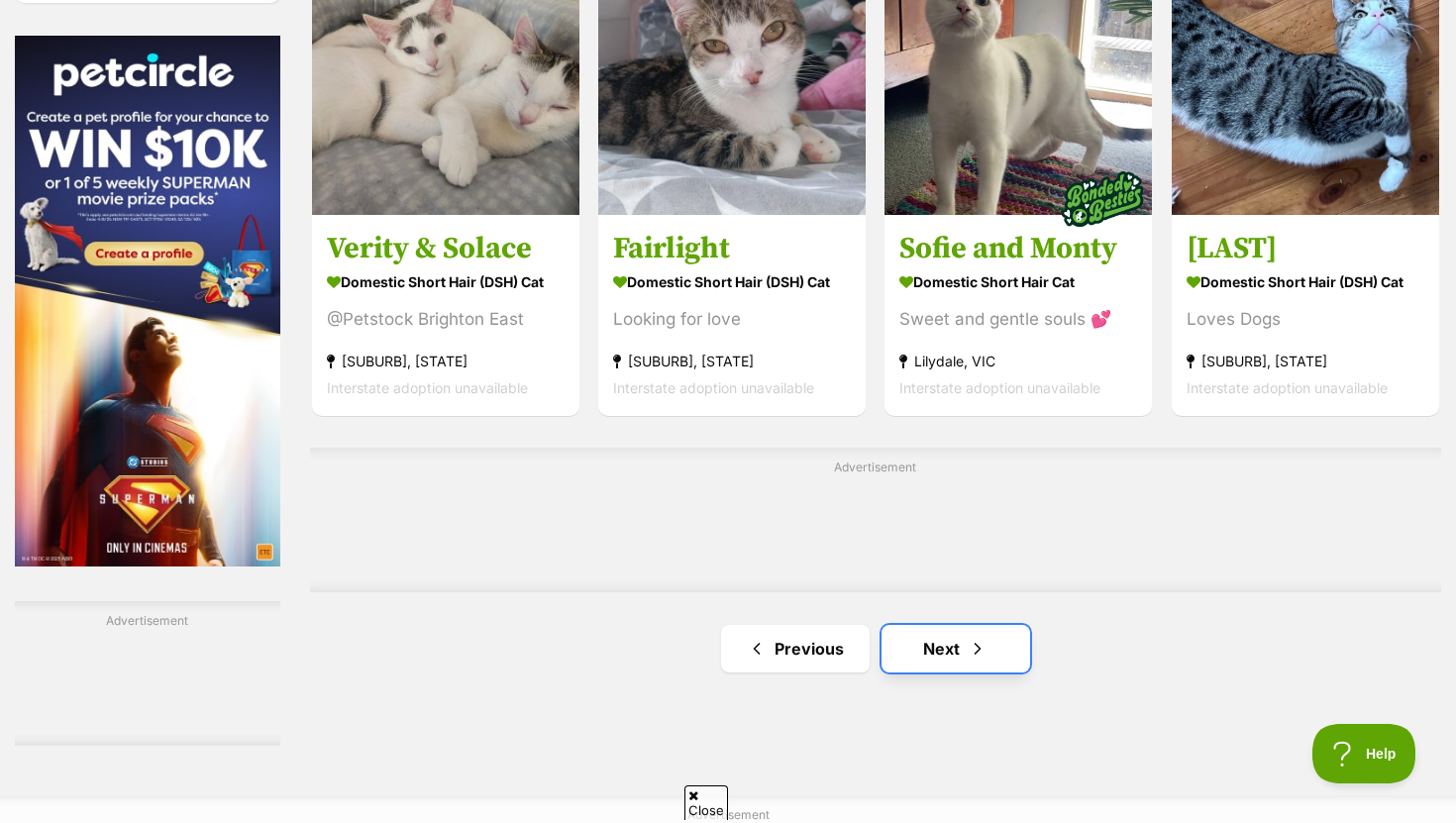 click at bounding box center [978, 649] 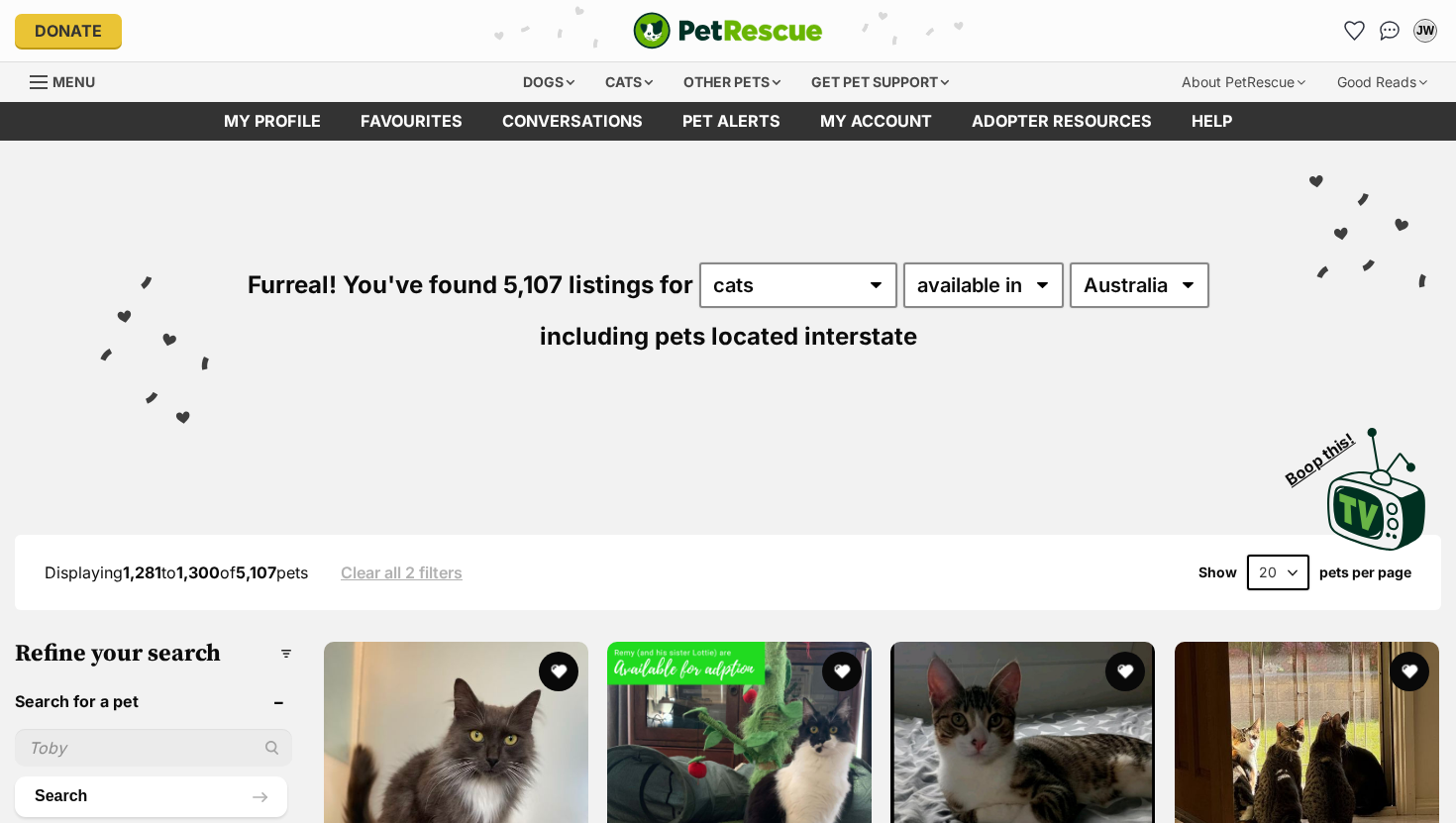 scroll, scrollTop: 0, scrollLeft: 0, axis: both 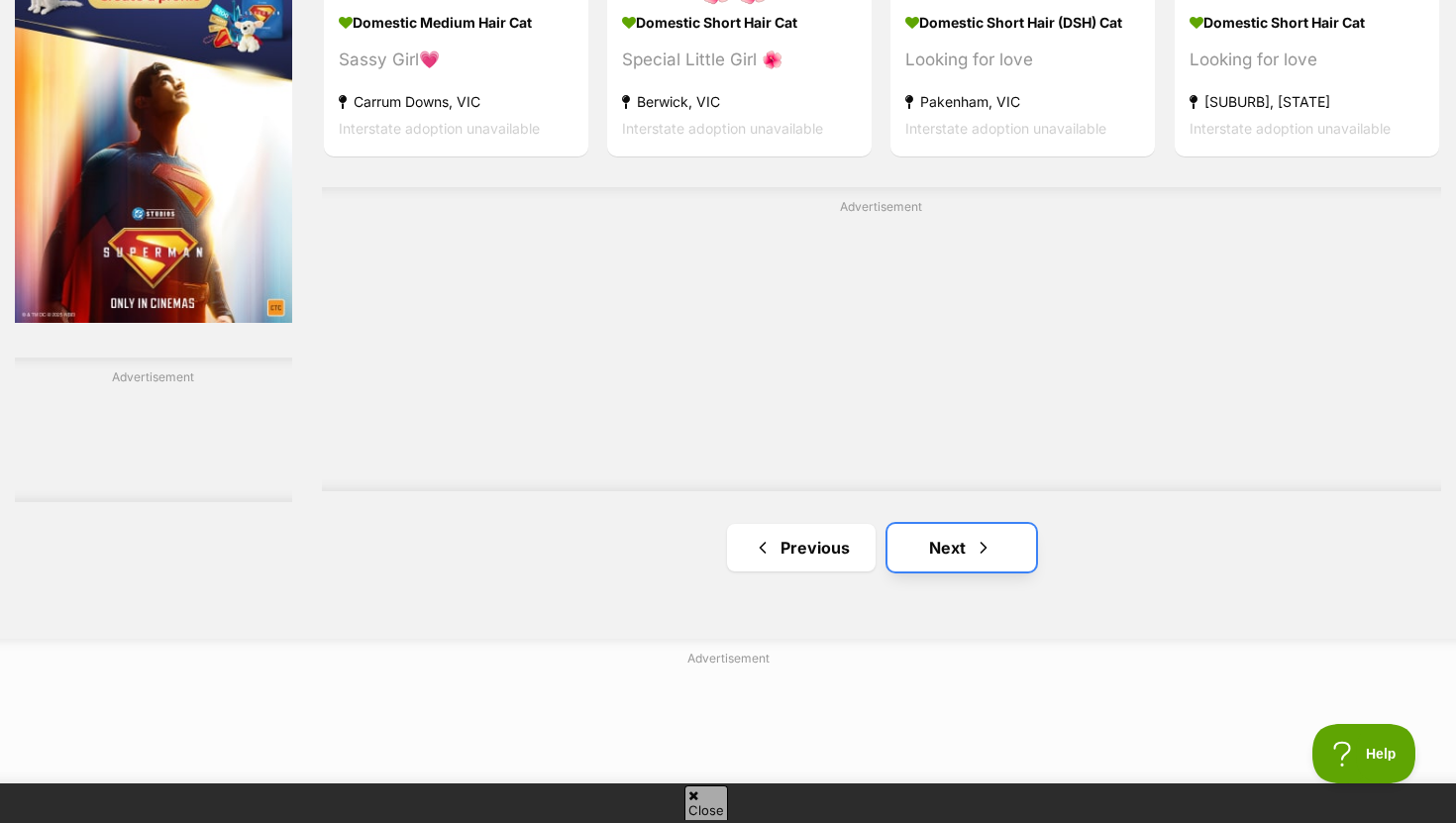click on "Next" at bounding box center (962, 548) 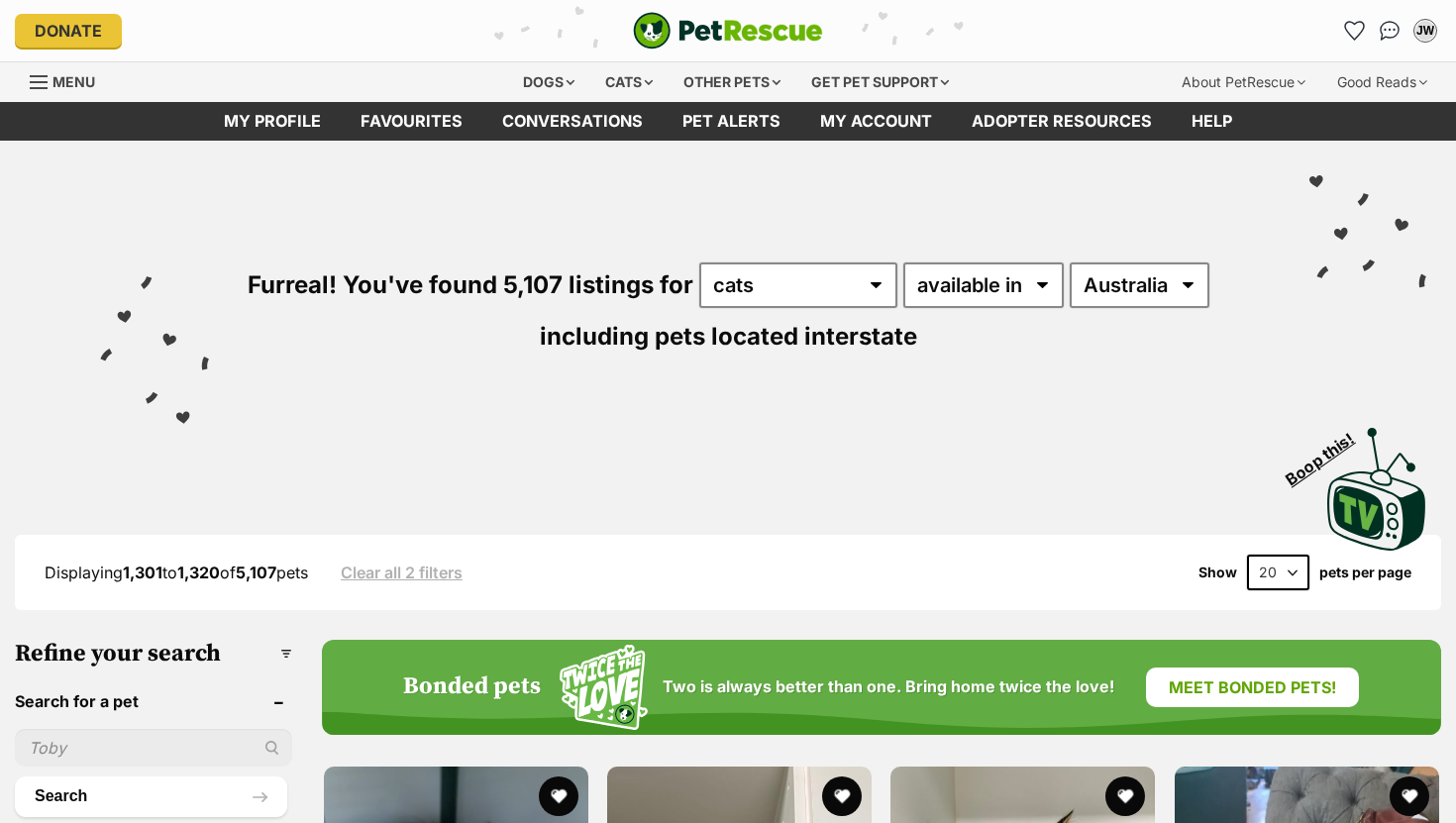 scroll, scrollTop: 0, scrollLeft: 0, axis: both 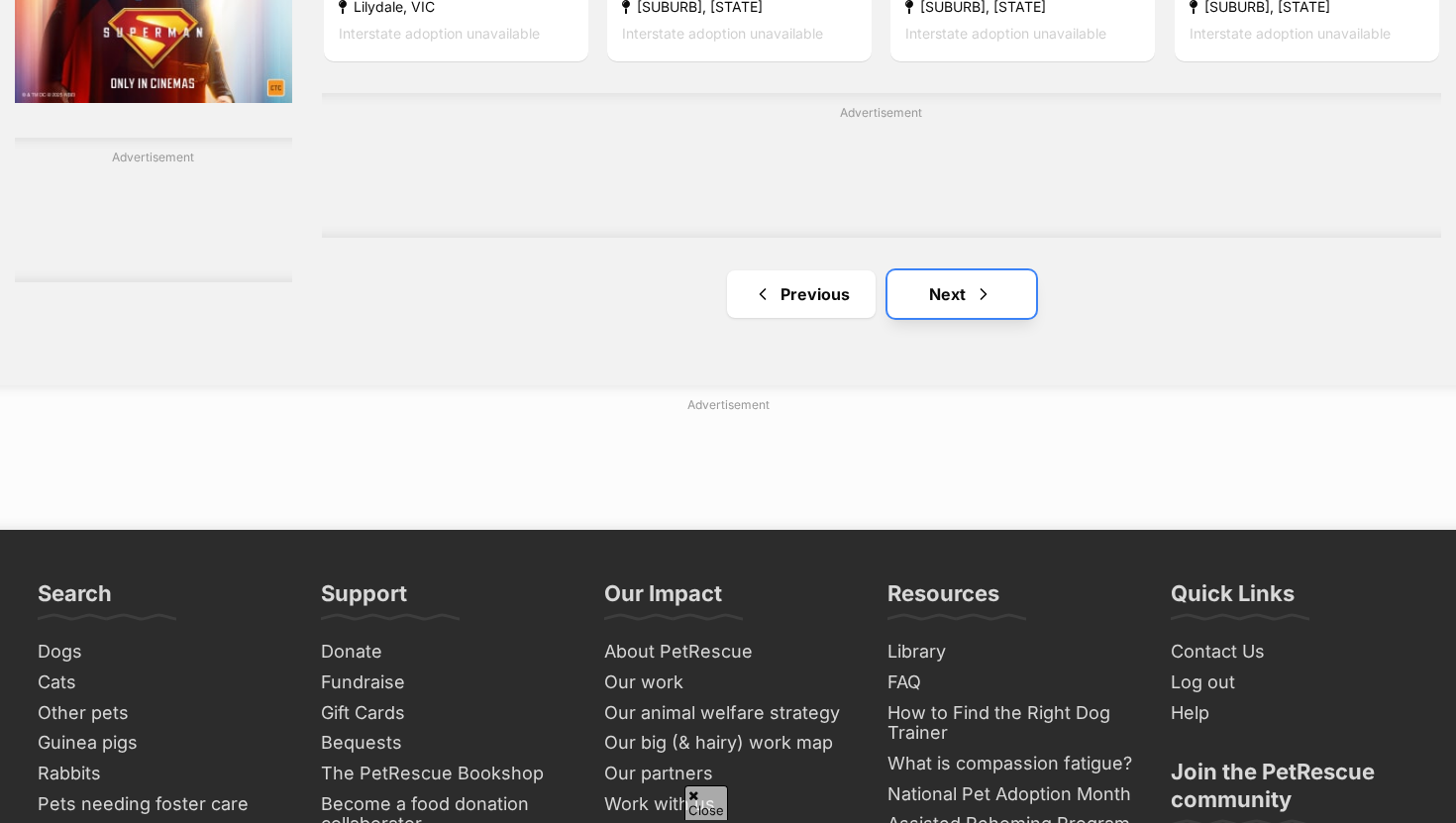 click on "Next" at bounding box center (962, 294) 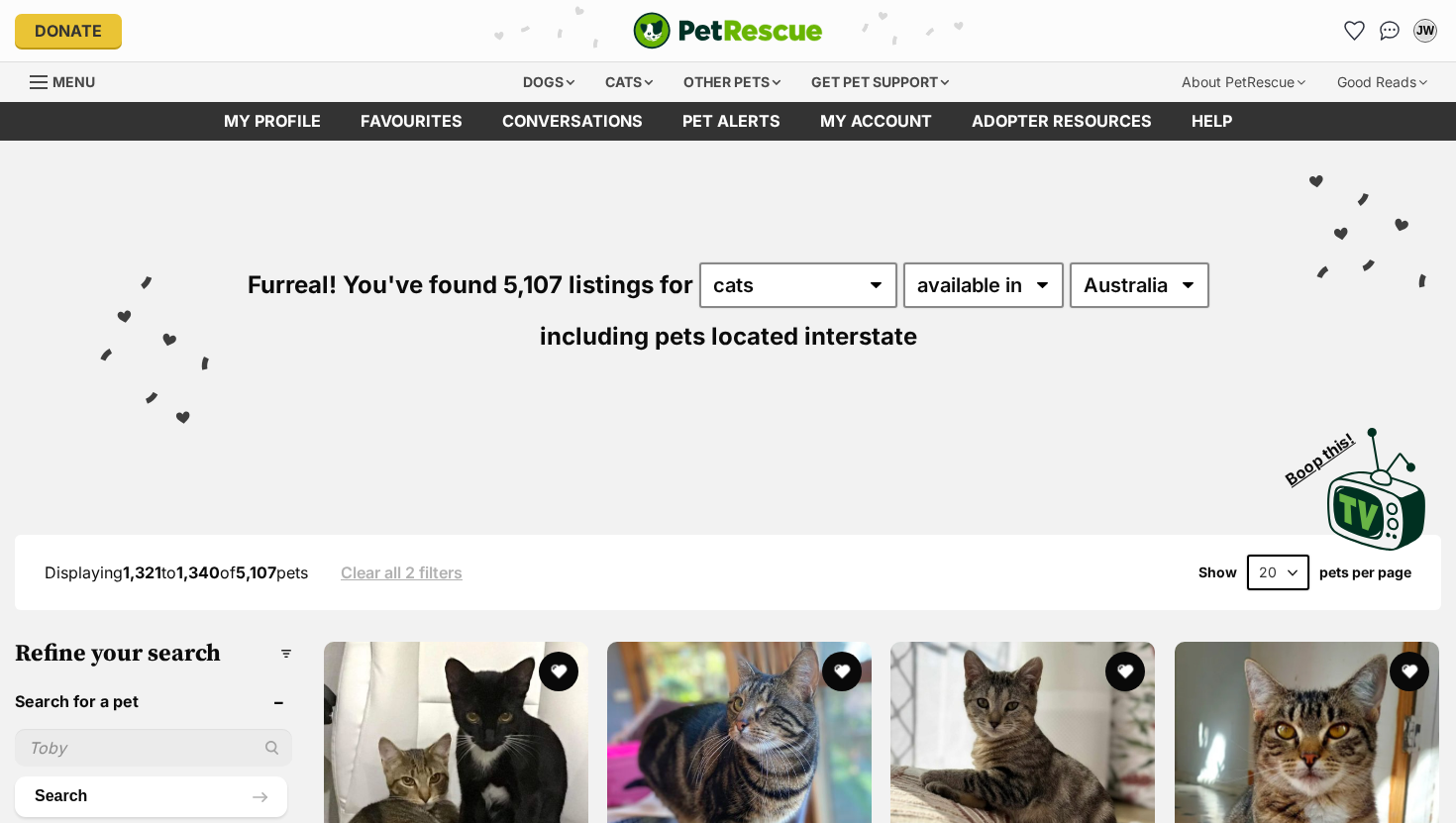 scroll, scrollTop: 0, scrollLeft: 0, axis: both 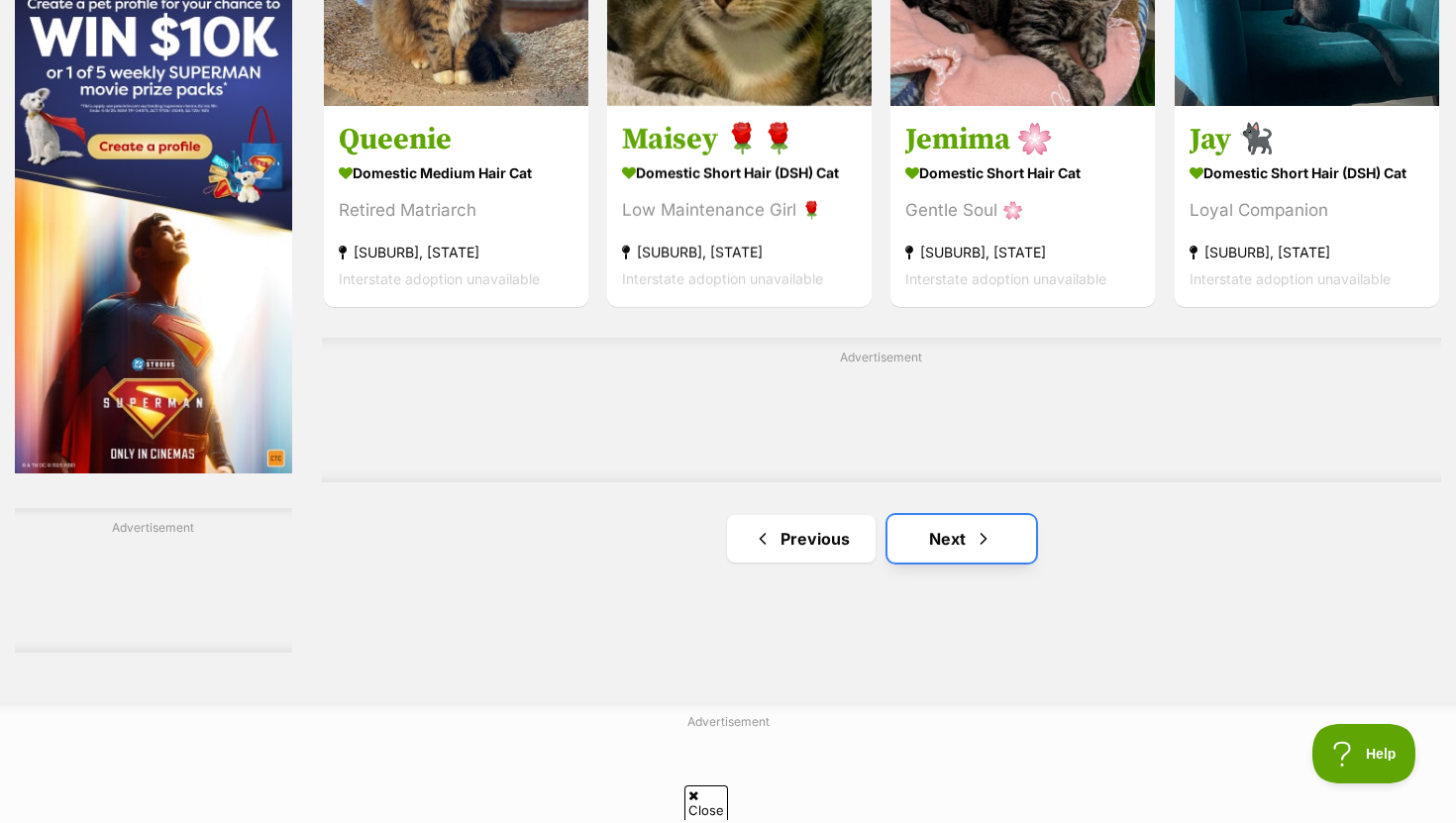 click at bounding box center [984, 539] 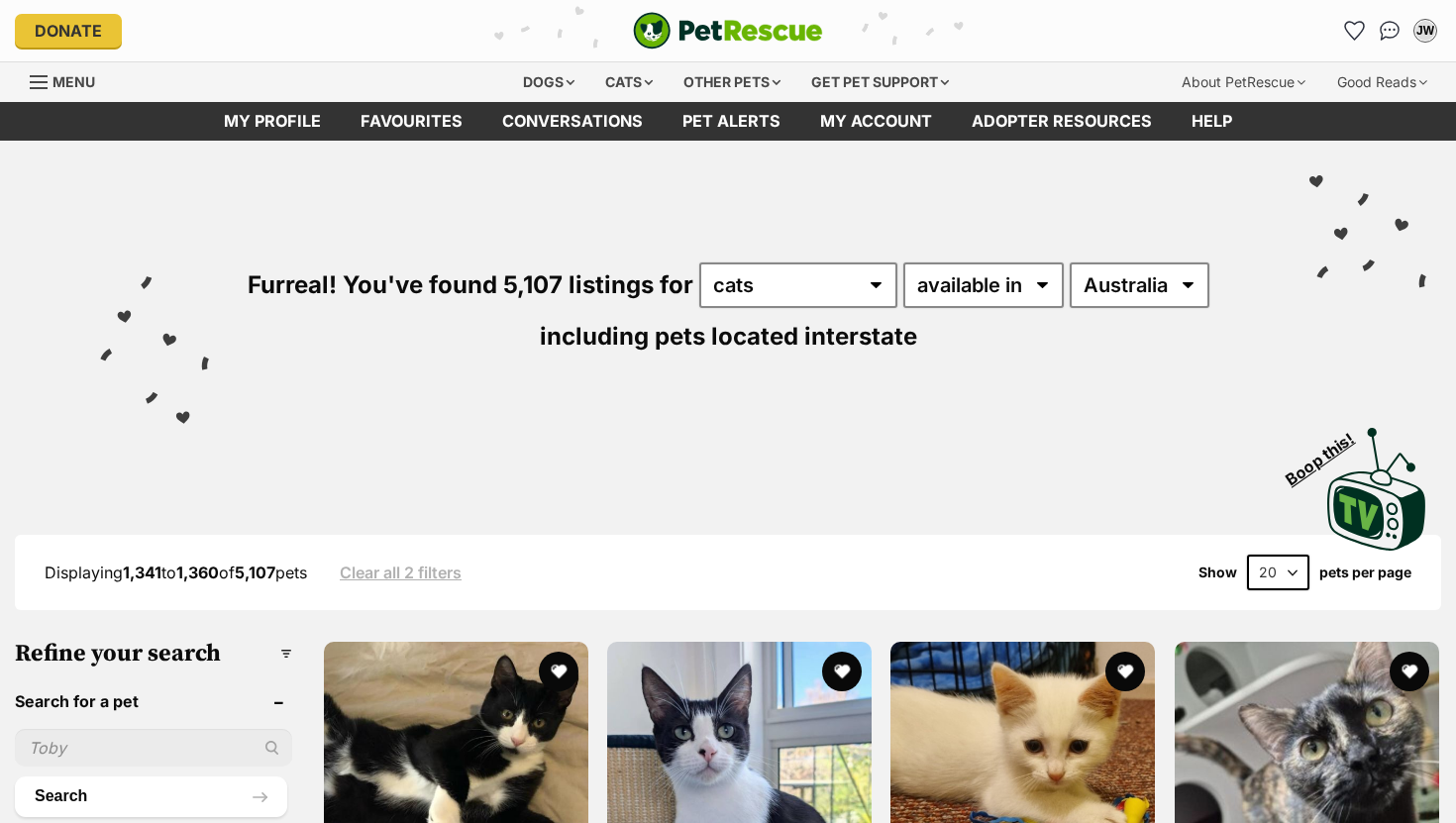 scroll, scrollTop: 0, scrollLeft: 0, axis: both 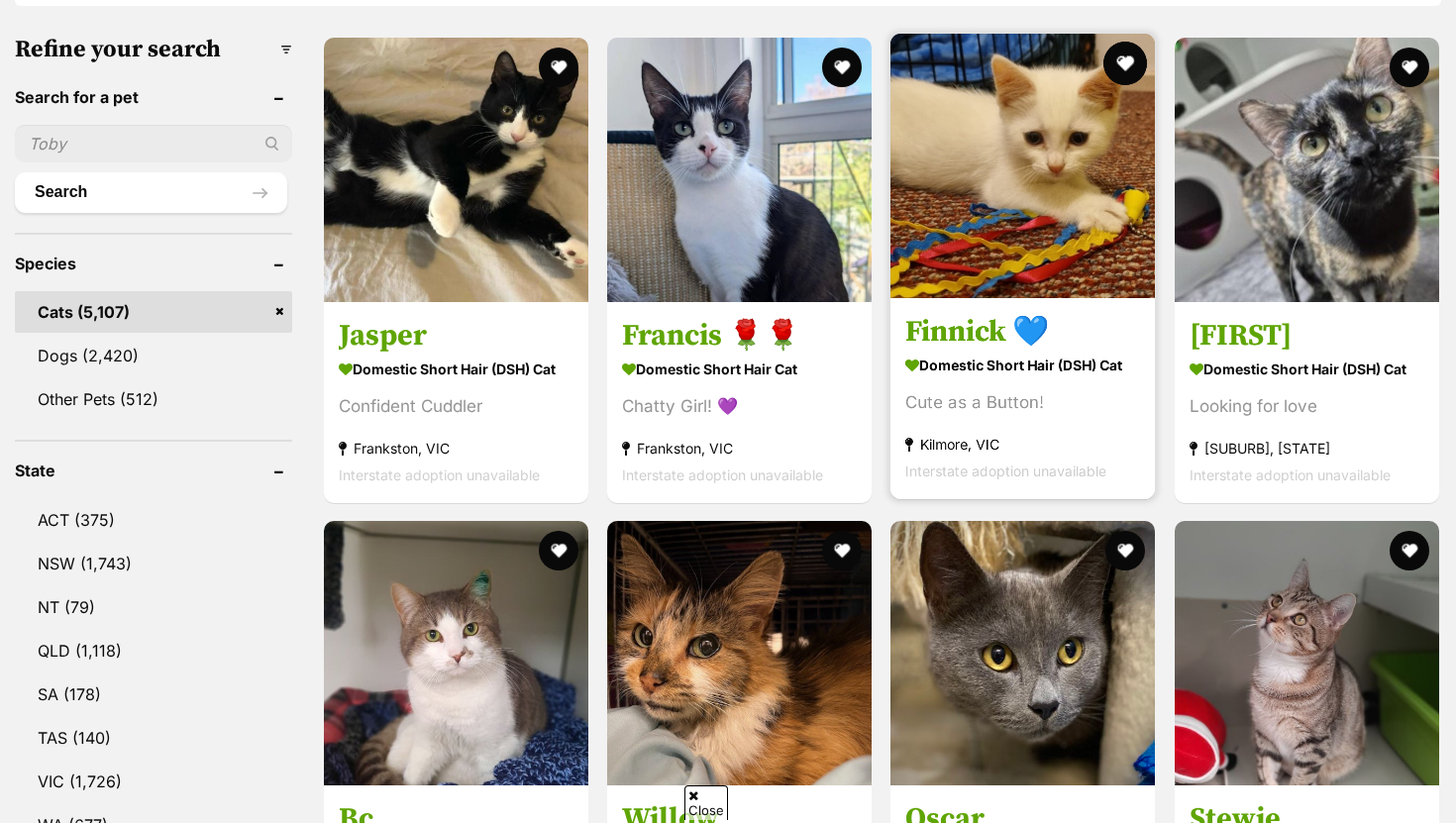 click at bounding box center (1126, 63) 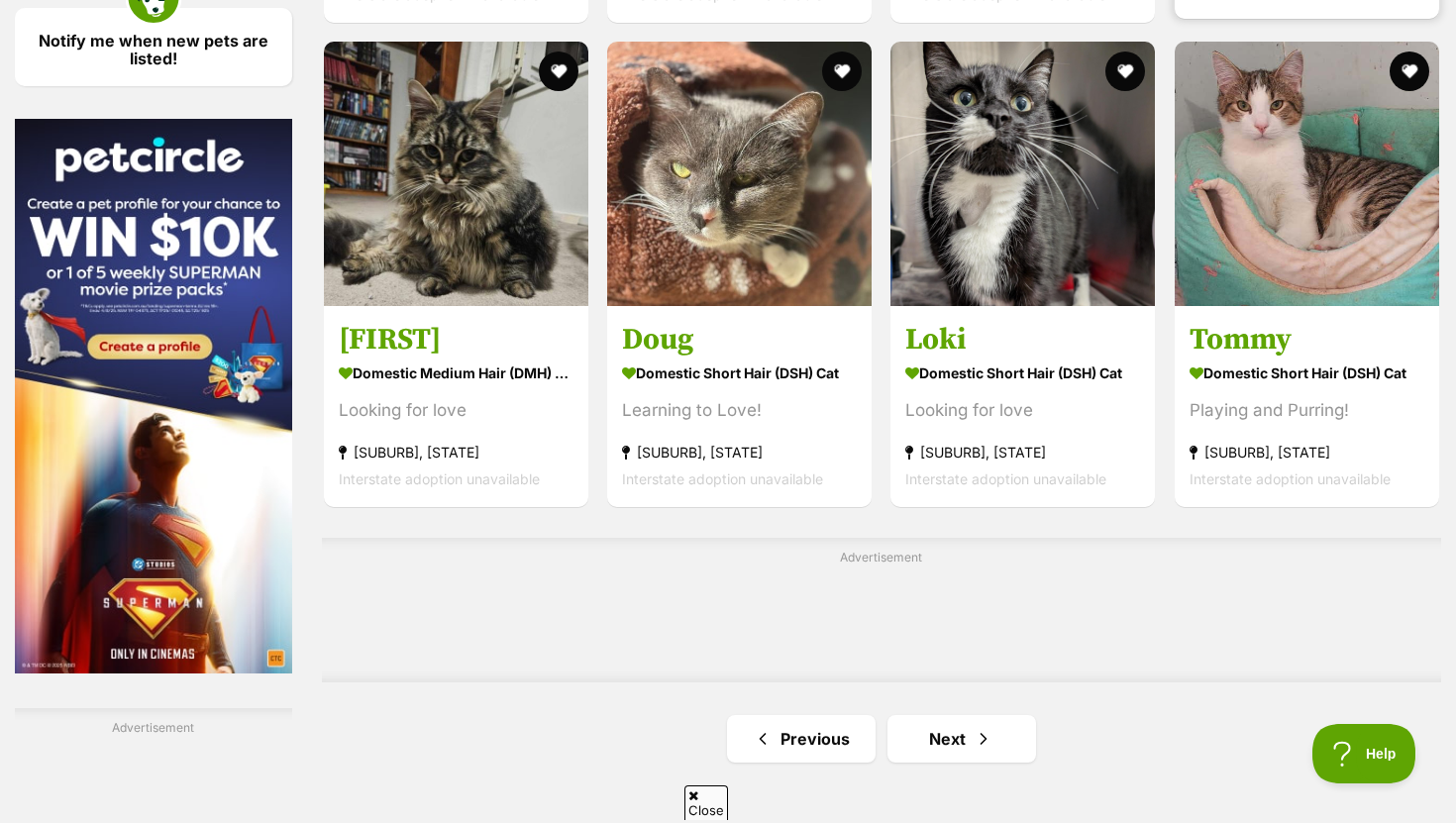 scroll, scrollTop: 3006, scrollLeft: 0, axis: vertical 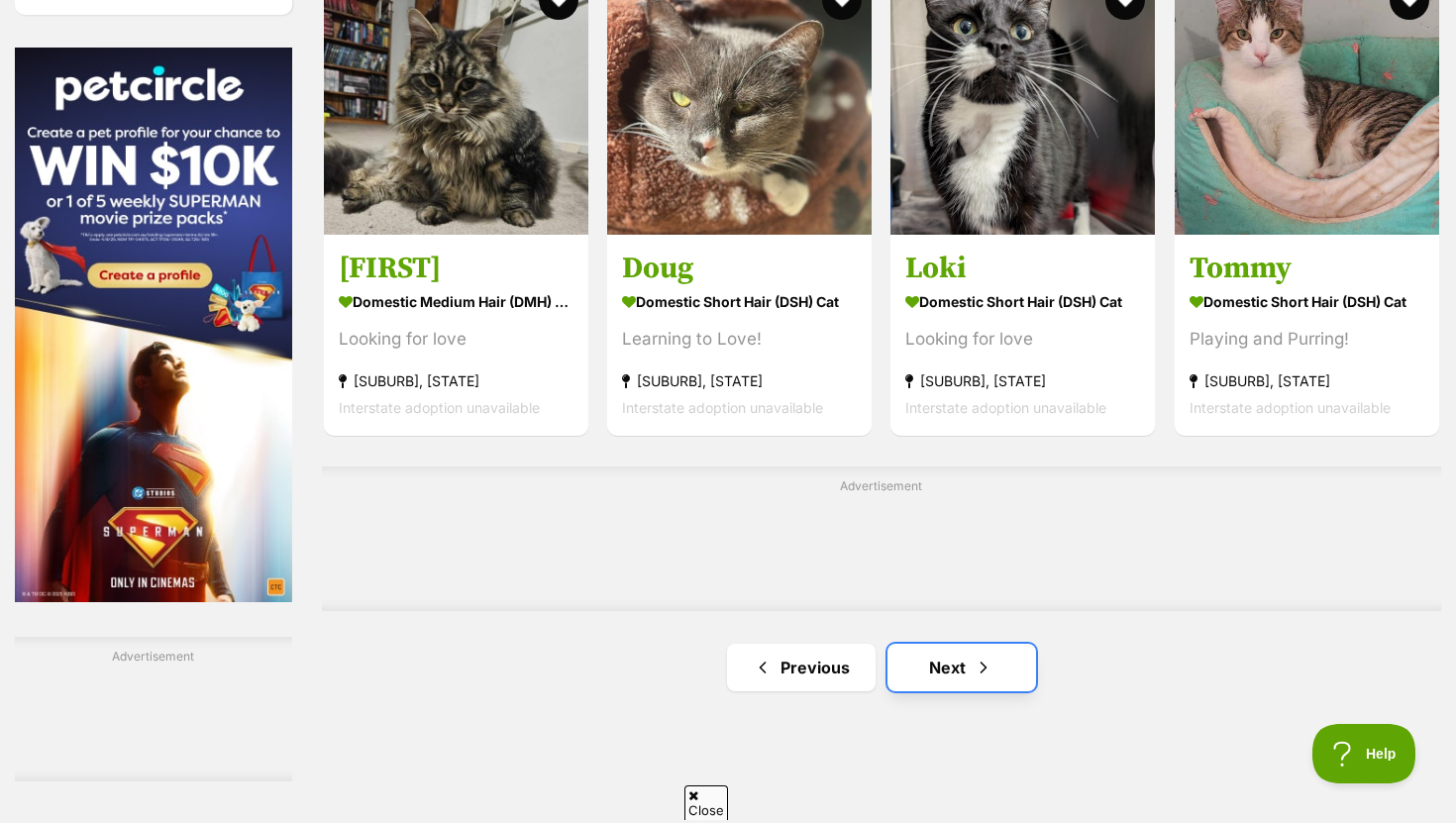 click on "Next" at bounding box center (962, 668) 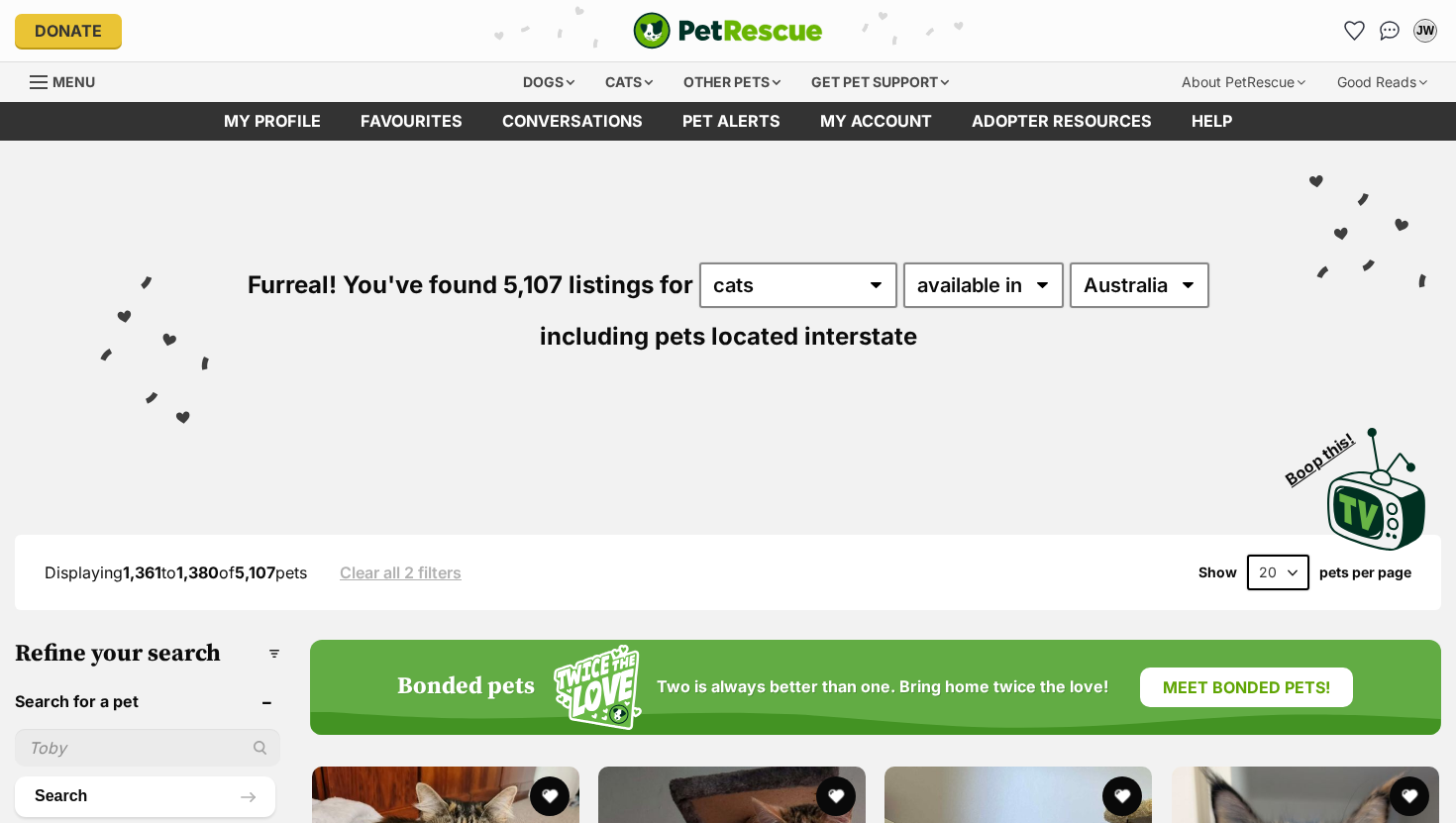 scroll, scrollTop: 0, scrollLeft: 0, axis: both 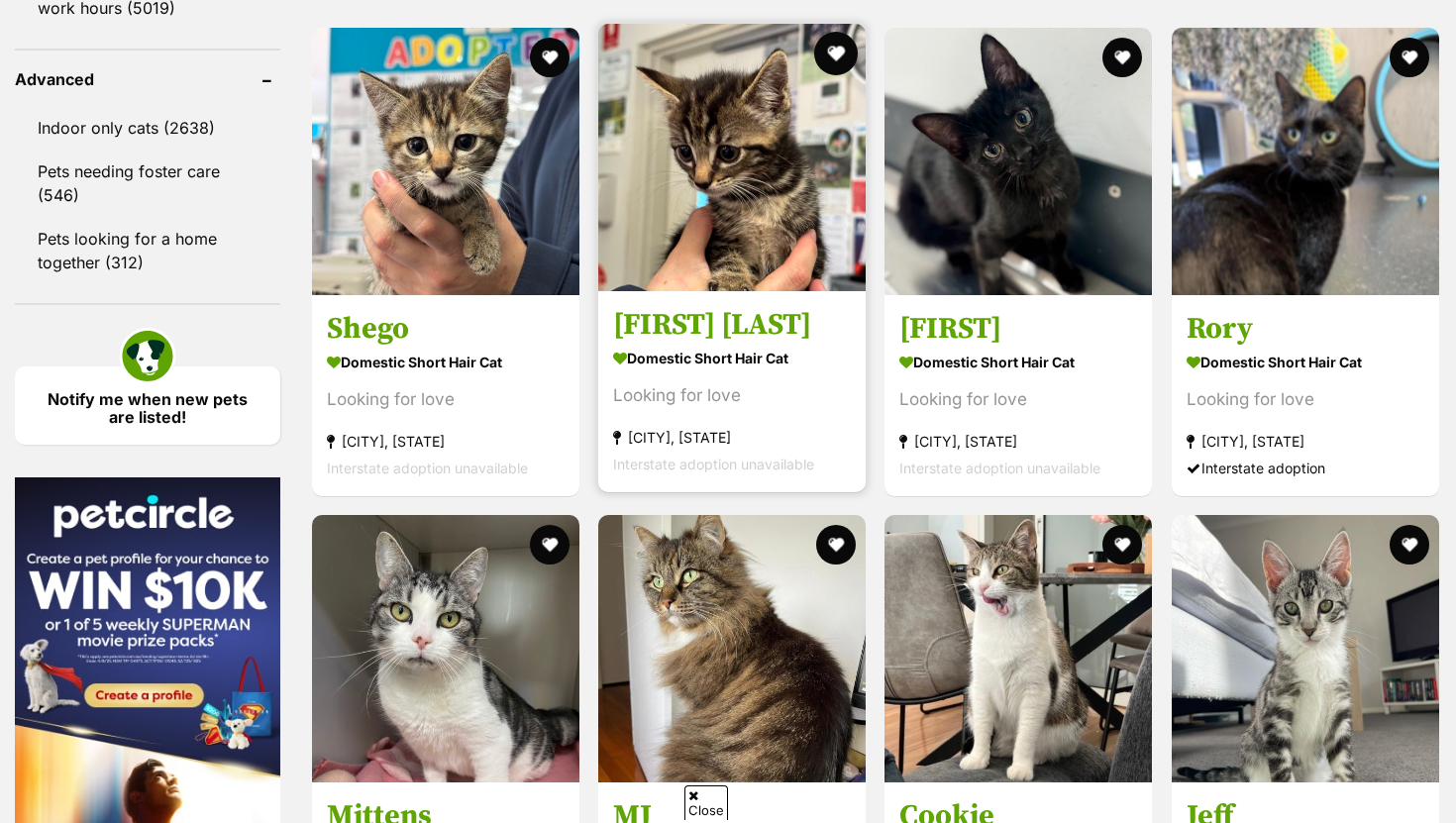 click at bounding box center (836, 53) 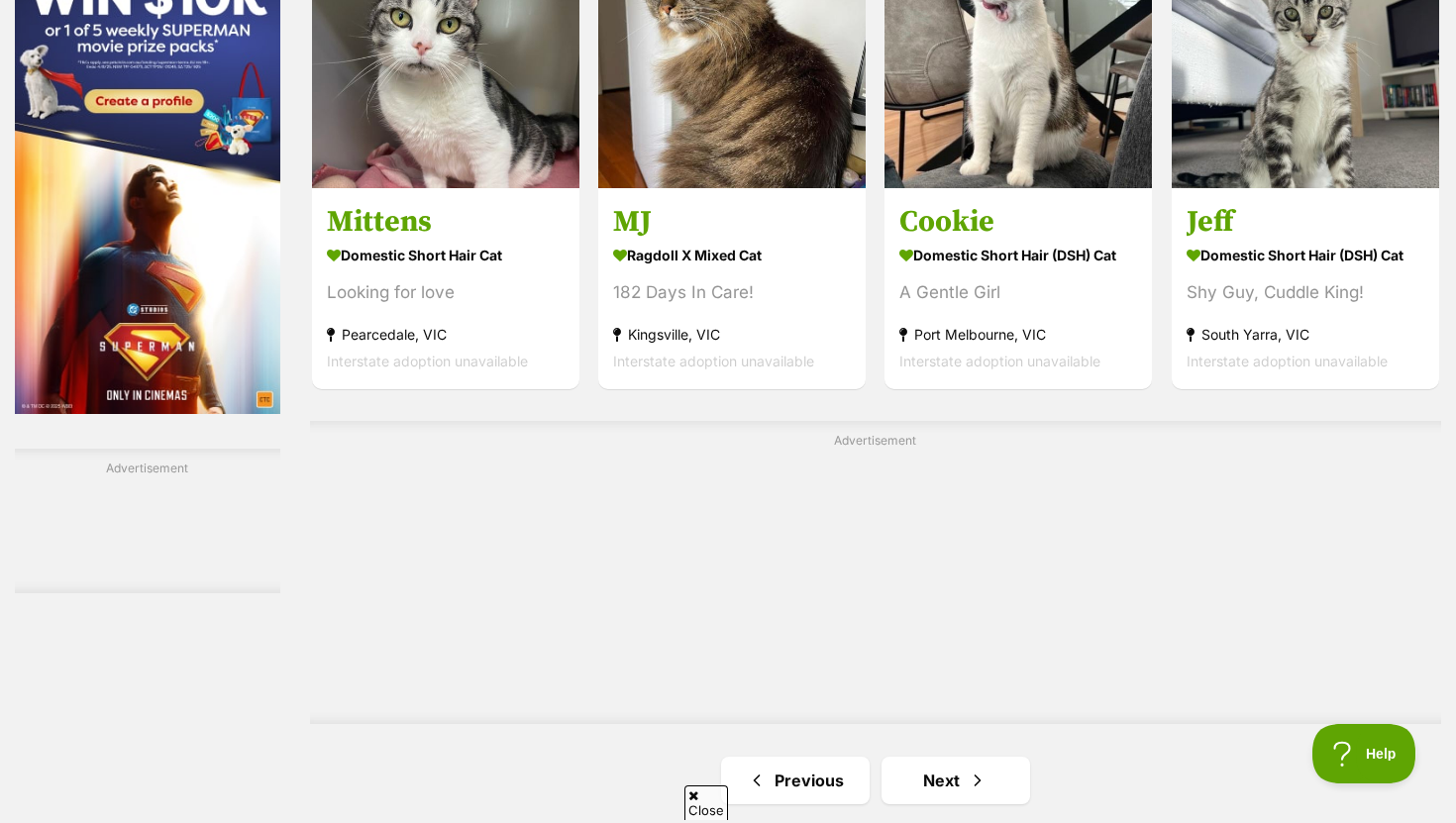 scroll, scrollTop: 3253, scrollLeft: 0, axis: vertical 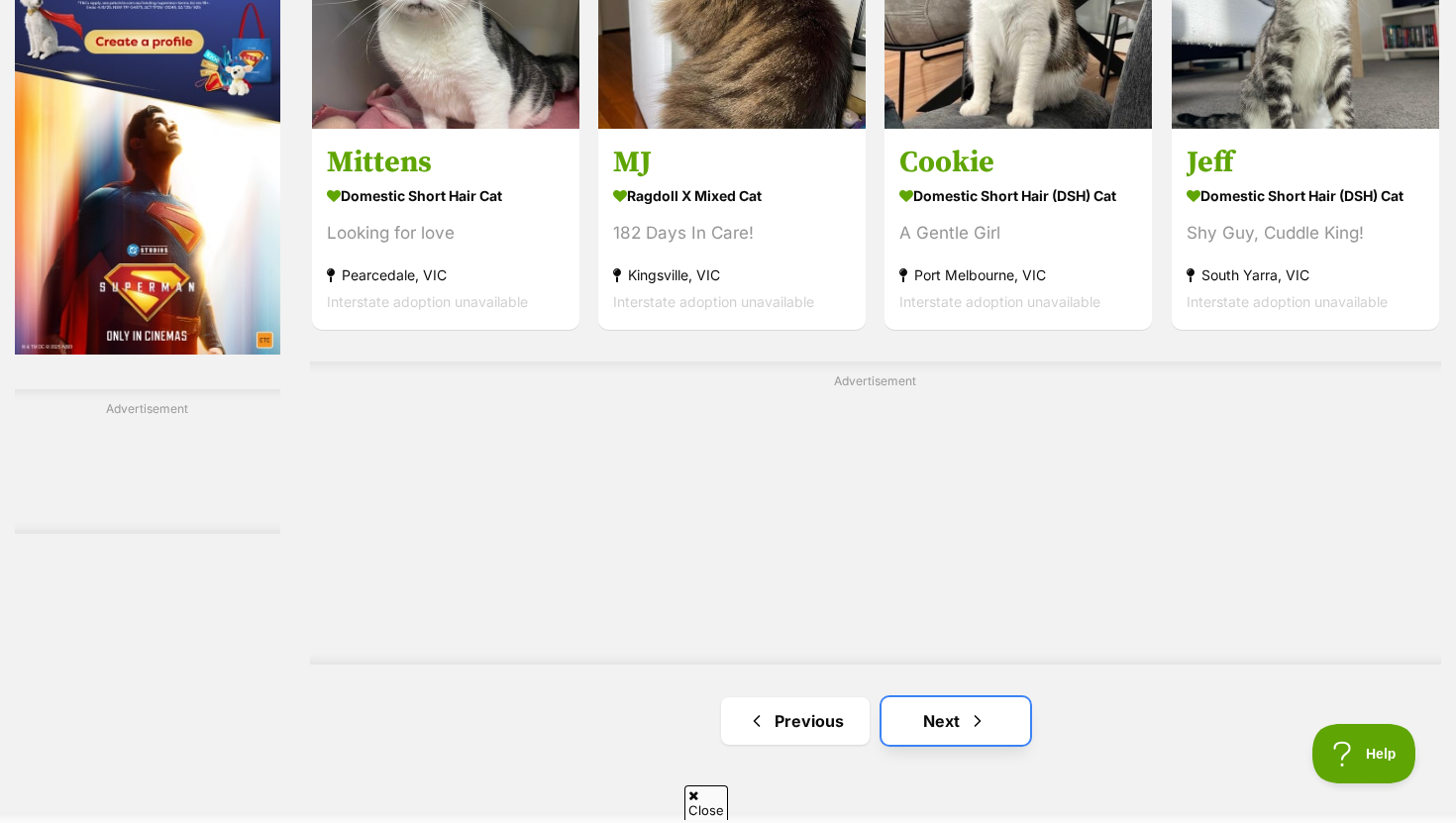 click on "Next" at bounding box center [956, 721] 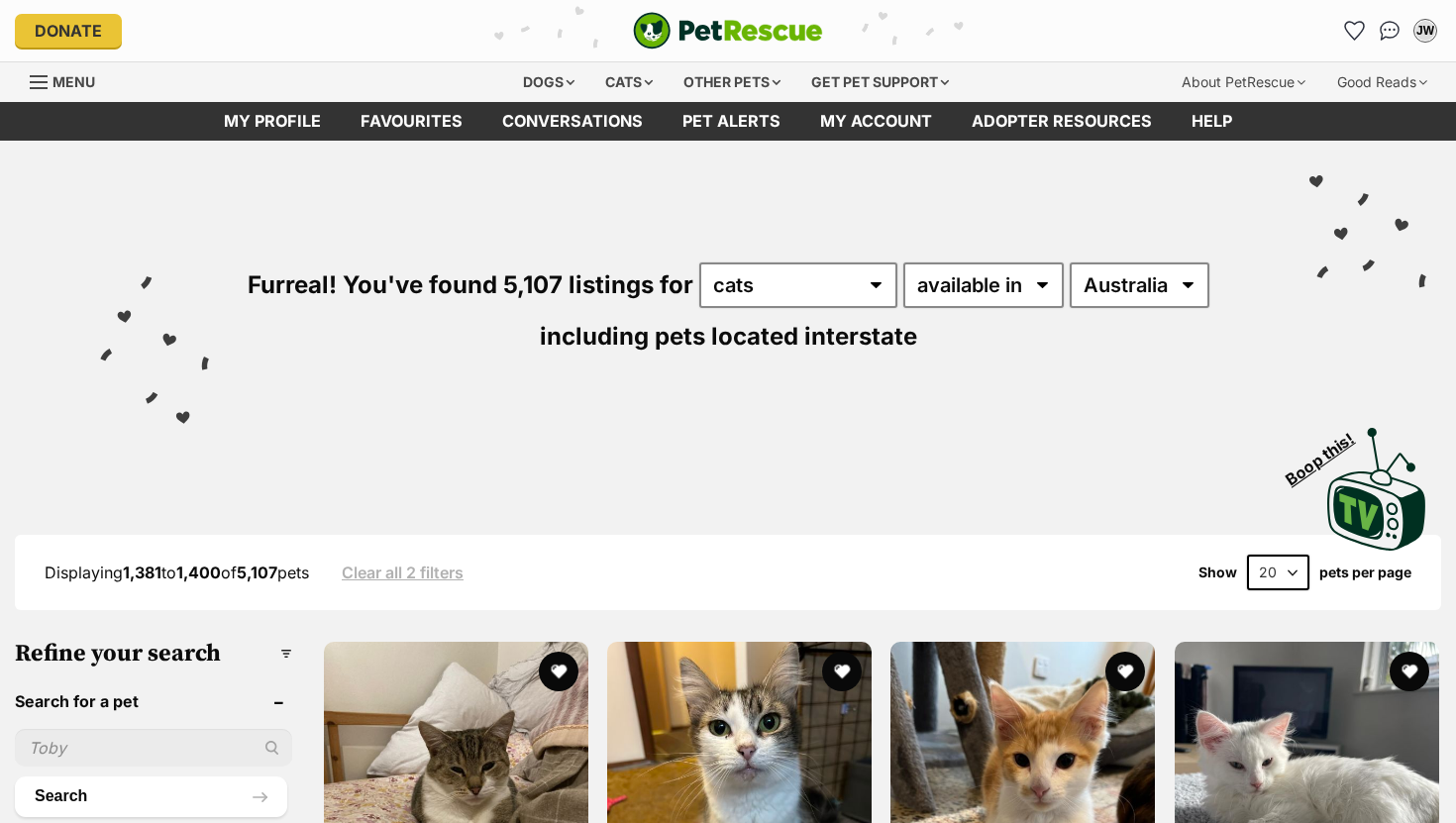 scroll, scrollTop: 0, scrollLeft: 0, axis: both 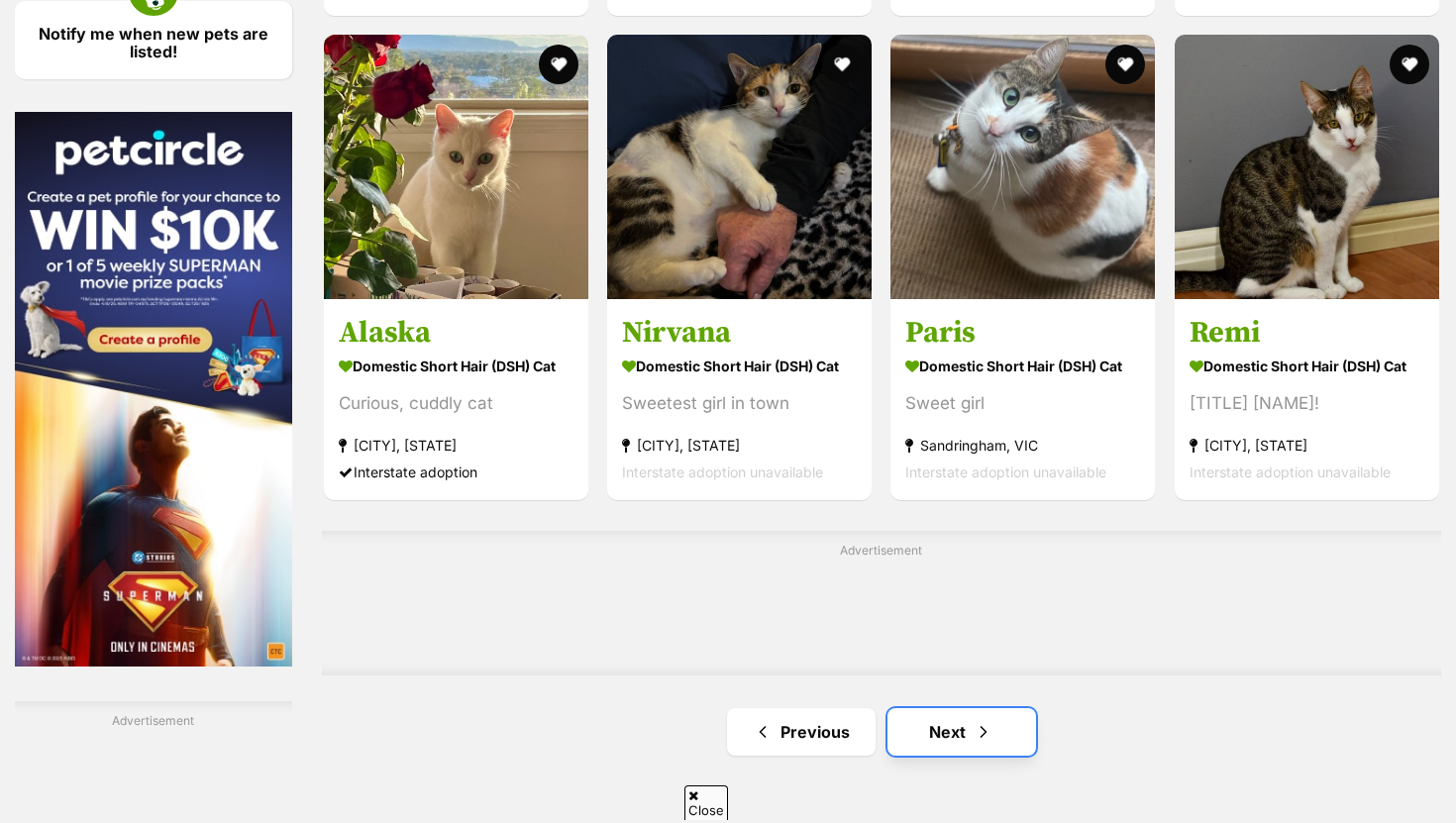 click on "Next" at bounding box center (962, 732) 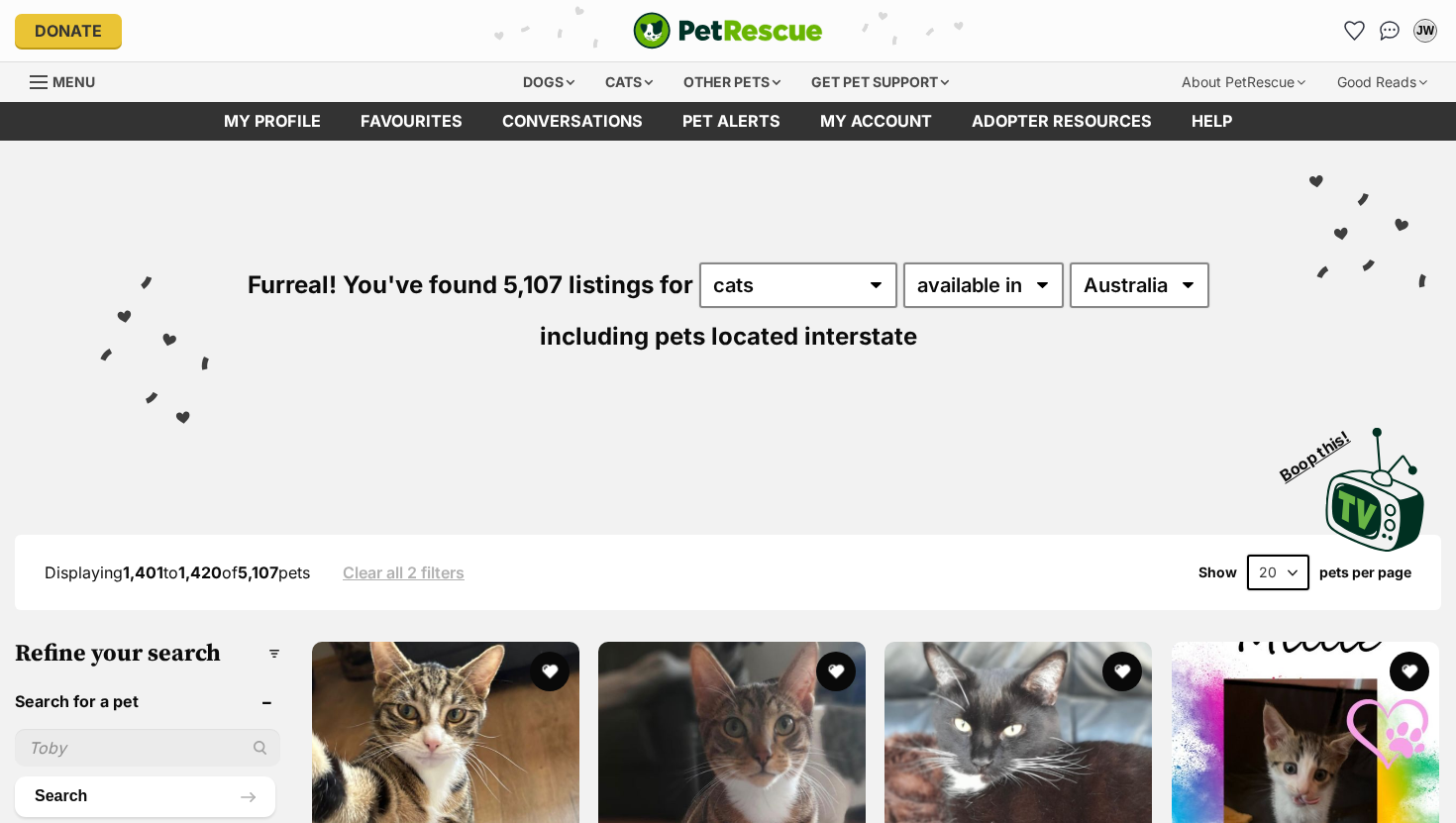 scroll, scrollTop: 0, scrollLeft: 0, axis: both 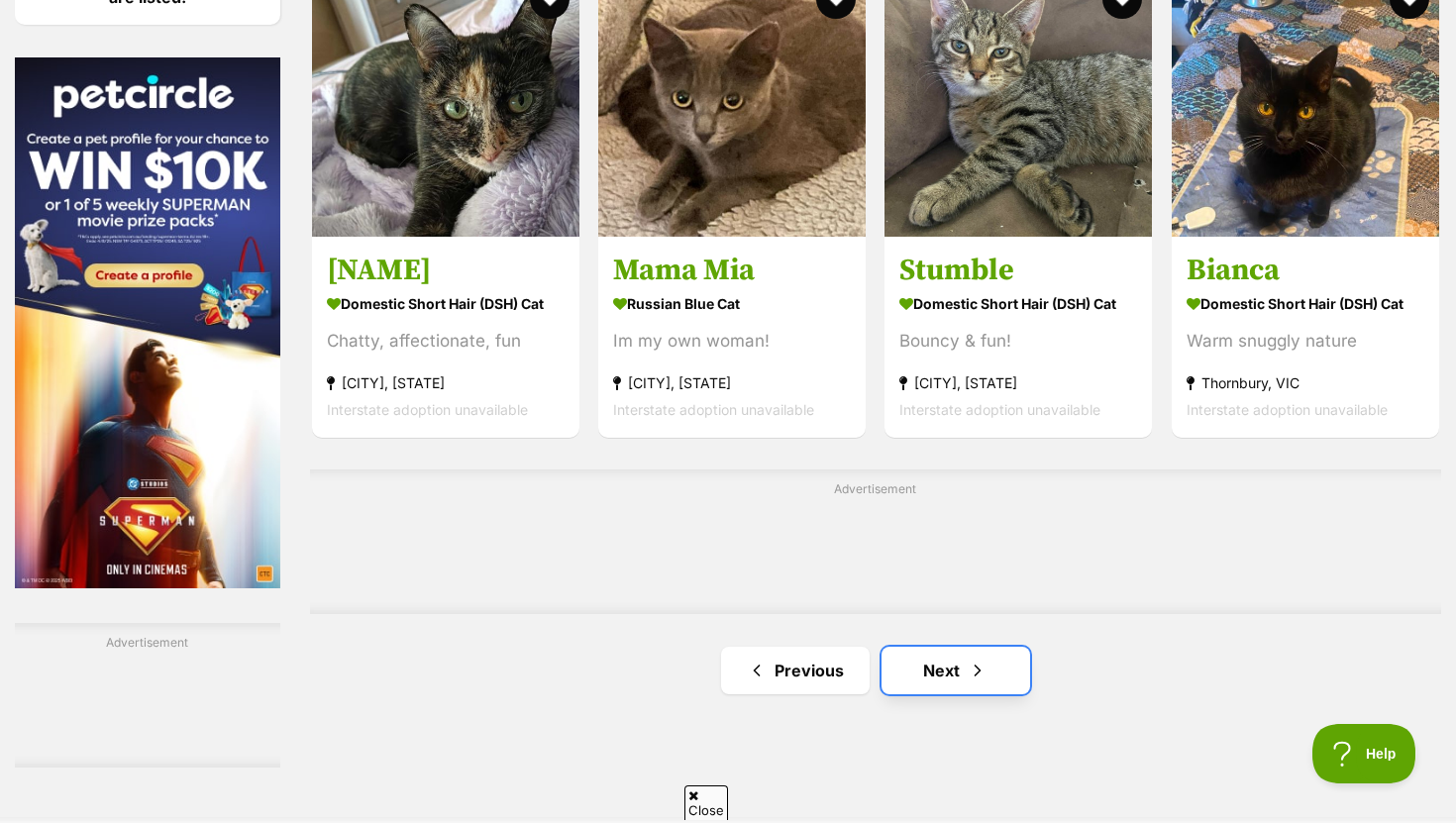 click on "Next" at bounding box center (956, 670) 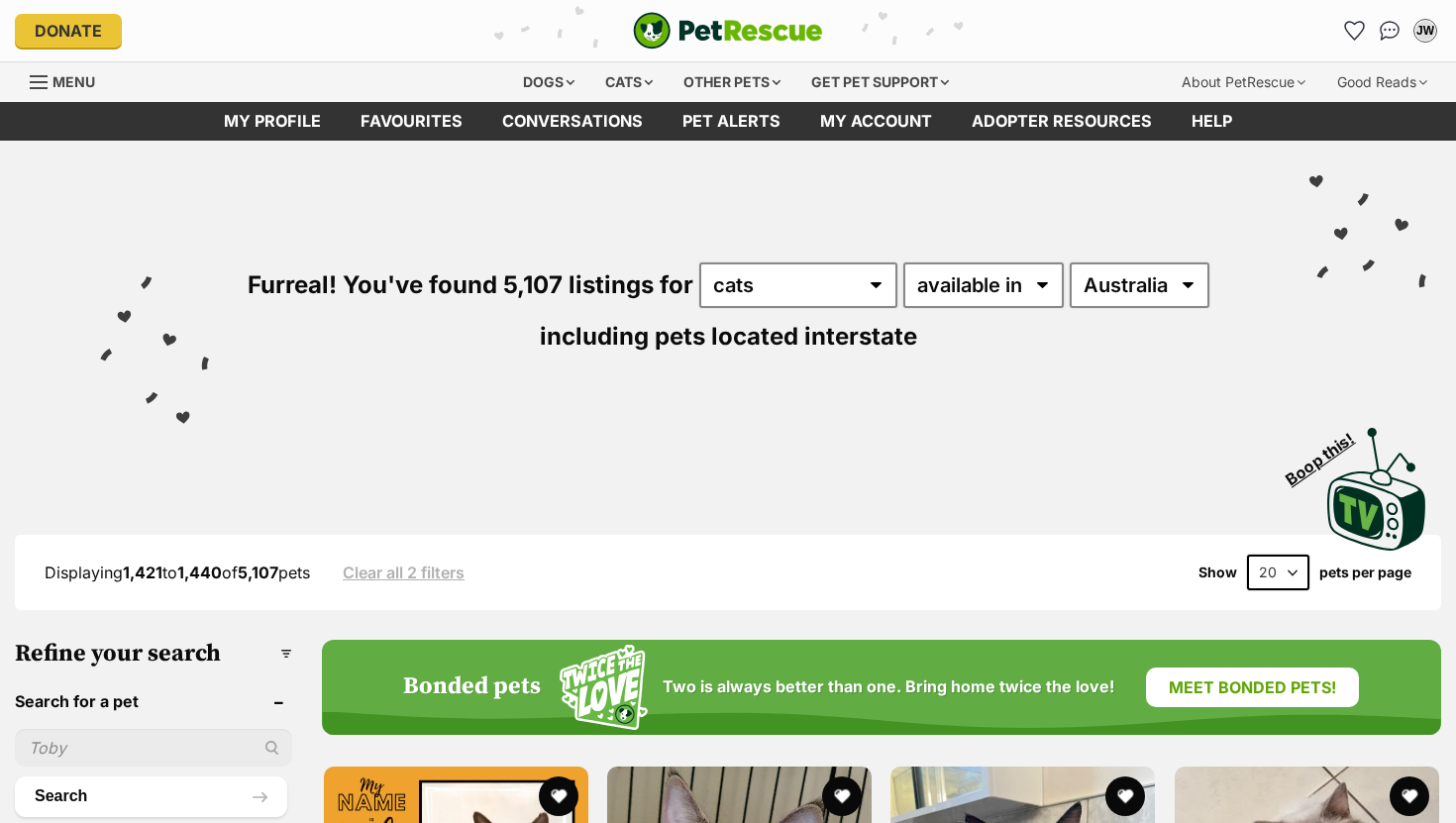 scroll, scrollTop: 119, scrollLeft: 0, axis: vertical 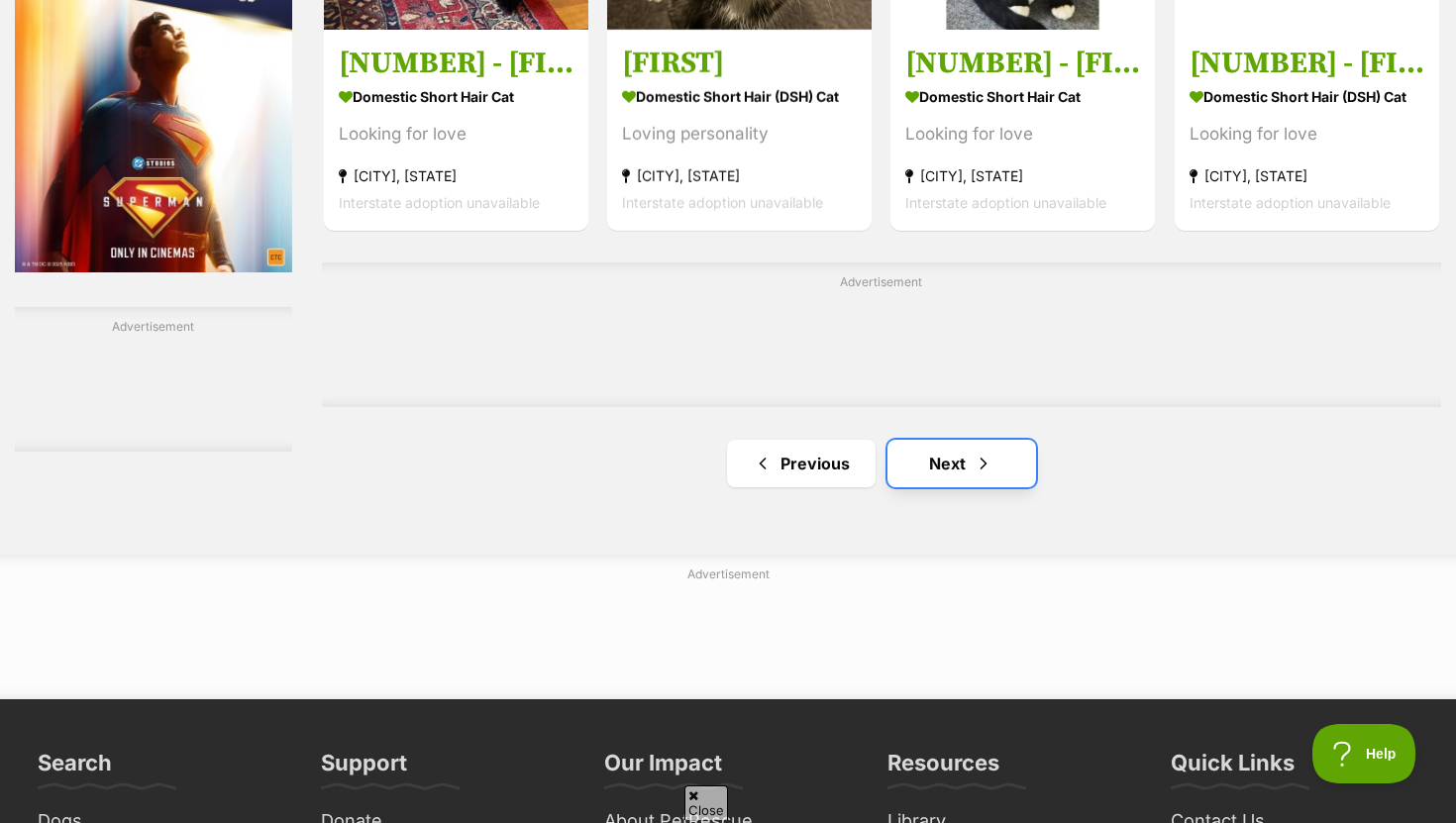 click on "Next" at bounding box center (962, 463) 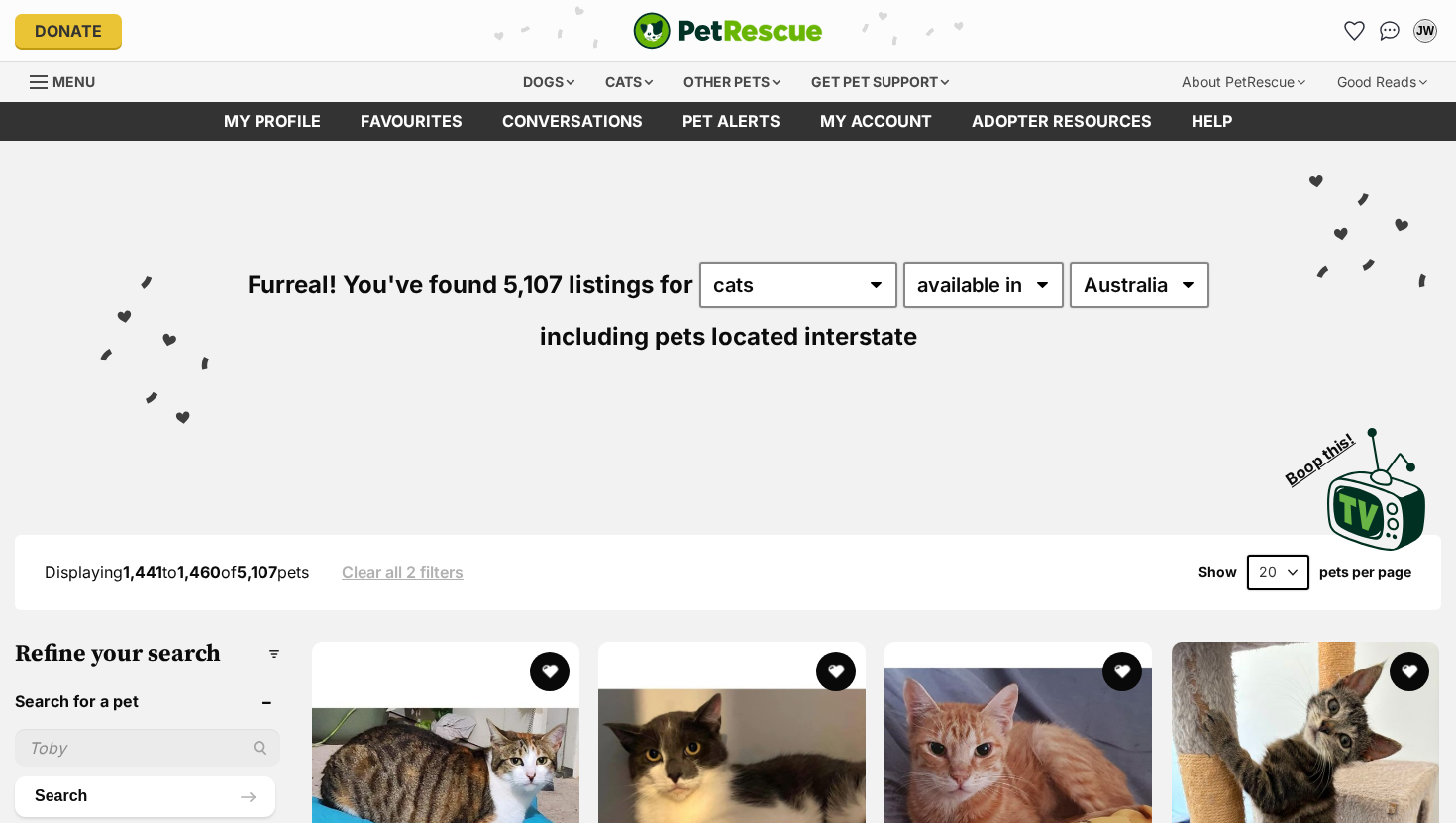 scroll, scrollTop: 0, scrollLeft: 0, axis: both 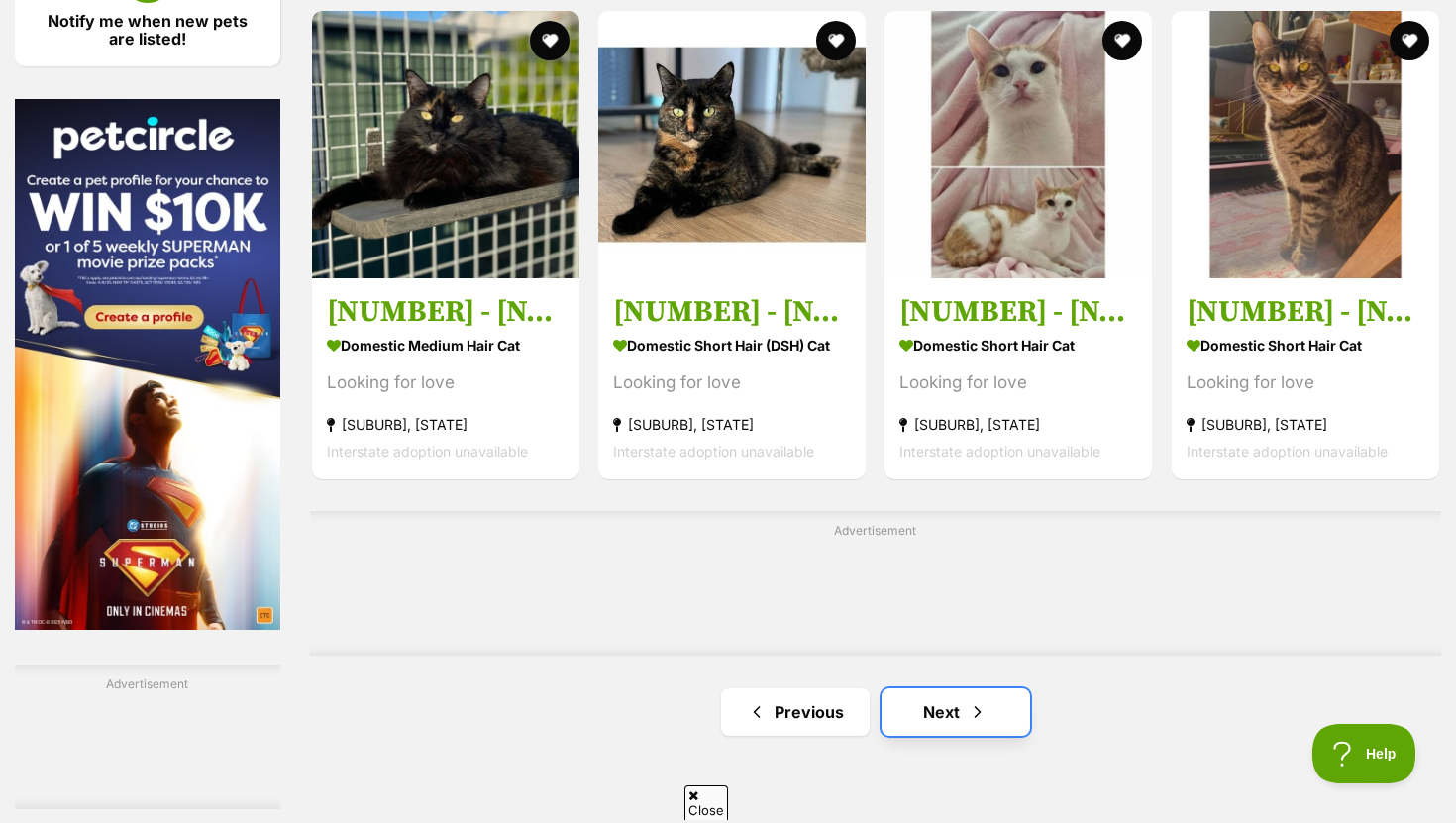 click at bounding box center [978, 712] 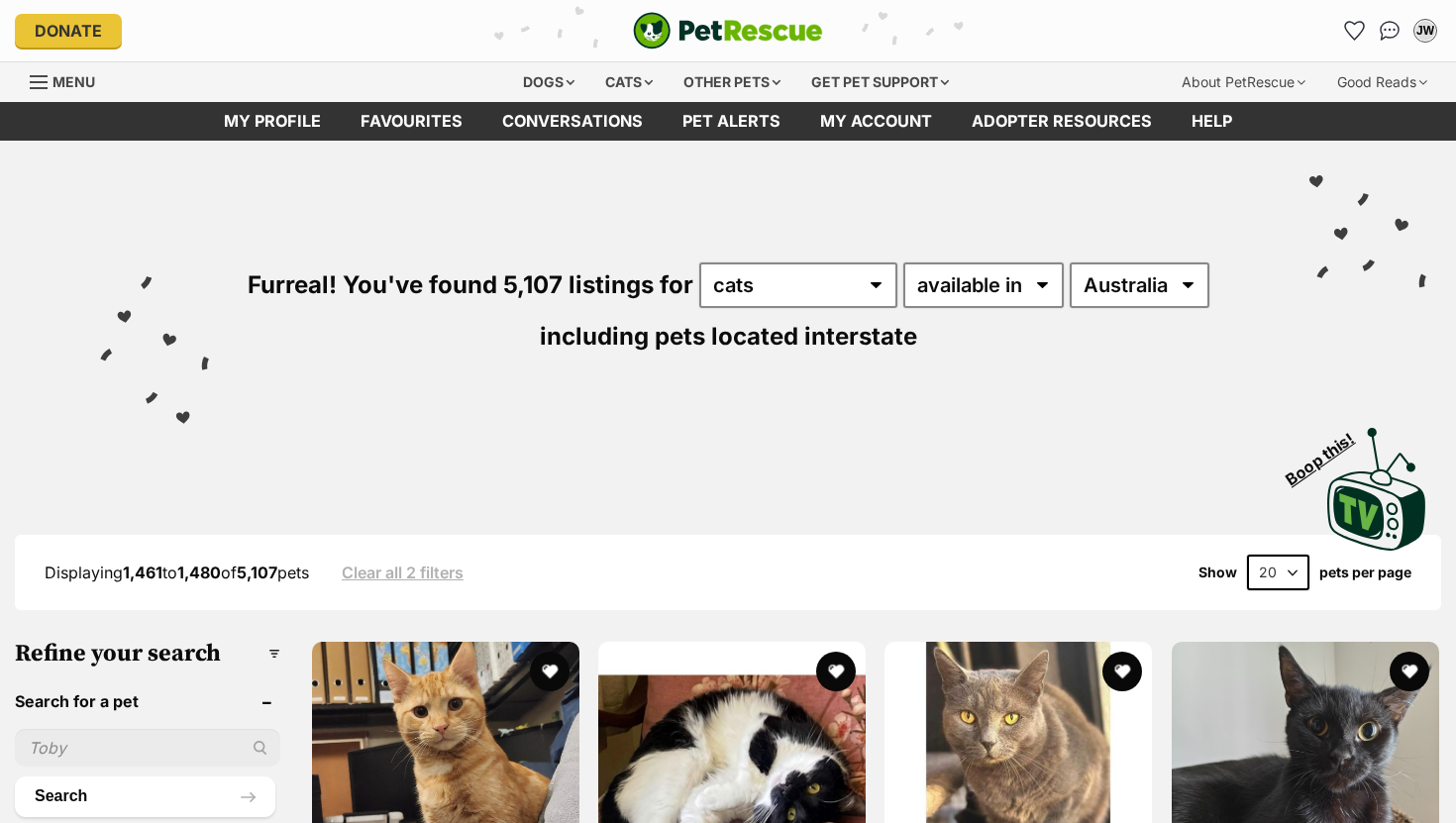 scroll, scrollTop: 0, scrollLeft: 0, axis: both 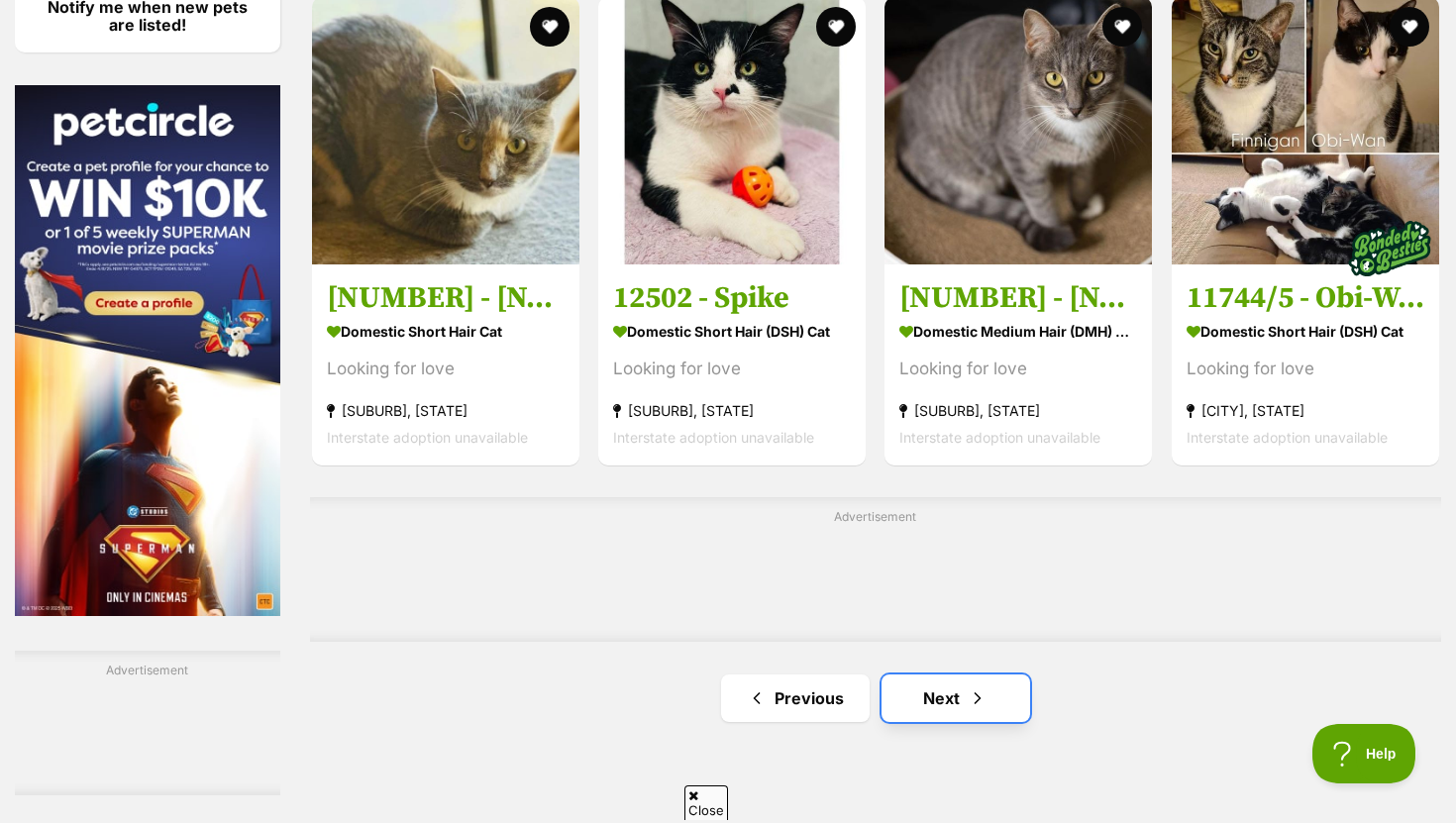 click on "Next" at bounding box center [956, 698] 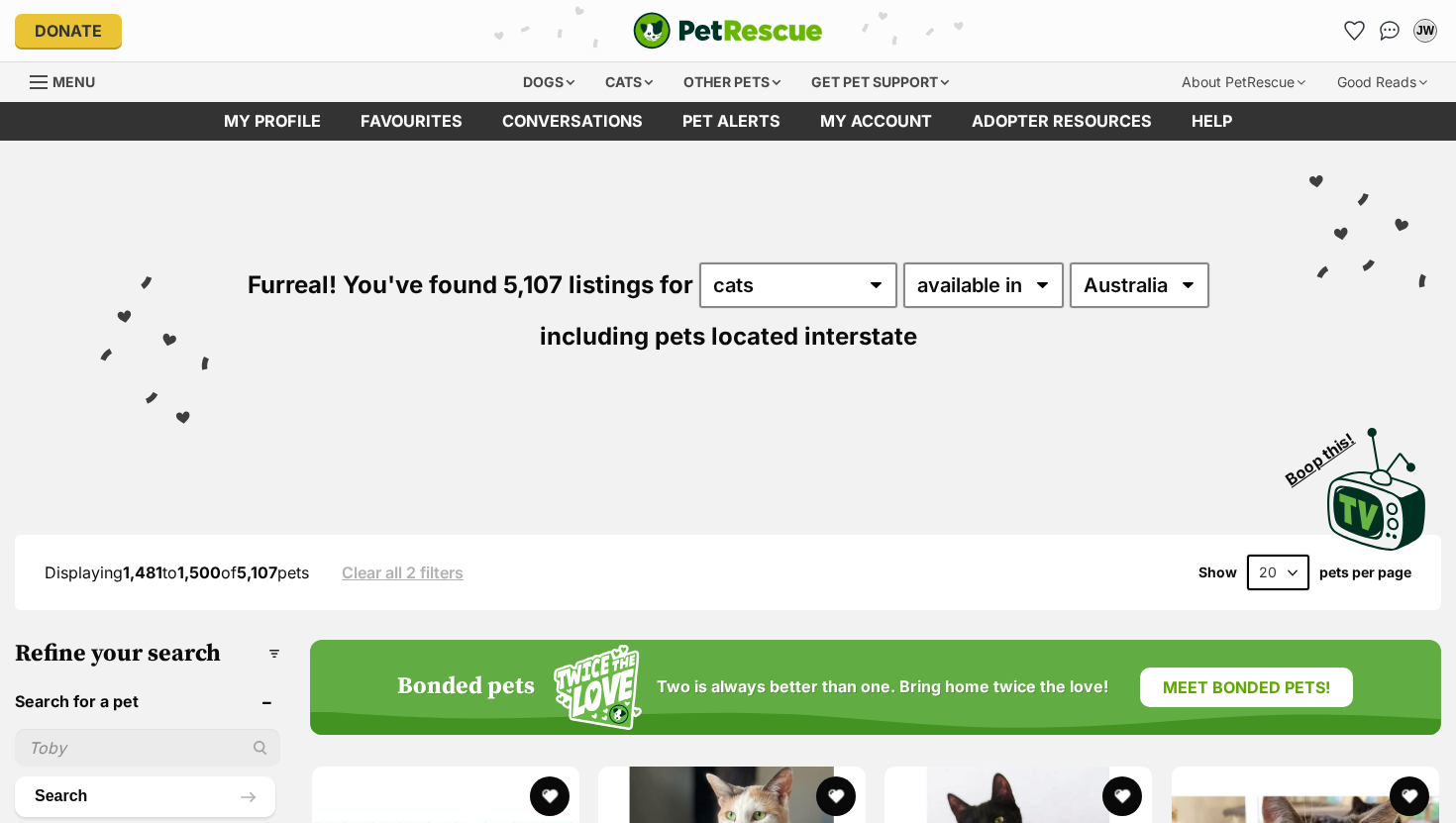 scroll, scrollTop: 0, scrollLeft: 0, axis: both 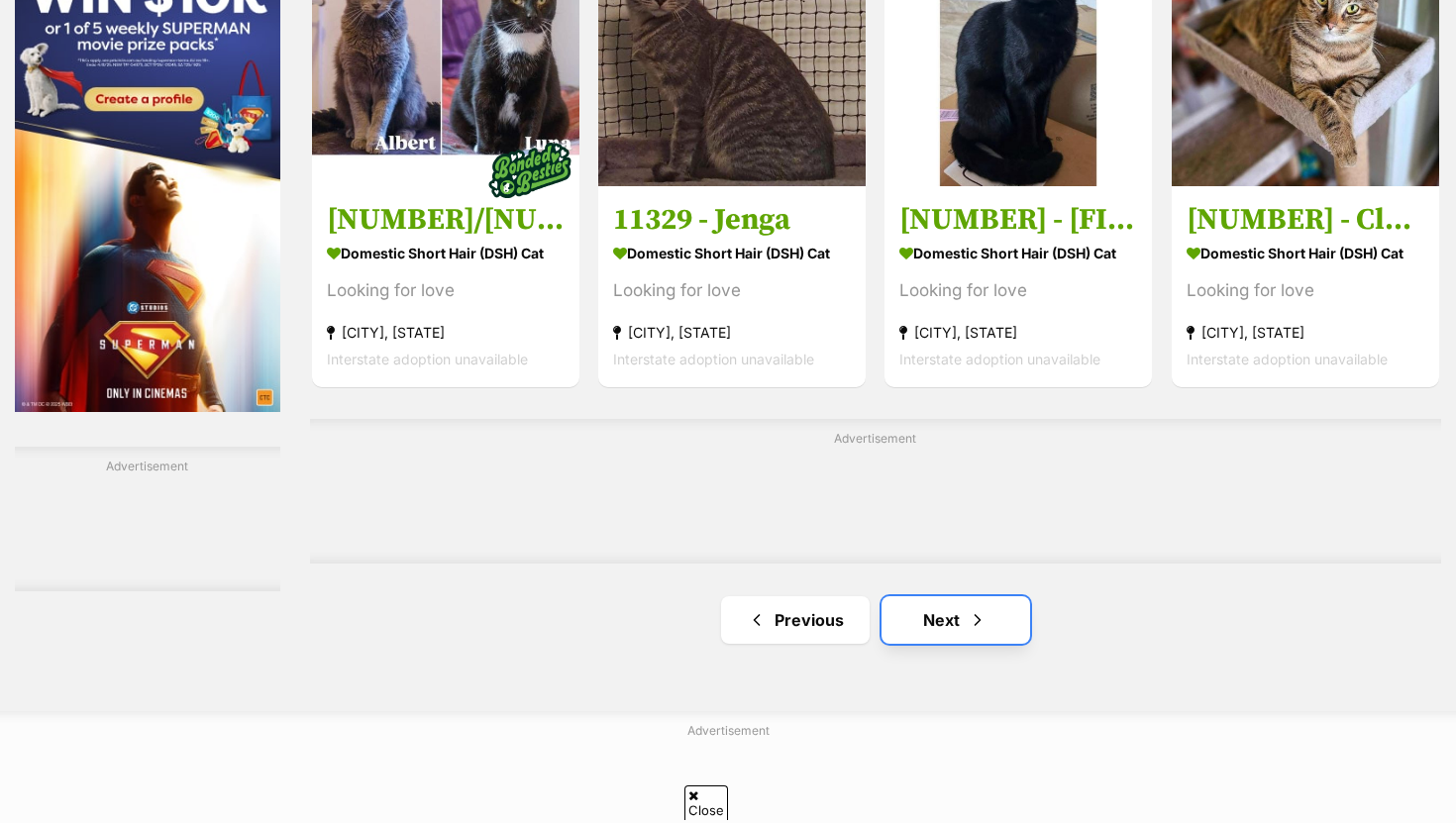 click on "Next" at bounding box center (956, 620) 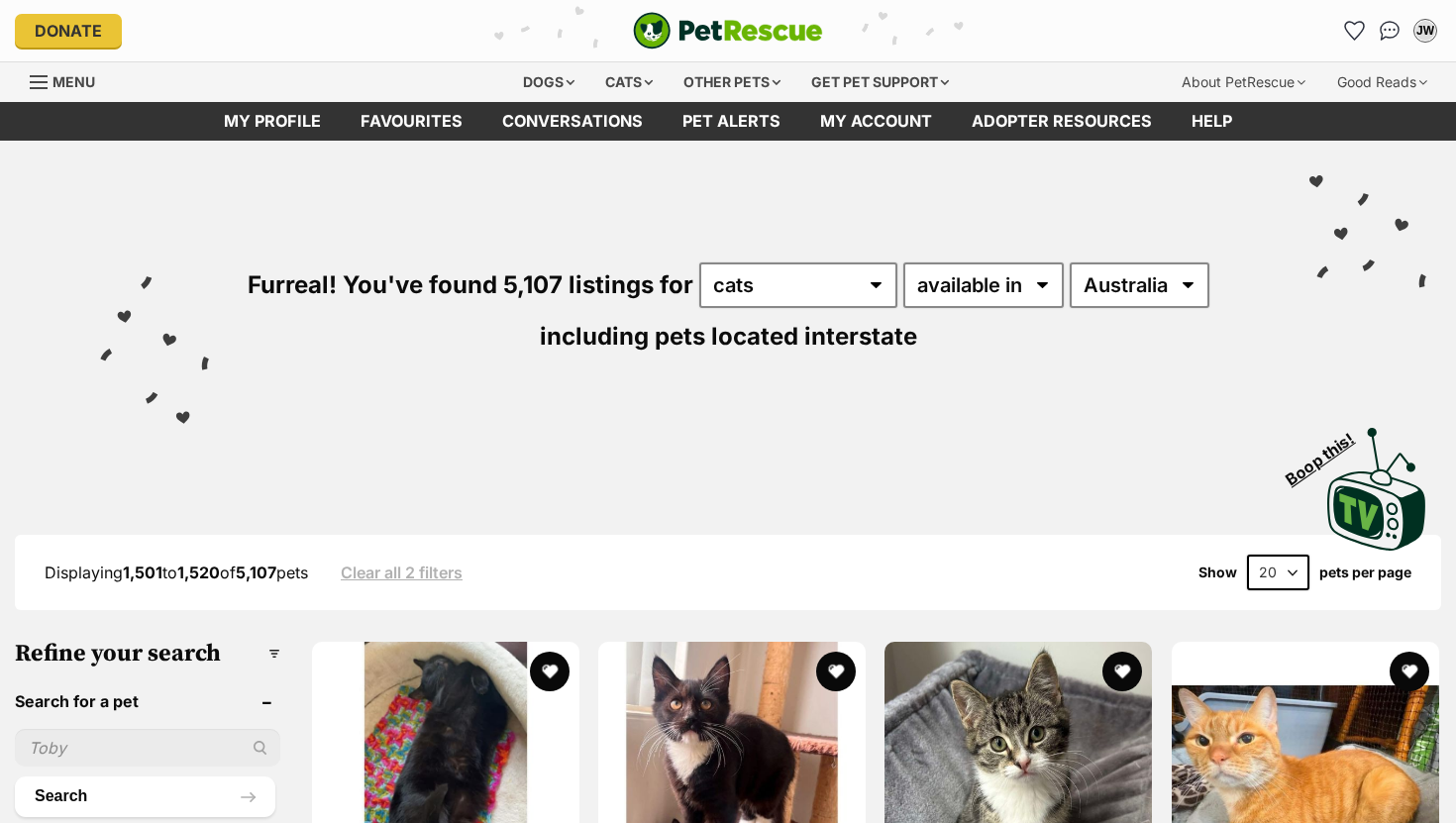 scroll, scrollTop: 0, scrollLeft: 0, axis: both 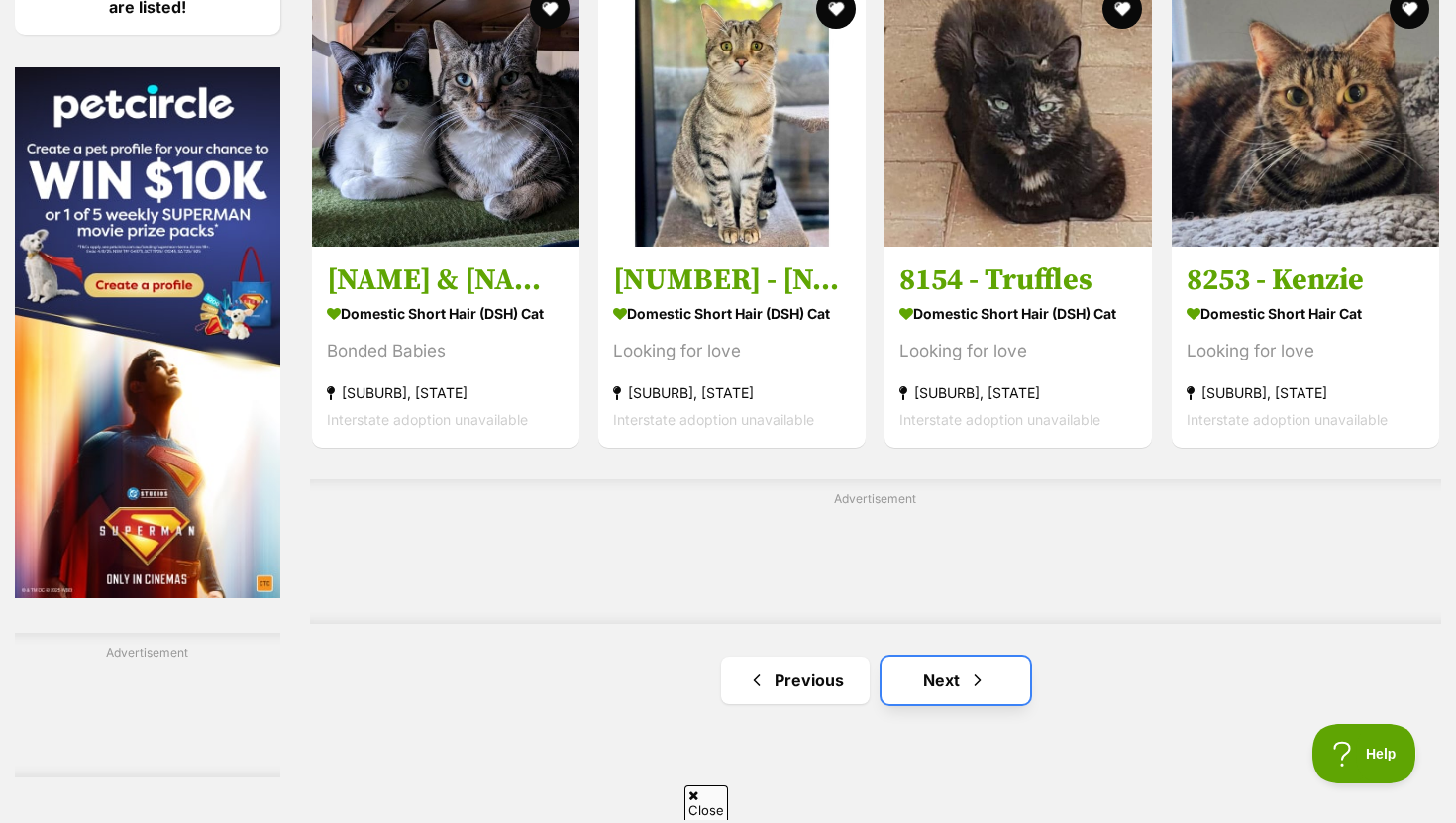 click on "Next" at bounding box center (956, 680) 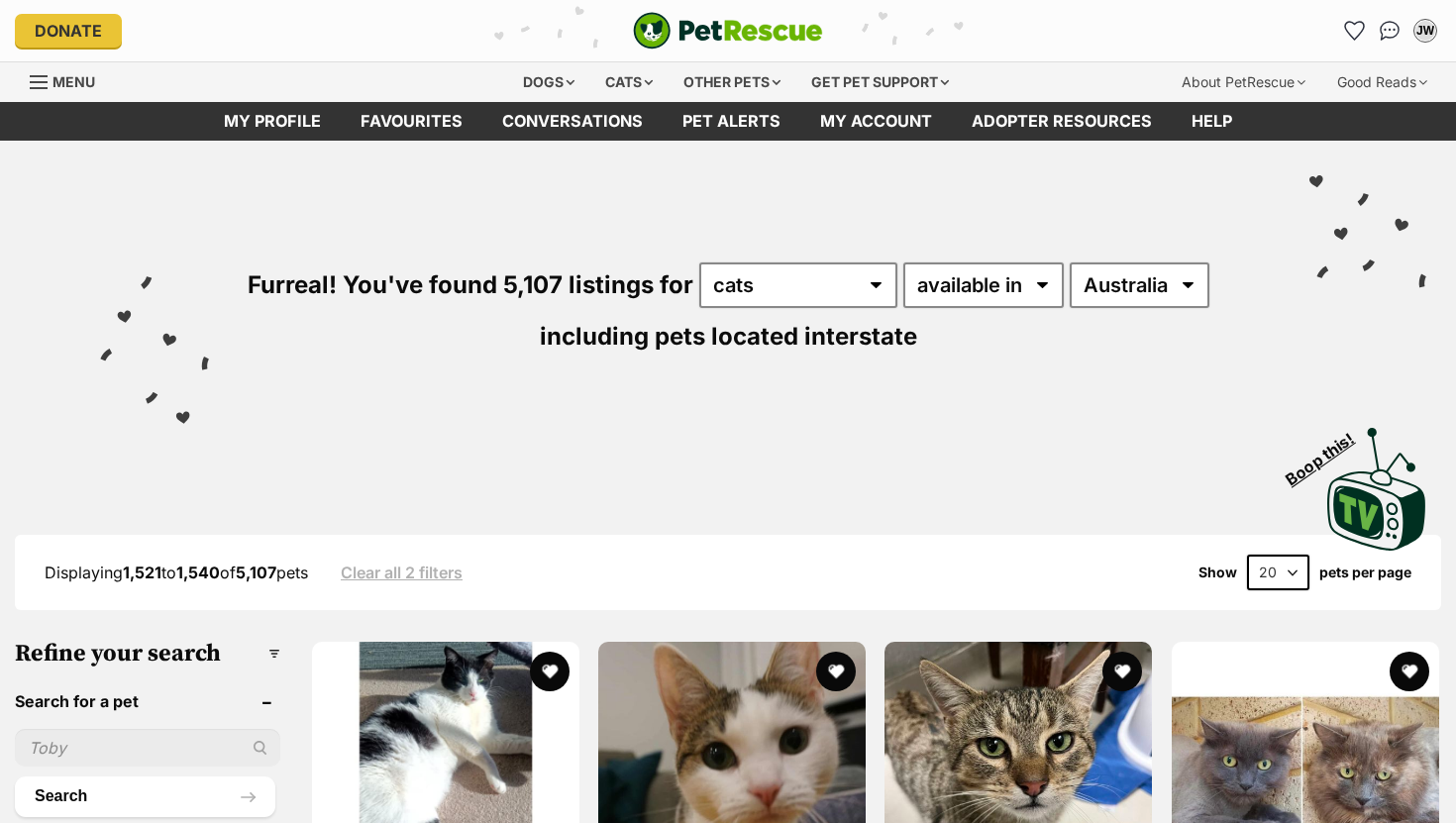 scroll, scrollTop: 0, scrollLeft: 0, axis: both 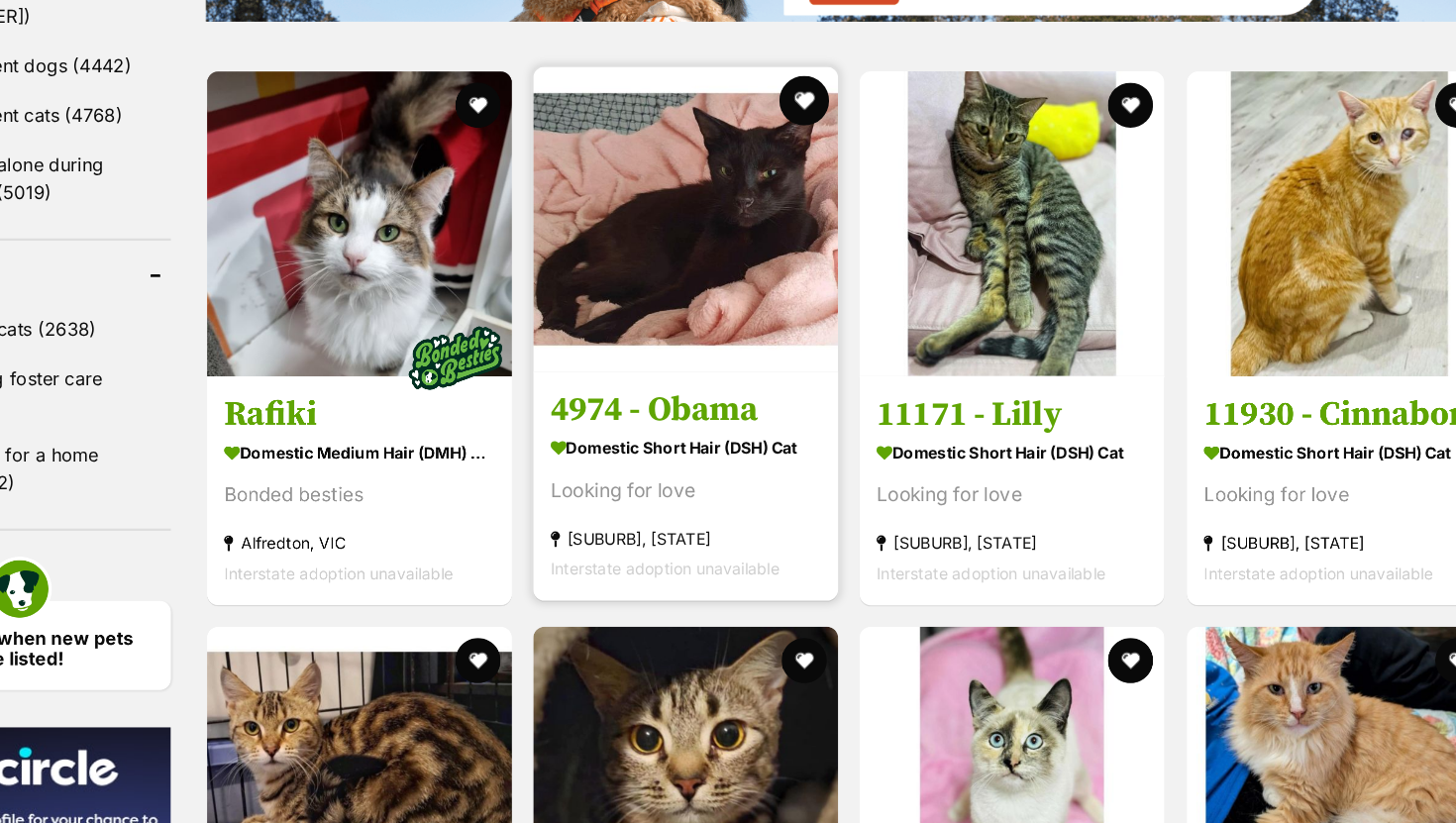click at bounding box center (836, 88) 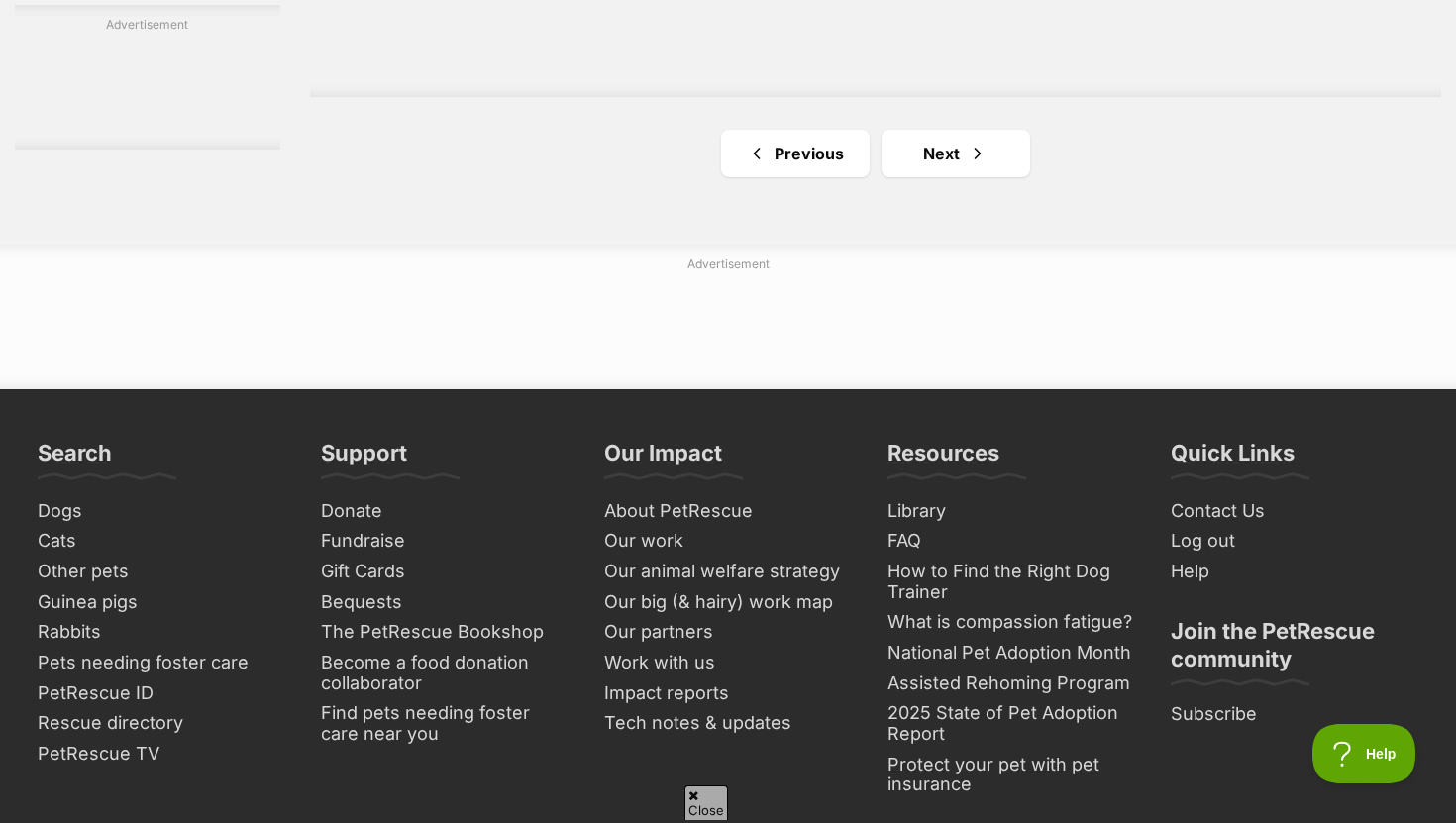 scroll, scrollTop: 3706, scrollLeft: 0, axis: vertical 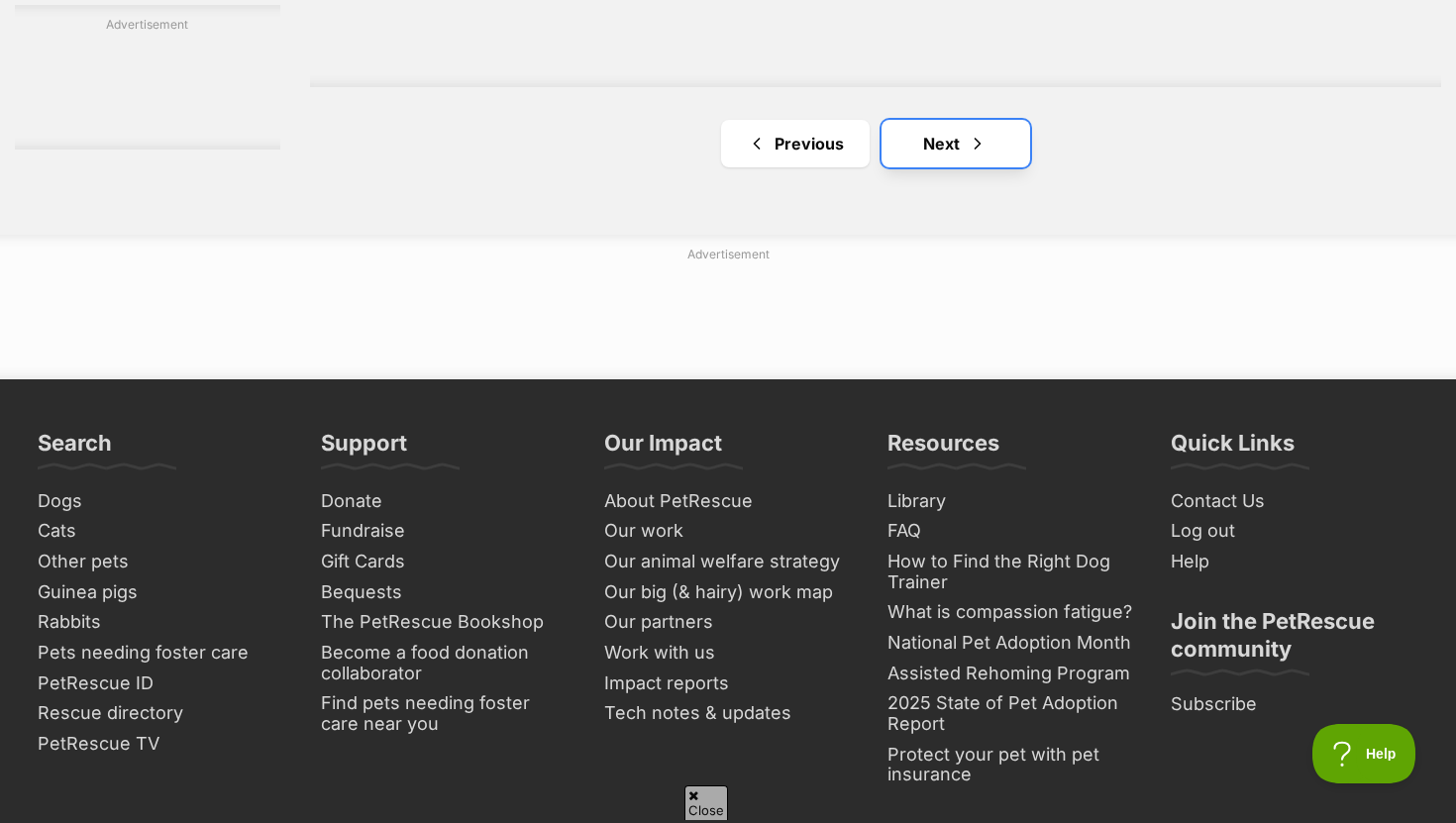 click on "Next" at bounding box center [956, 144] 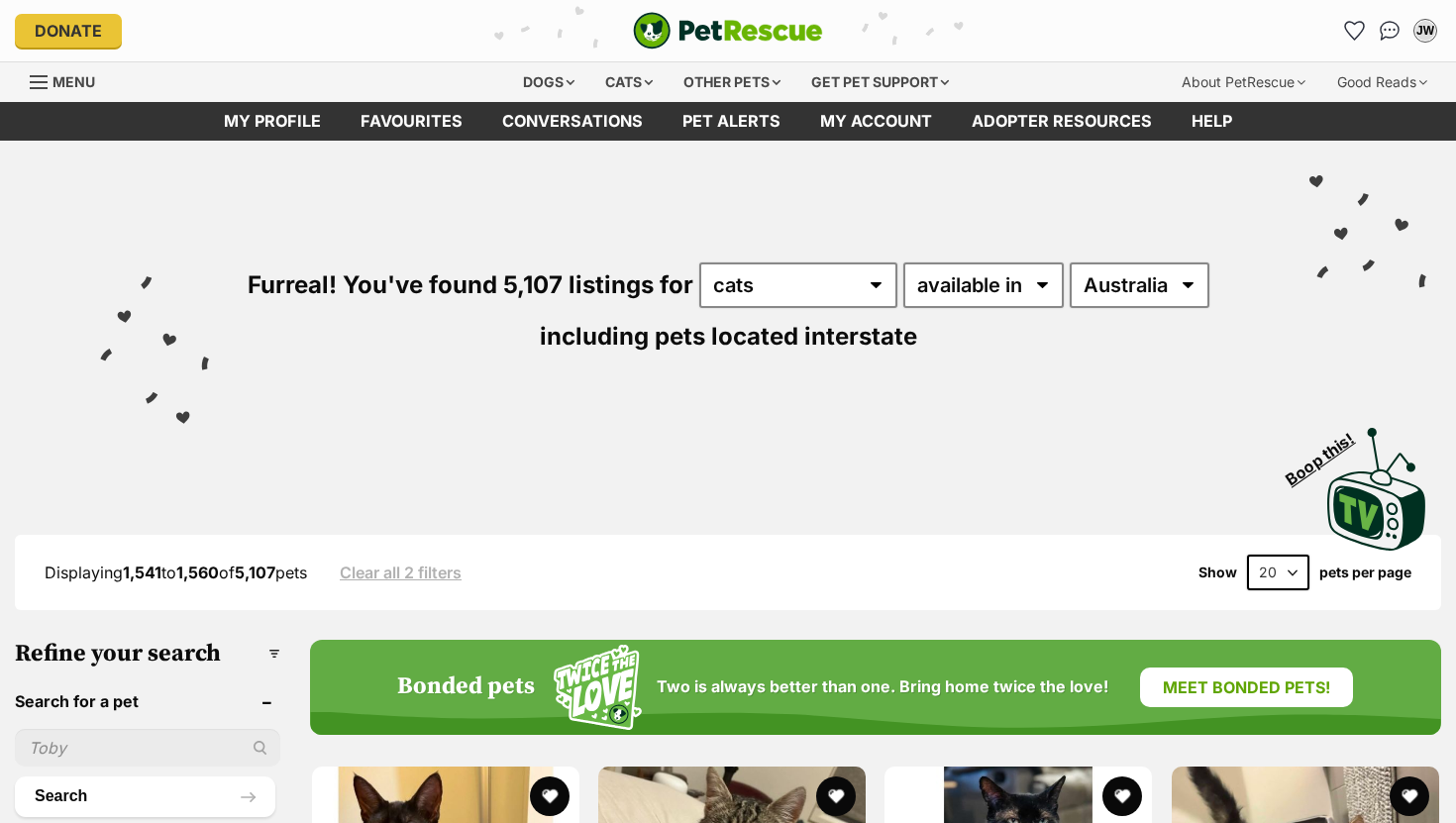 scroll, scrollTop: 0, scrollLeft: 0, axis: both 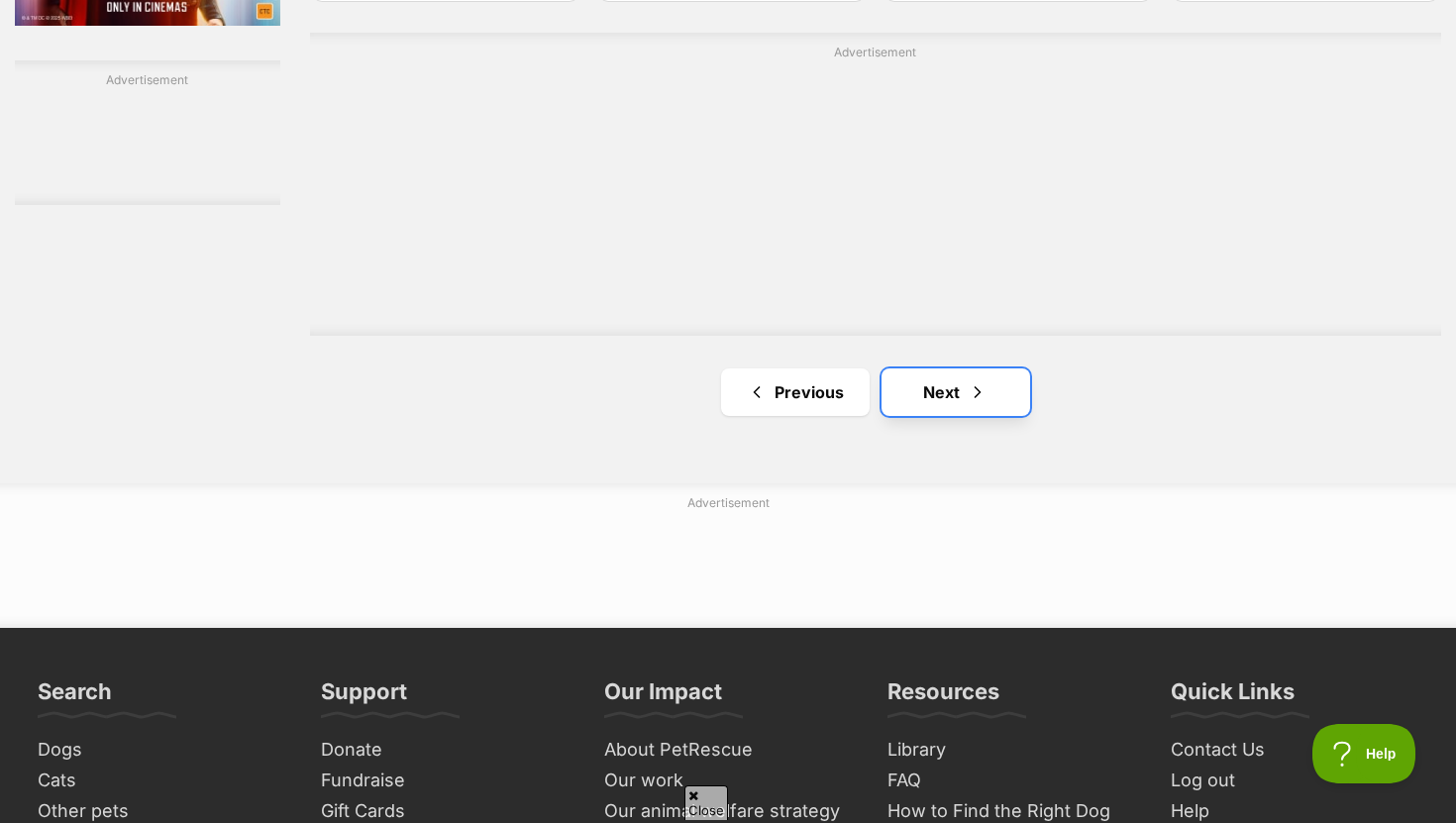 click on "Next" at bounding box center (956, 392) 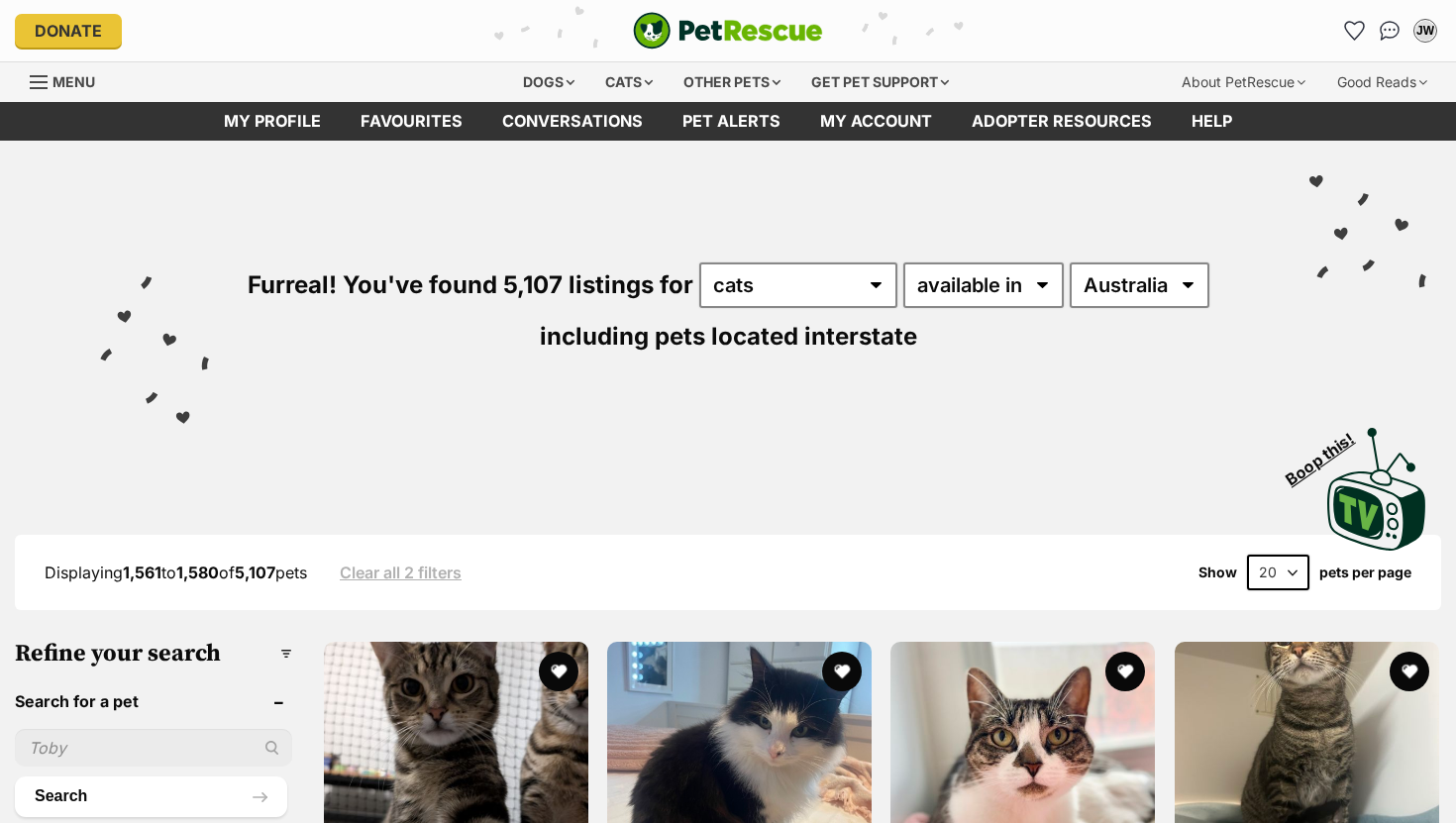 scroll, scrollTop: 0, scrollLeft: 0, axis: both 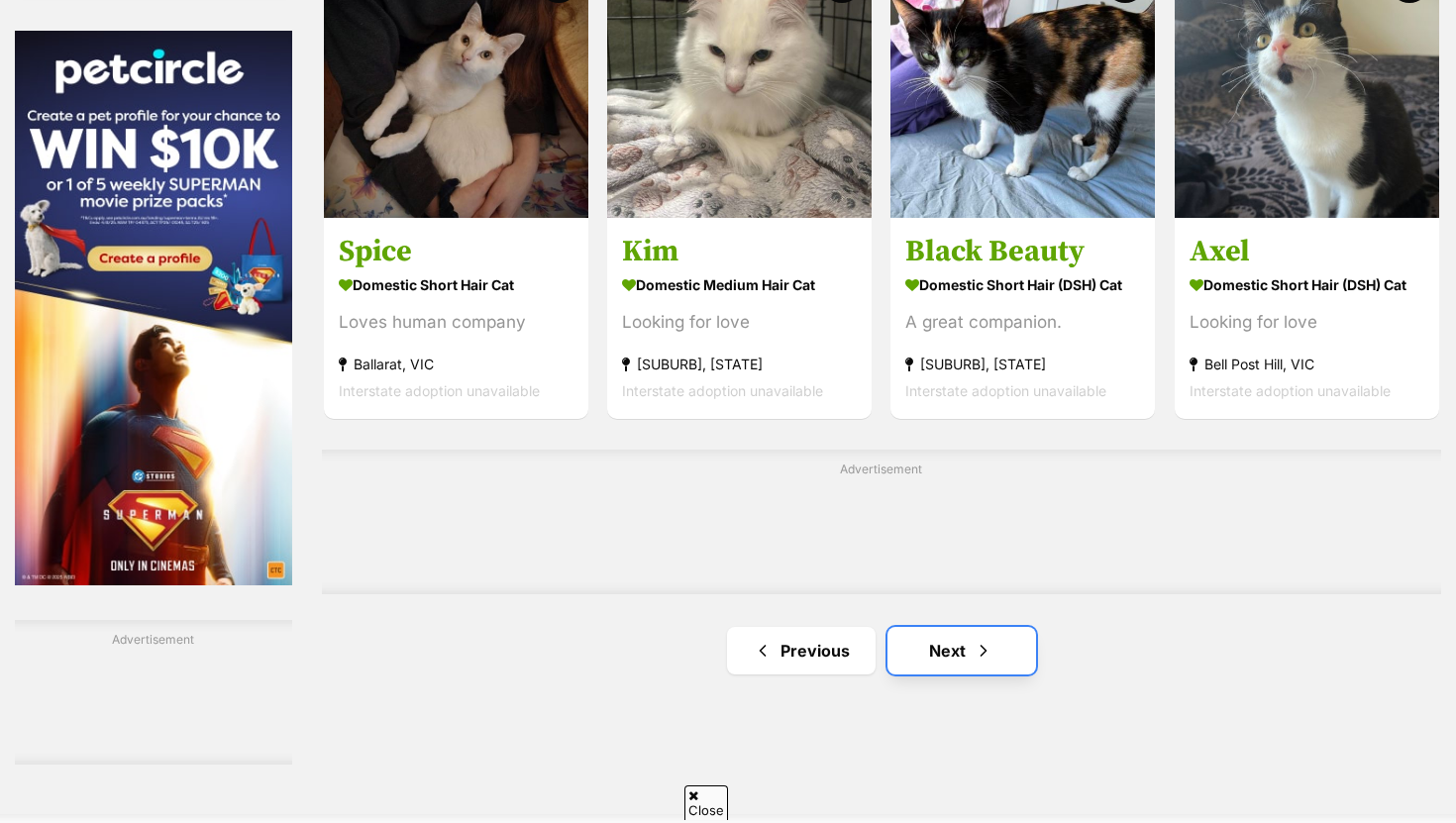 click on "Next" at bounding box center (962, 651) 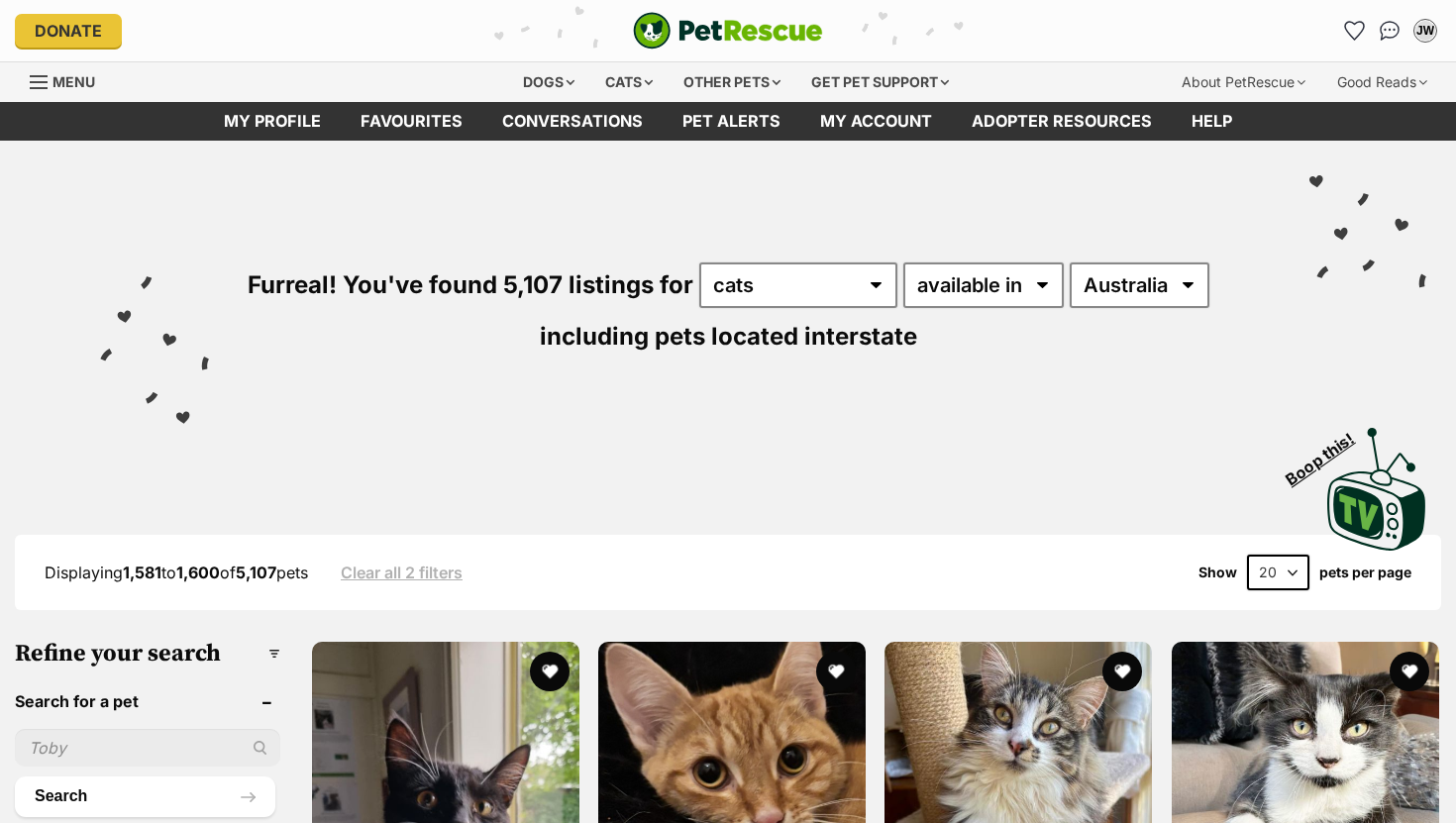 scroll, scrollTop: 0, scrollLeft: 0, axis: both 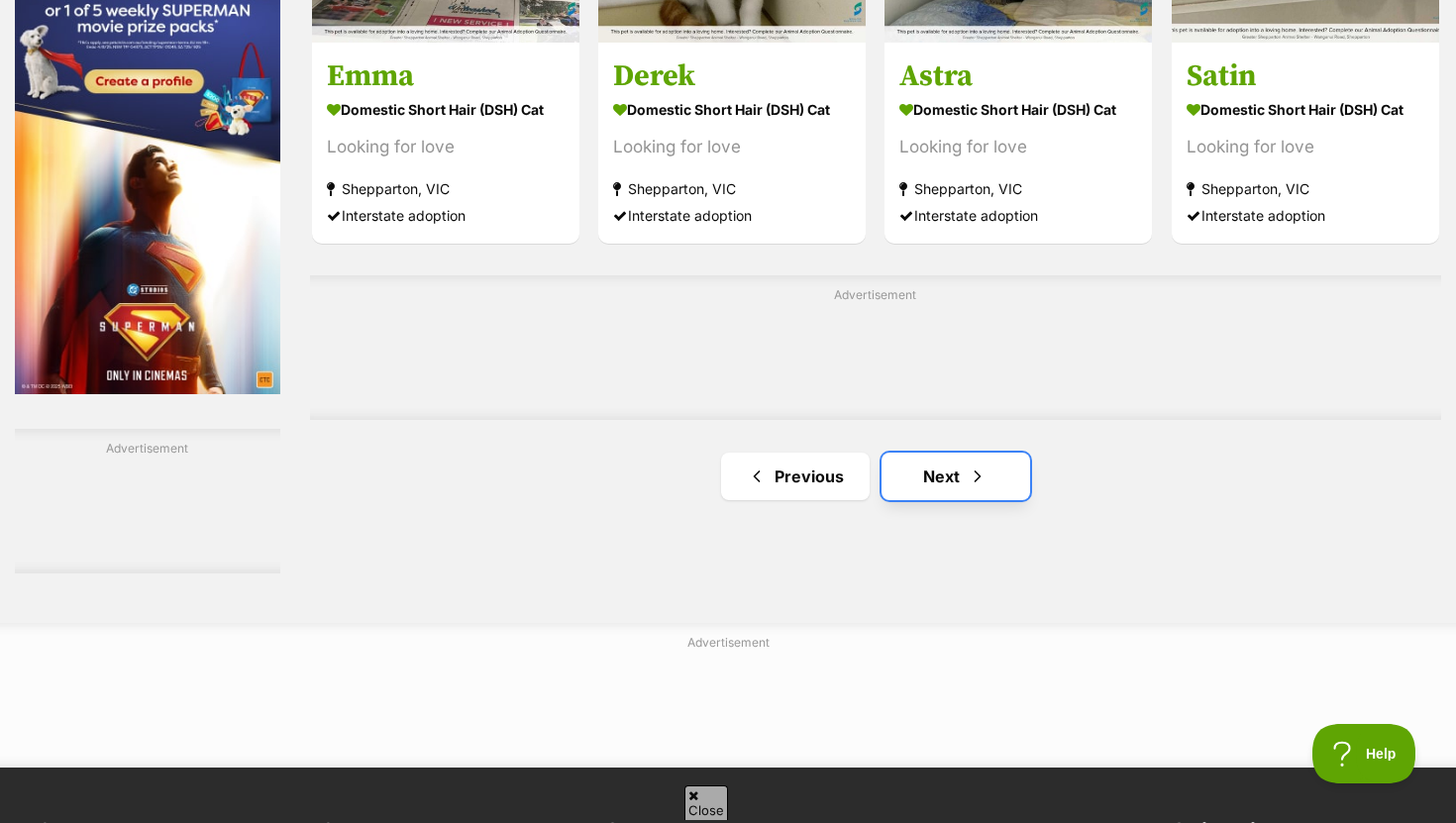 click on "Next" at bounding box center [956, 476] 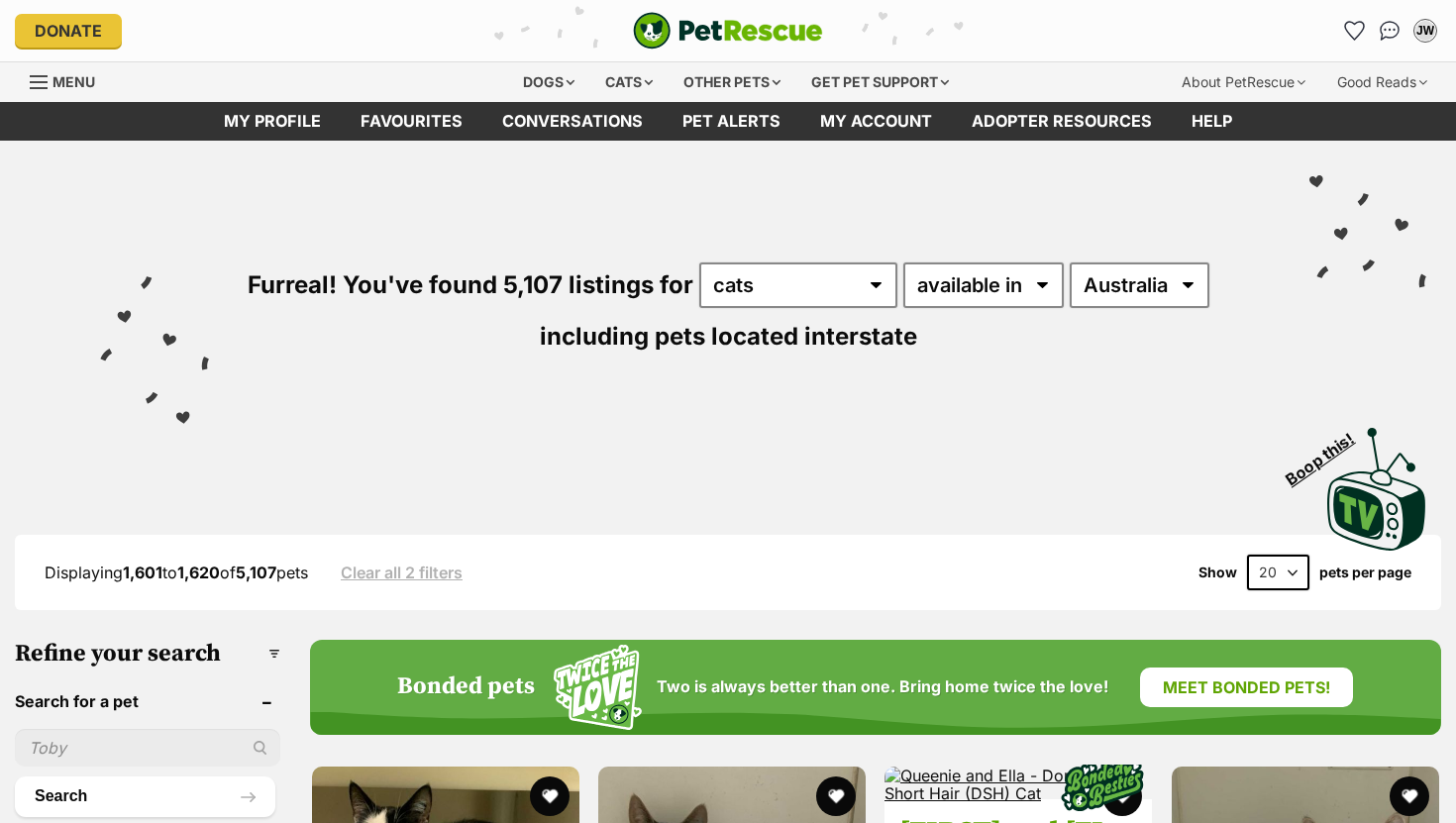 scroll, scrollTop: 0, scrollLeft: 0, axis: both 